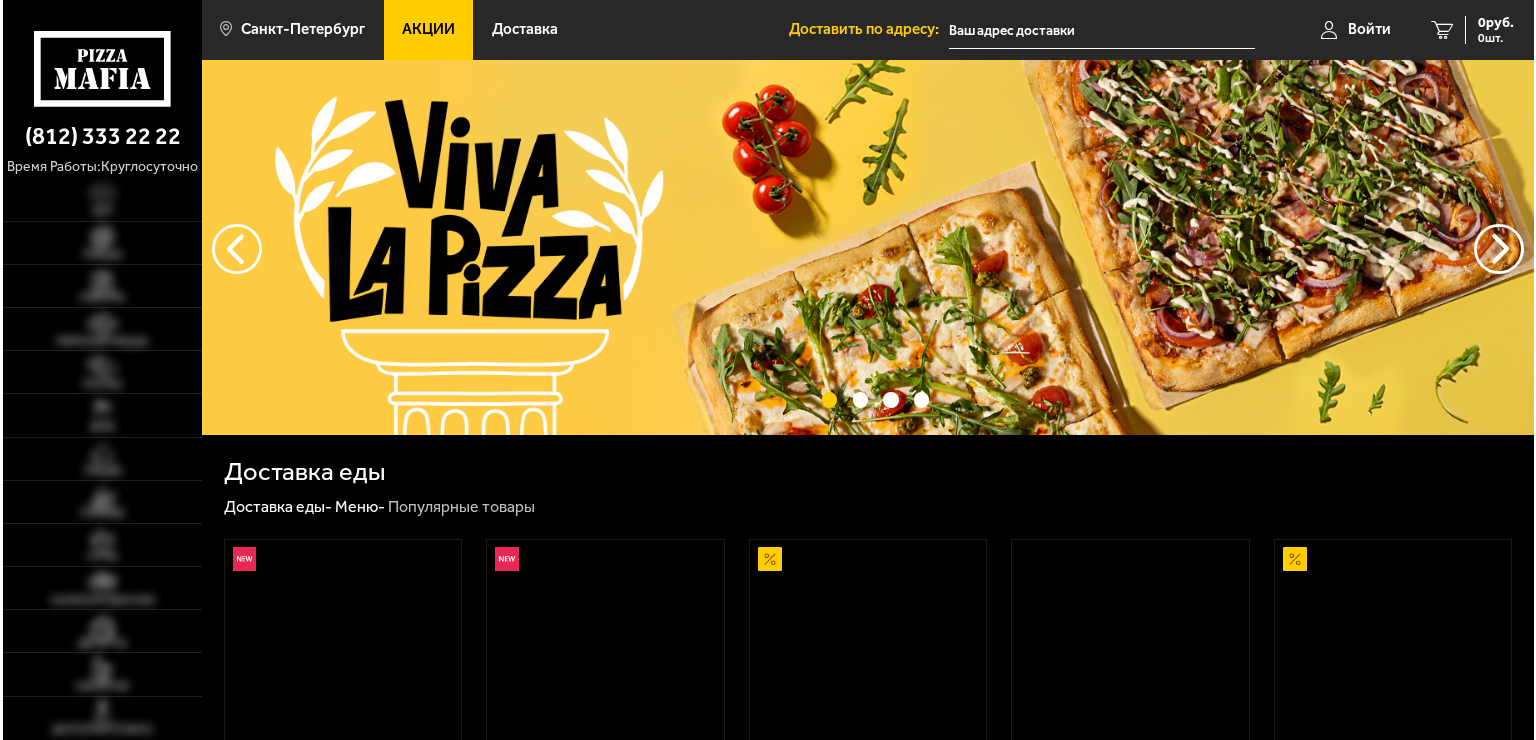 scroll, scrollTop: 0, scrollLeft: 0, axis: both 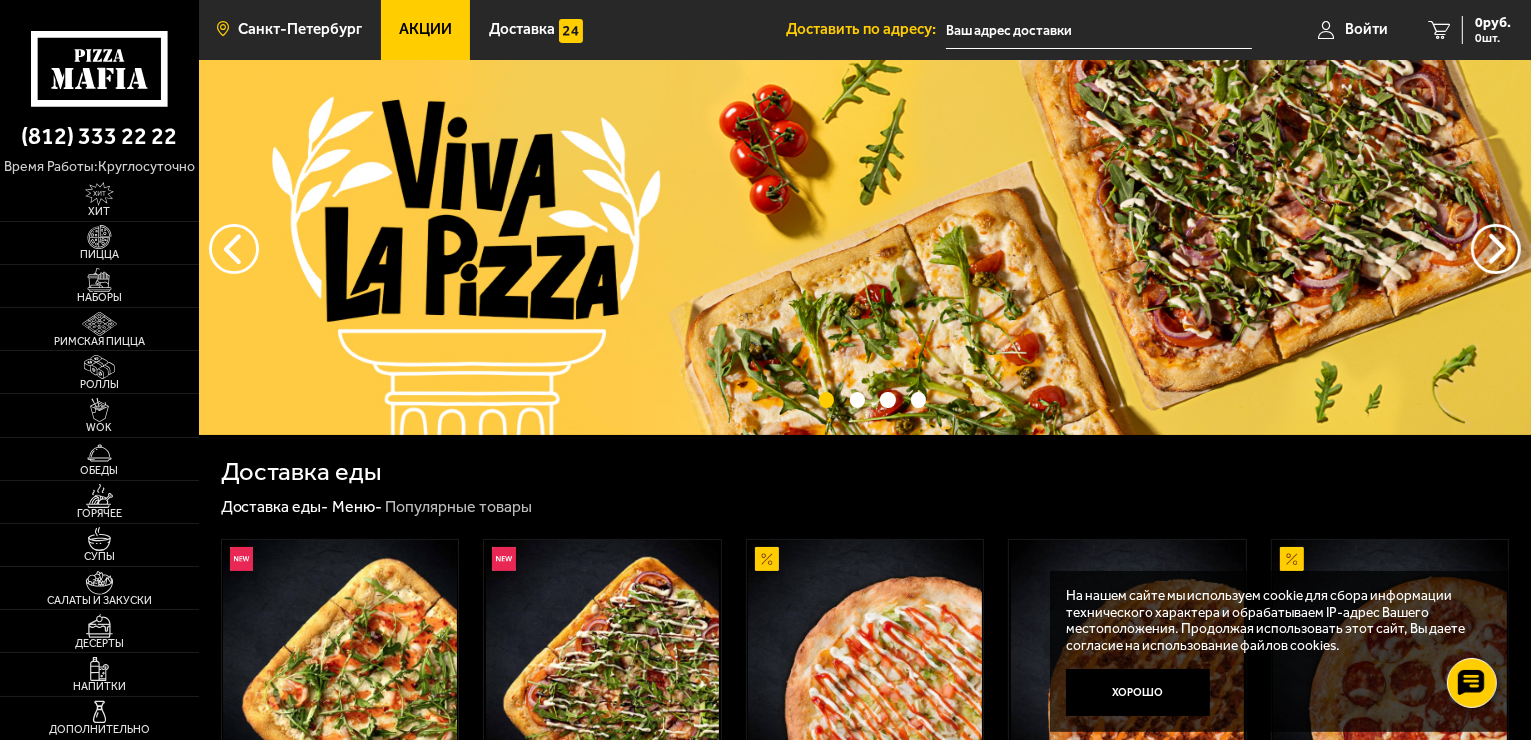 click on "Санкт-Петербург" at bounding box center (300, 29) 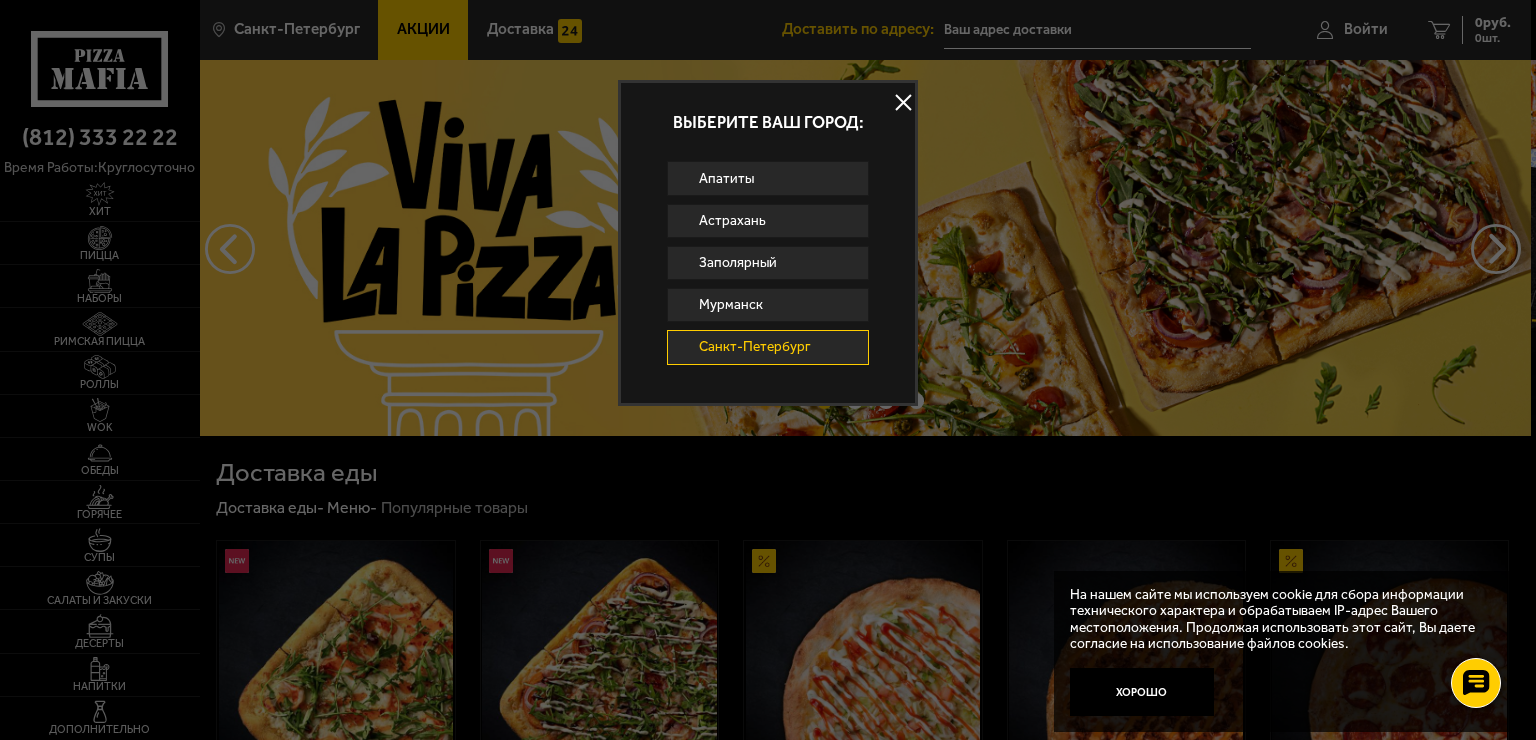 click on "Санкт-Петербург" at bounding box center (768, 347) 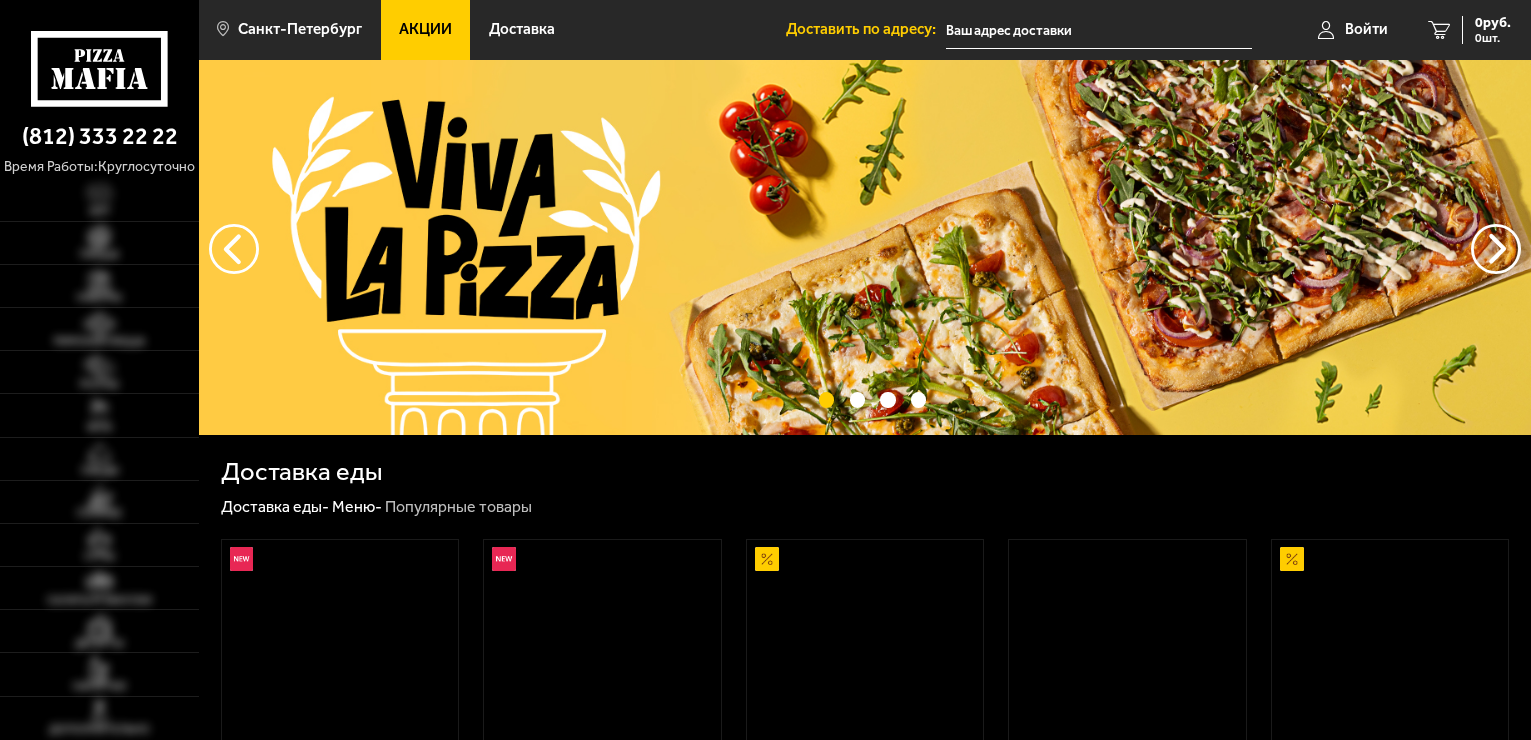 scroll, scrollTop: 0, scrollLeft: 0, axis: both 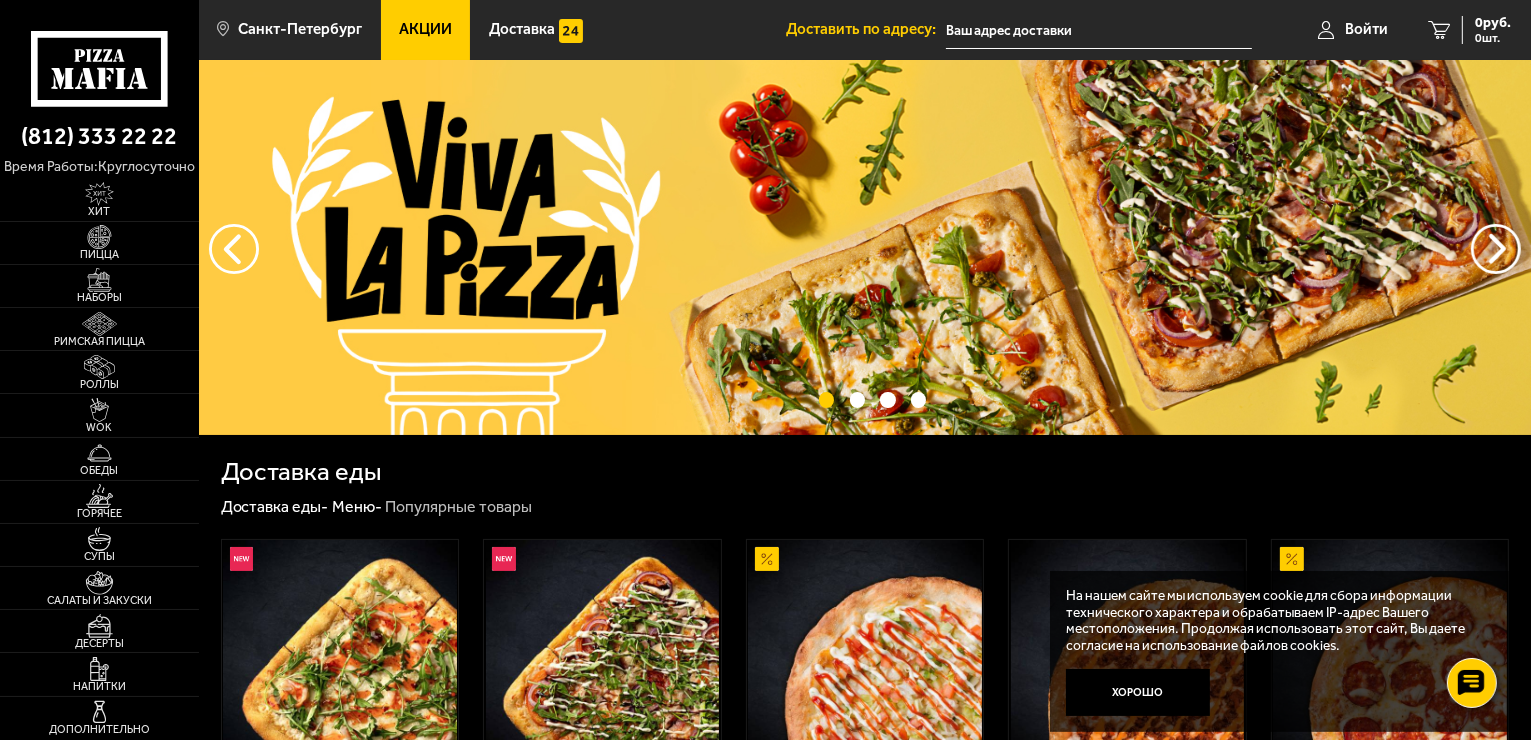 click on "Акции" at bounding box center (426, 30) 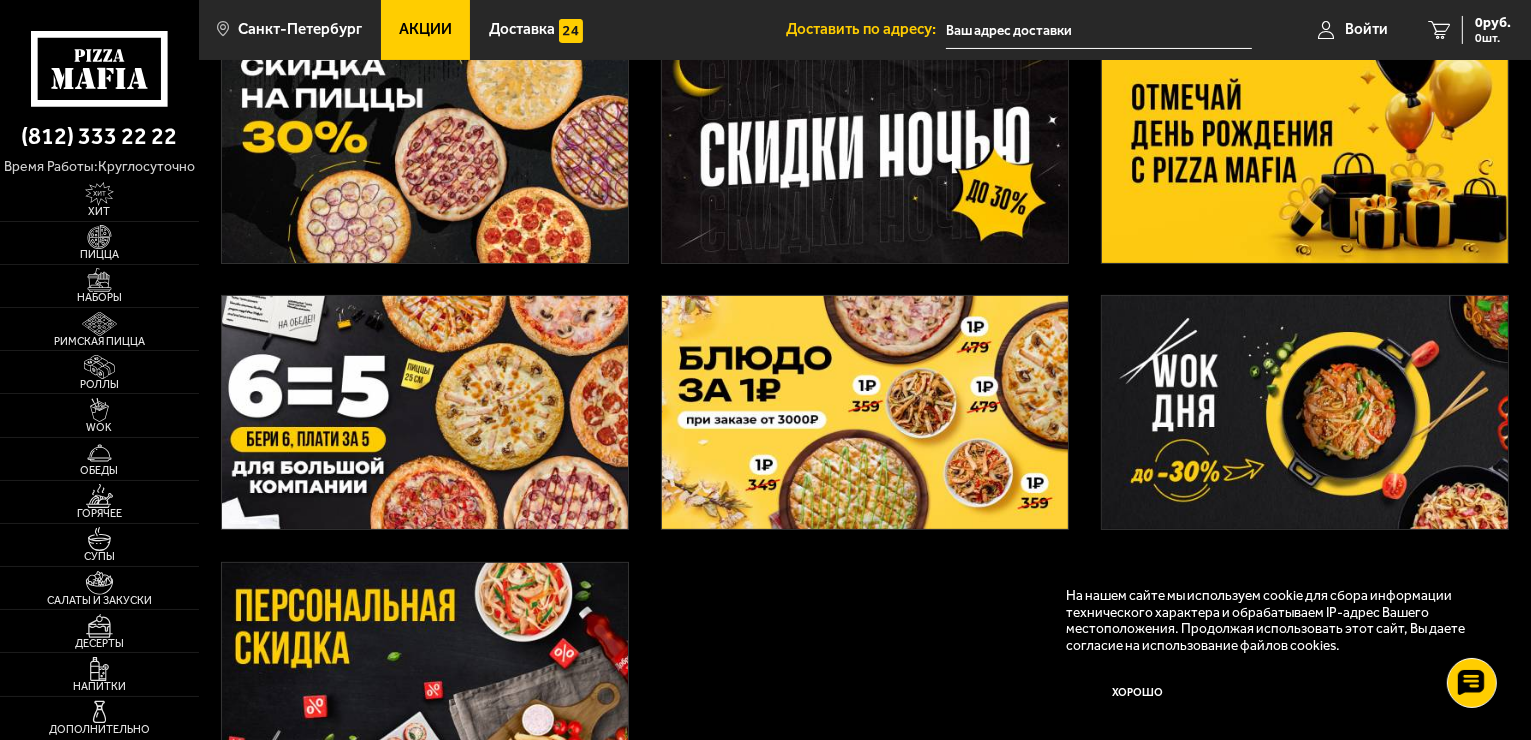 click at bounding box center (425, 412) 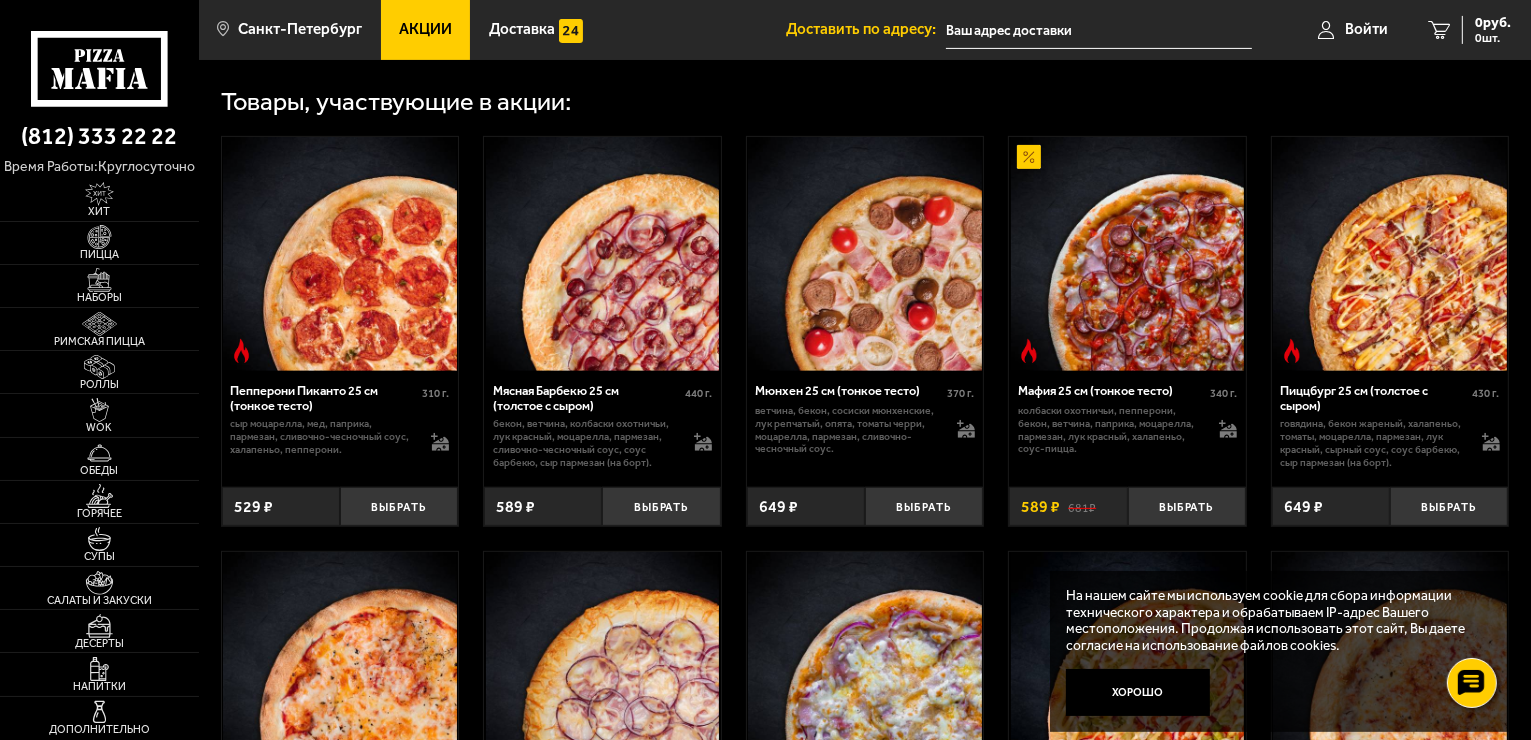 scroll, scrollTop: 800, scrollLeft: 0, axis: vertical 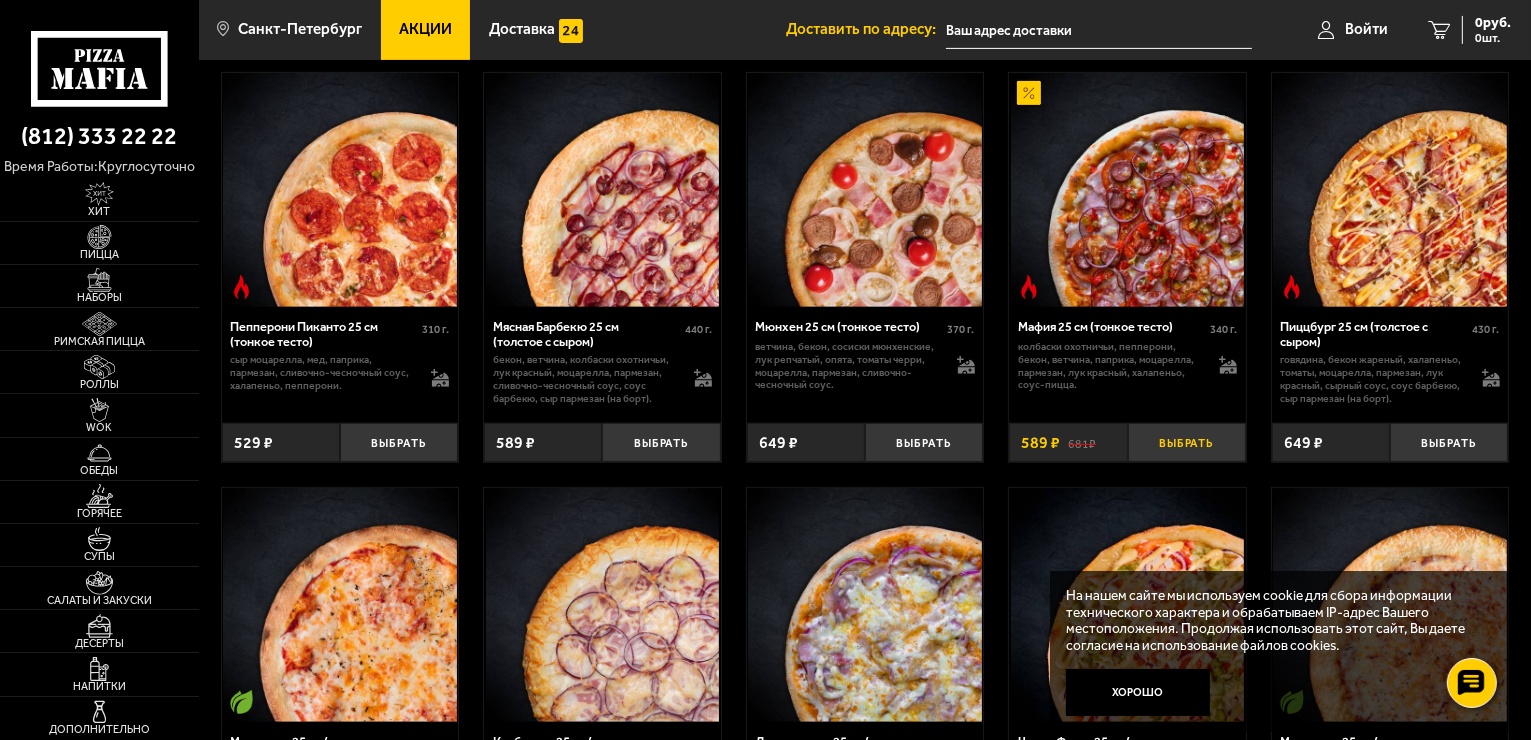 click on "Выбрать" at bounding box center (1187, 442) 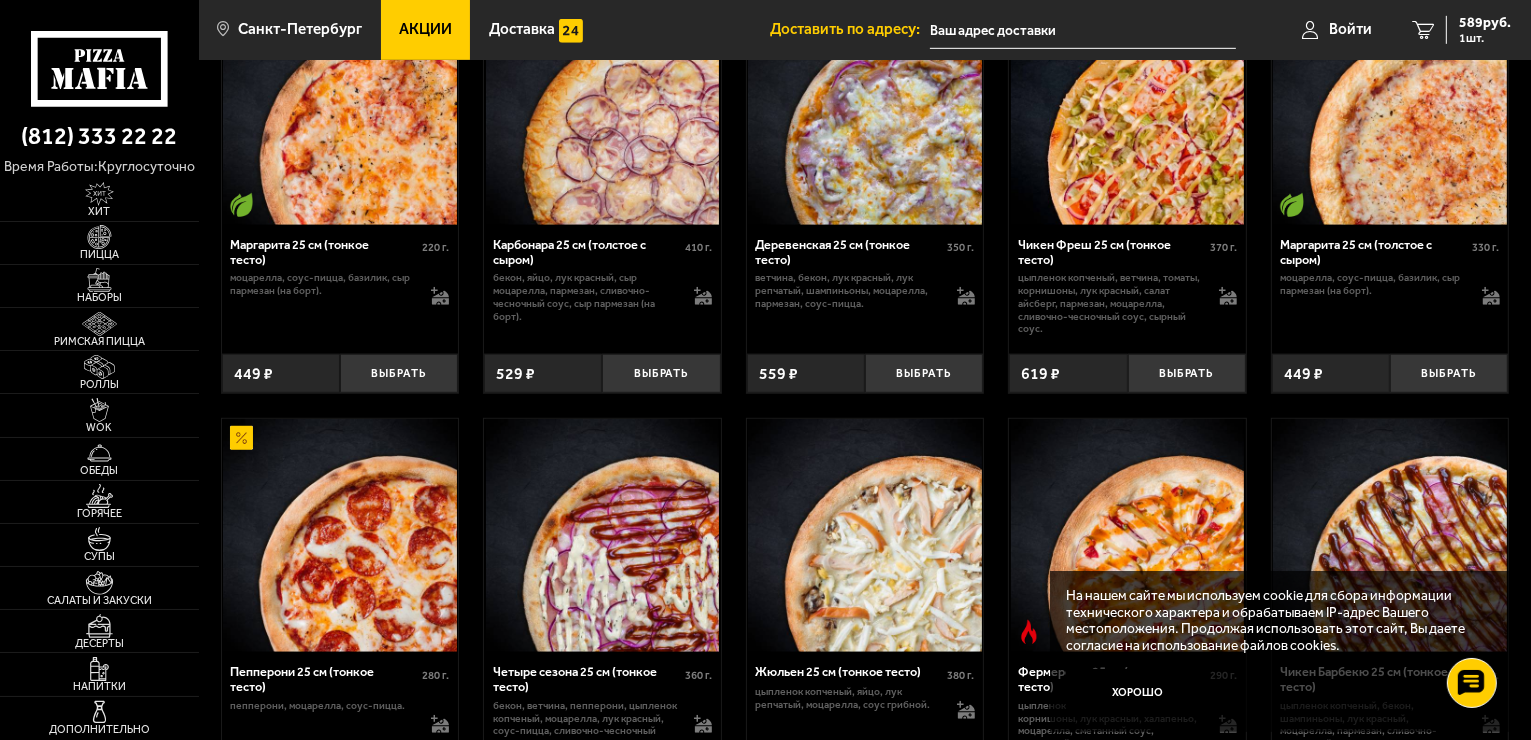 scroll, scrollTop: 1300, scrollLeft: 0, axis: vertical 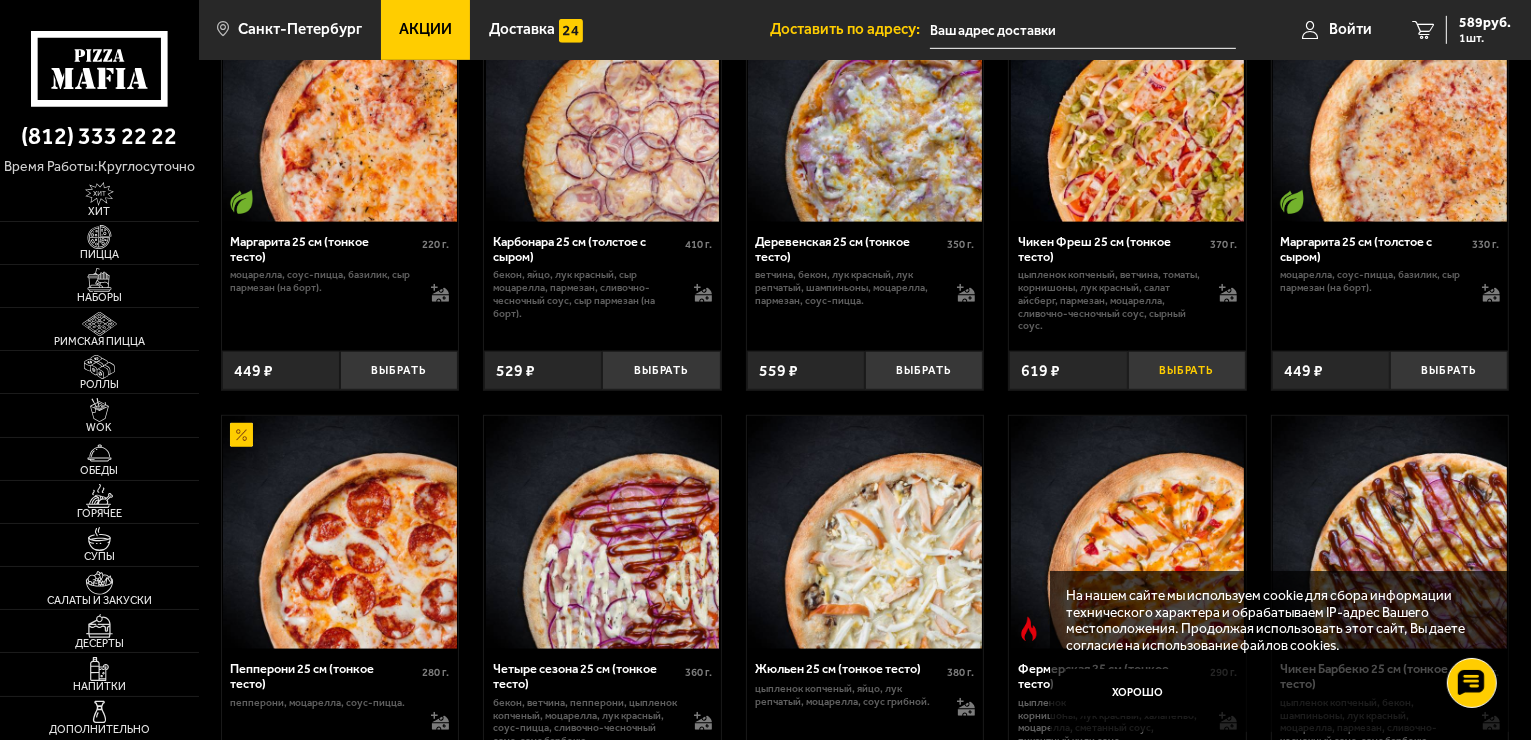 click on "Выбрать" at bounding box center [1187, 370] 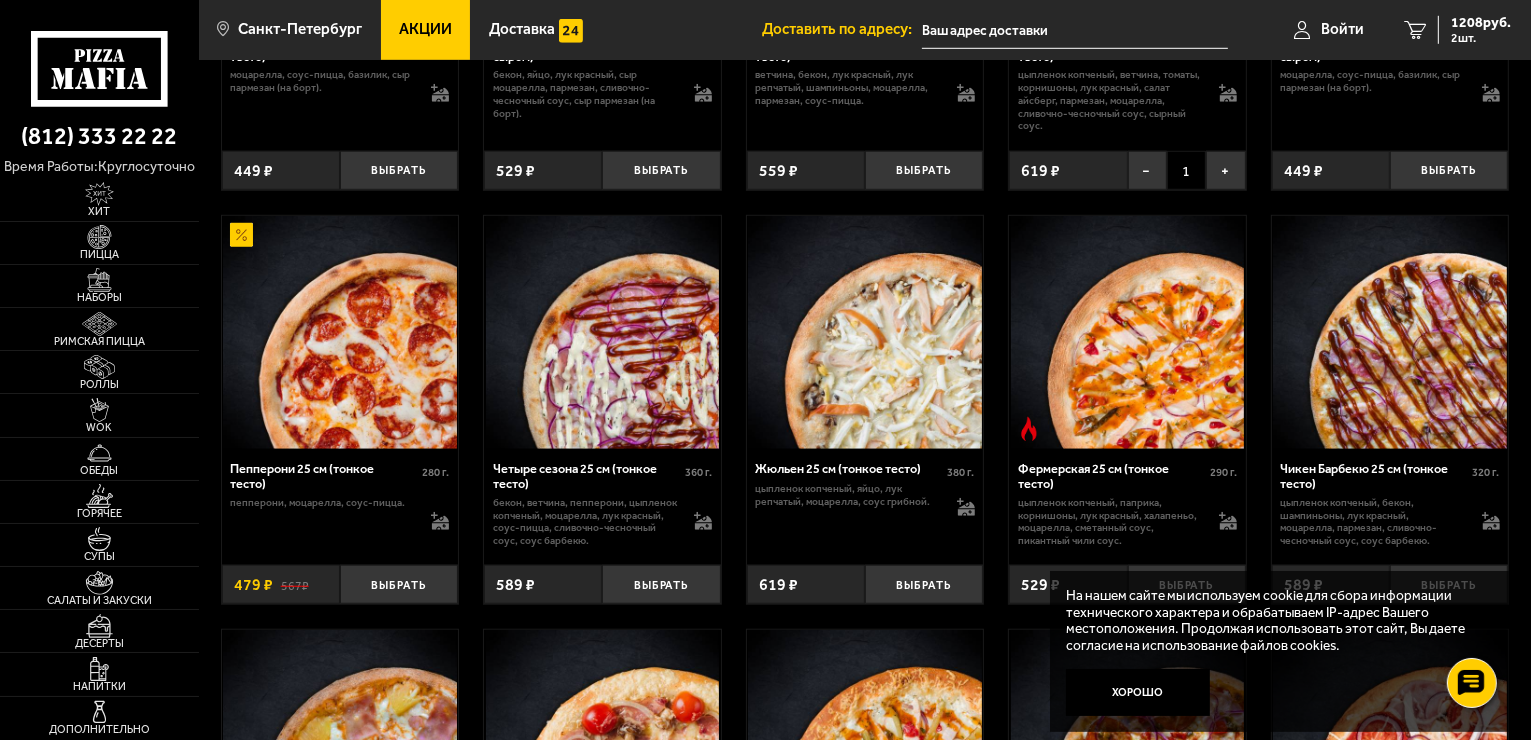 scroll, scrollTop: 1600, scrollLeft: 0, axis: vertical 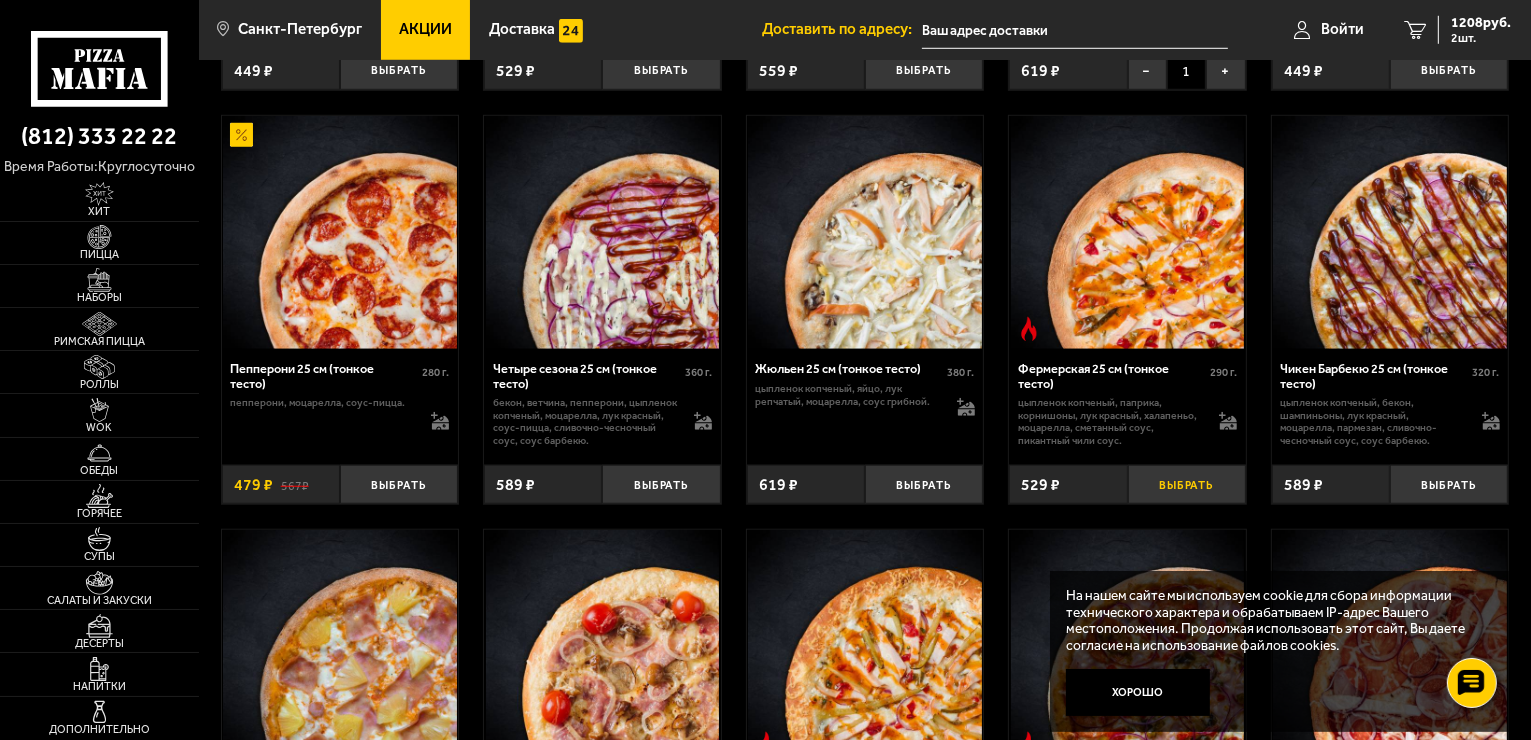 click on "Выбрать" at bounding box center (1187, 484) 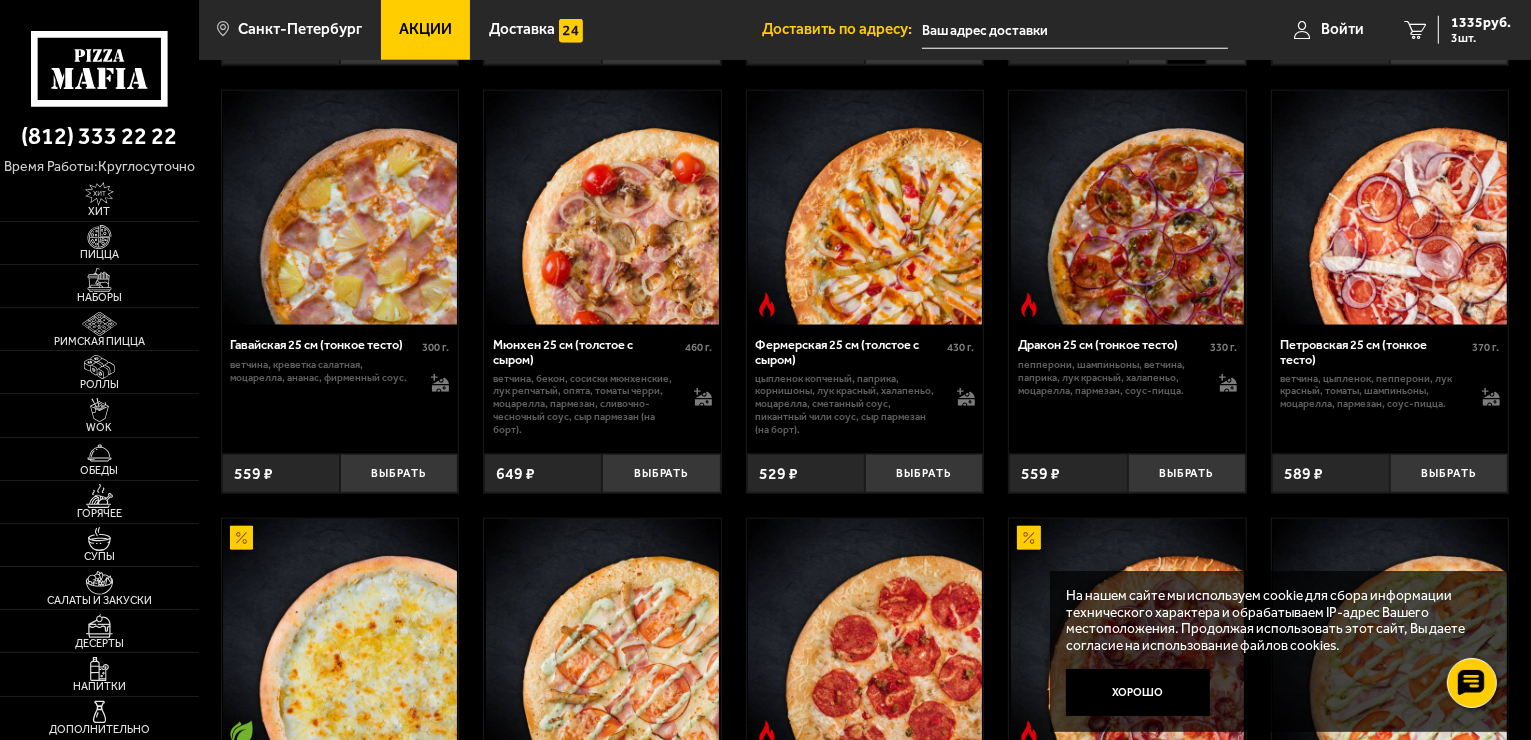 scroll, scrollTop: 2100, scrollLeft: 0, axis: vertical 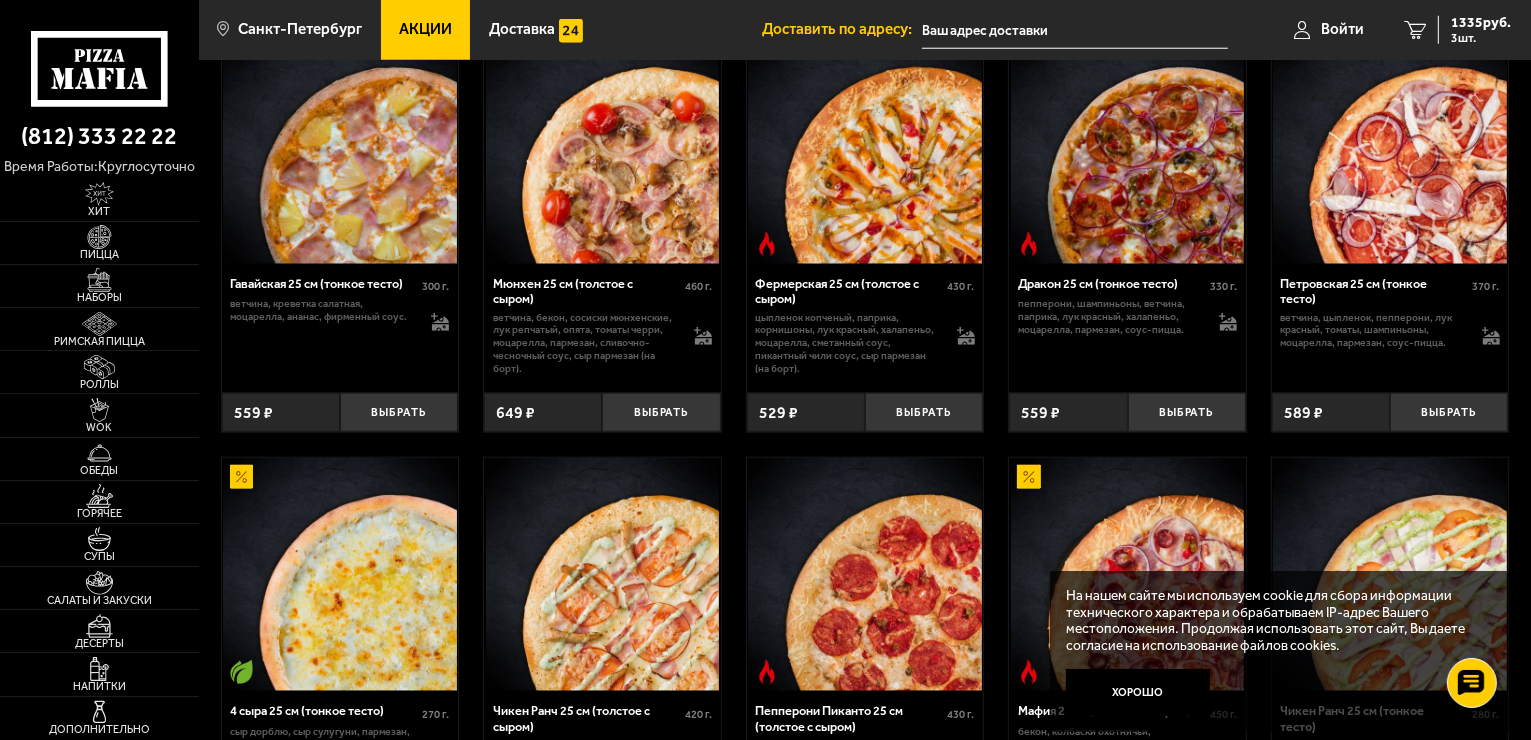 click on "559   ₽" at bounding box center (1068, 412) 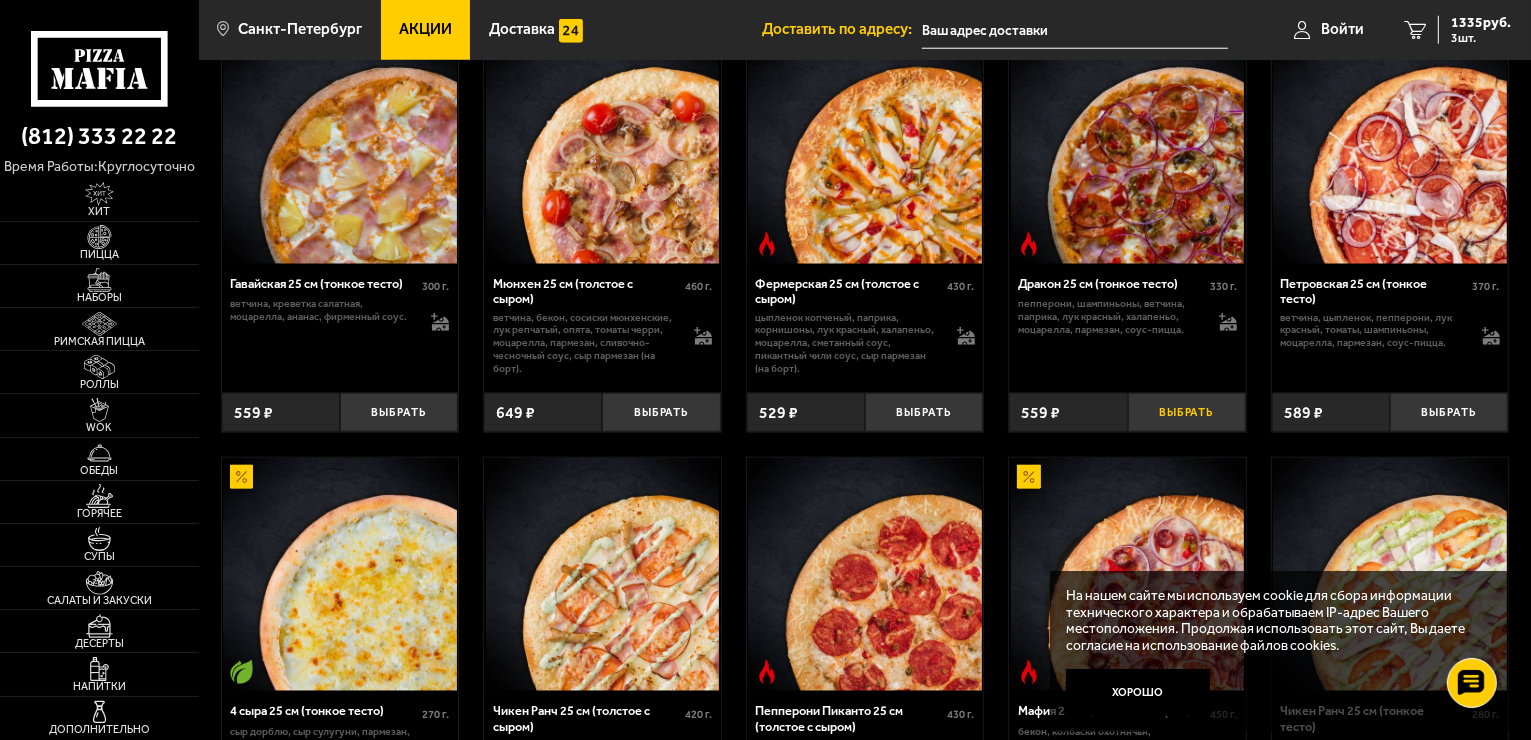 click on "Выбрать" at bounding box center (1187, 412) 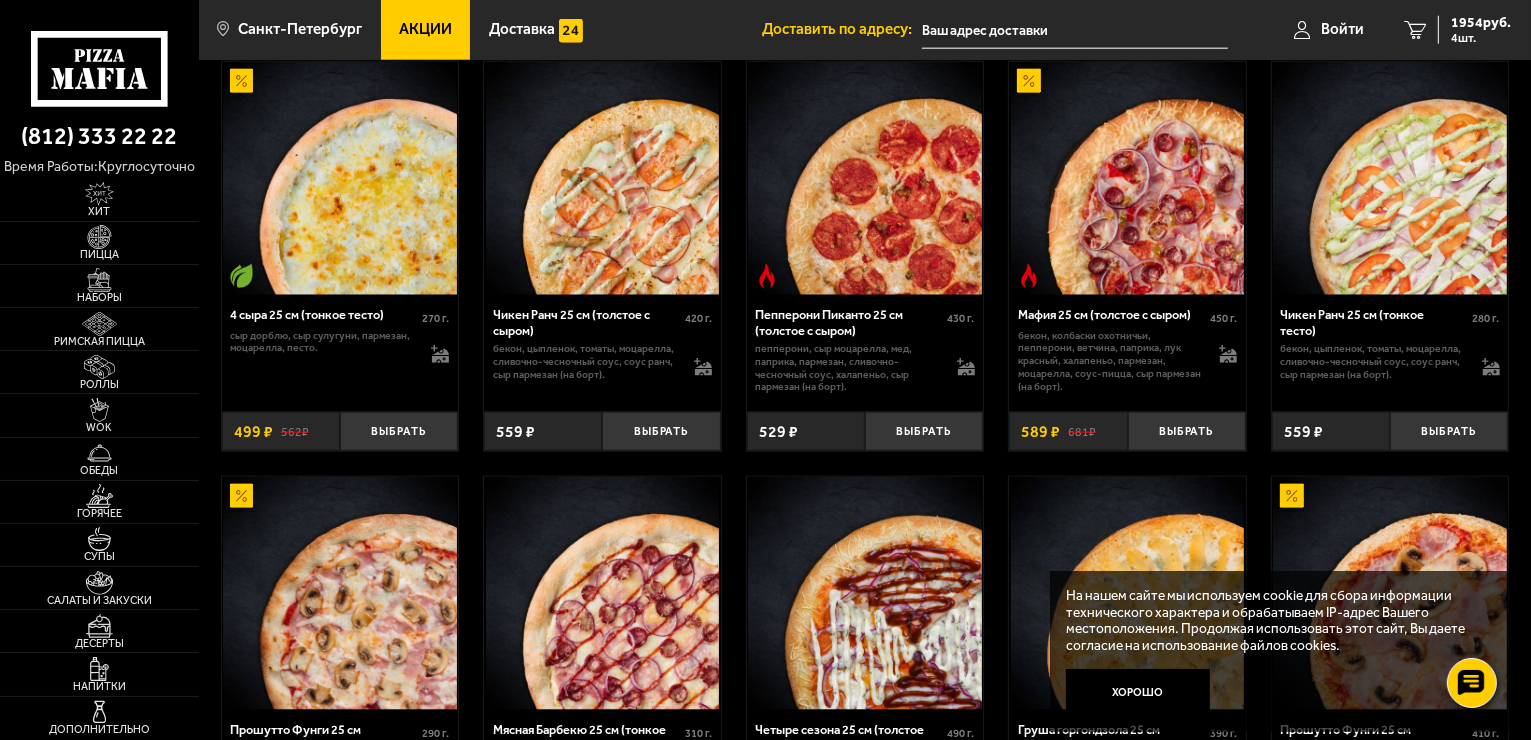 scroll, scrollTop: 2500, scrollLeft: 0, axis: vertical 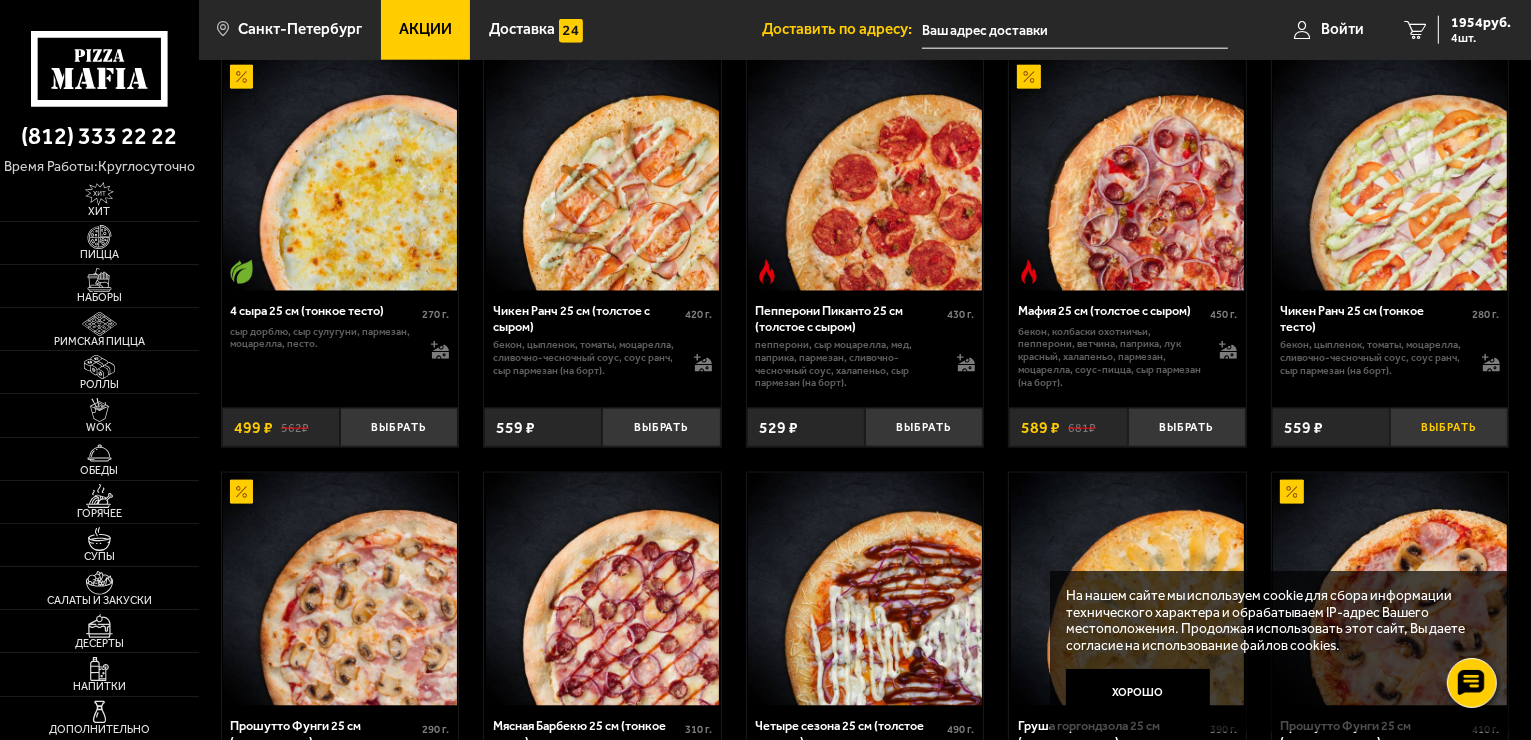 click on "Выбрать" at bounding box center (1449, 427) 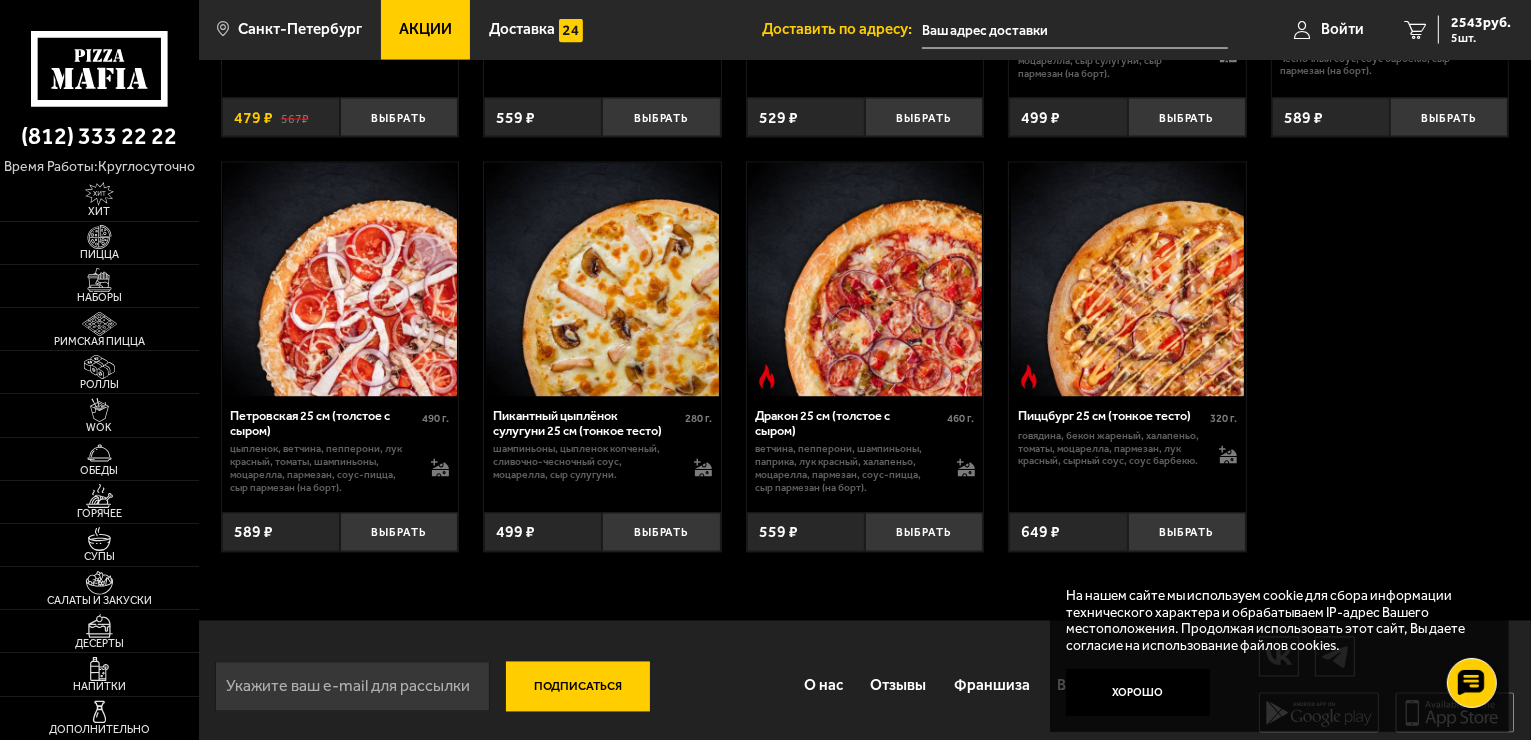 scroll, scrollTop: 3722, scrollLeft: 0, axis: vertical 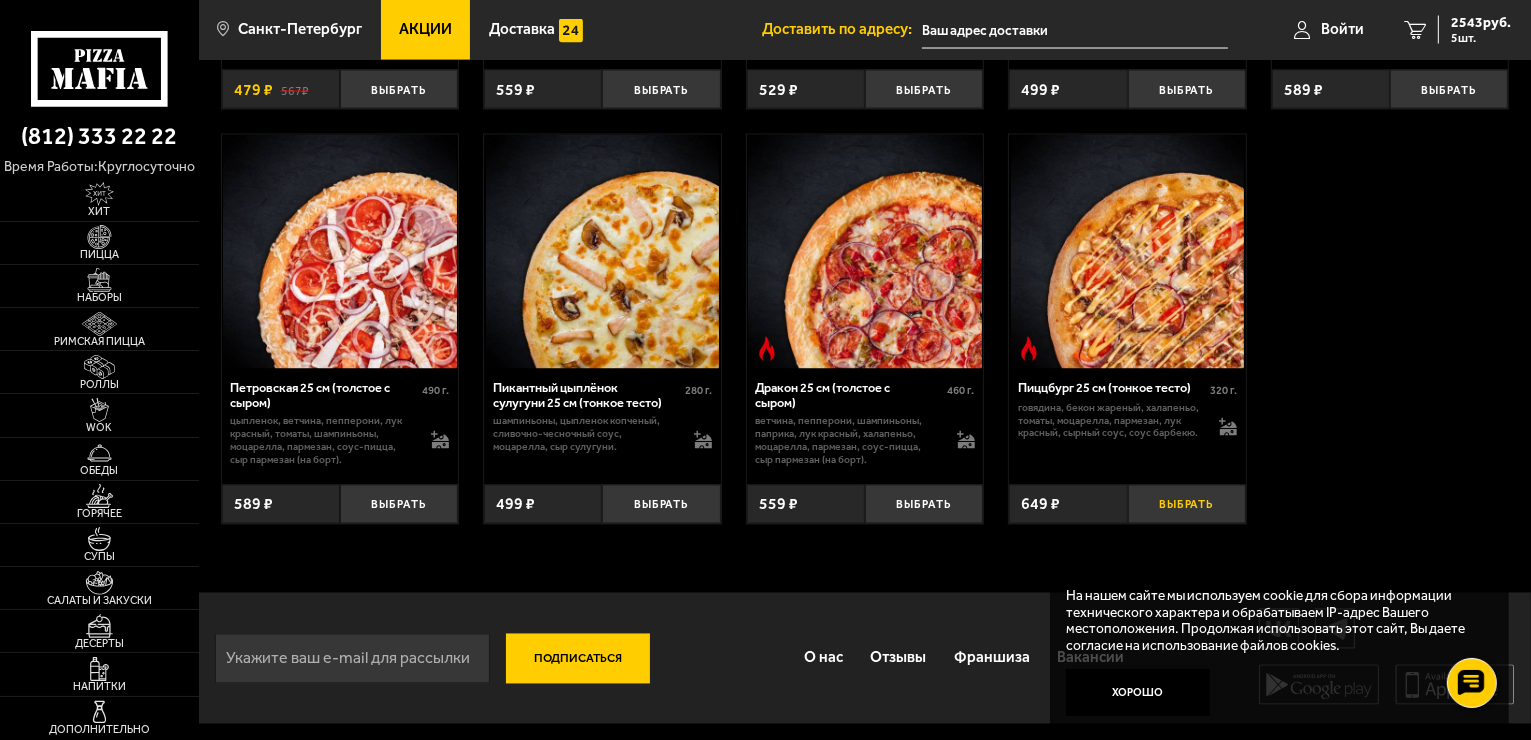 click on "Выбрать" at bounding box center (1187, 504) 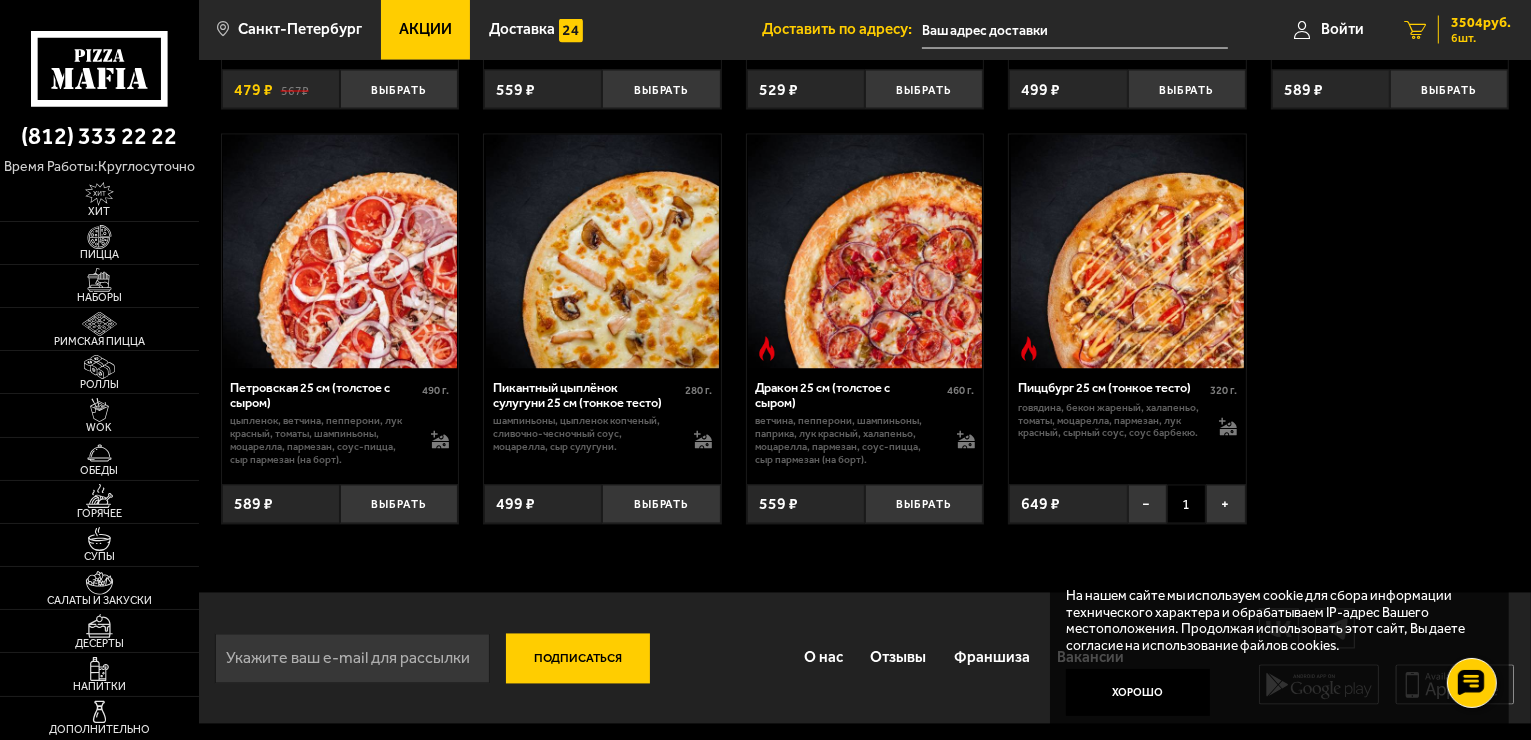 click on "6  шт." at bounding box center (1481, 38) 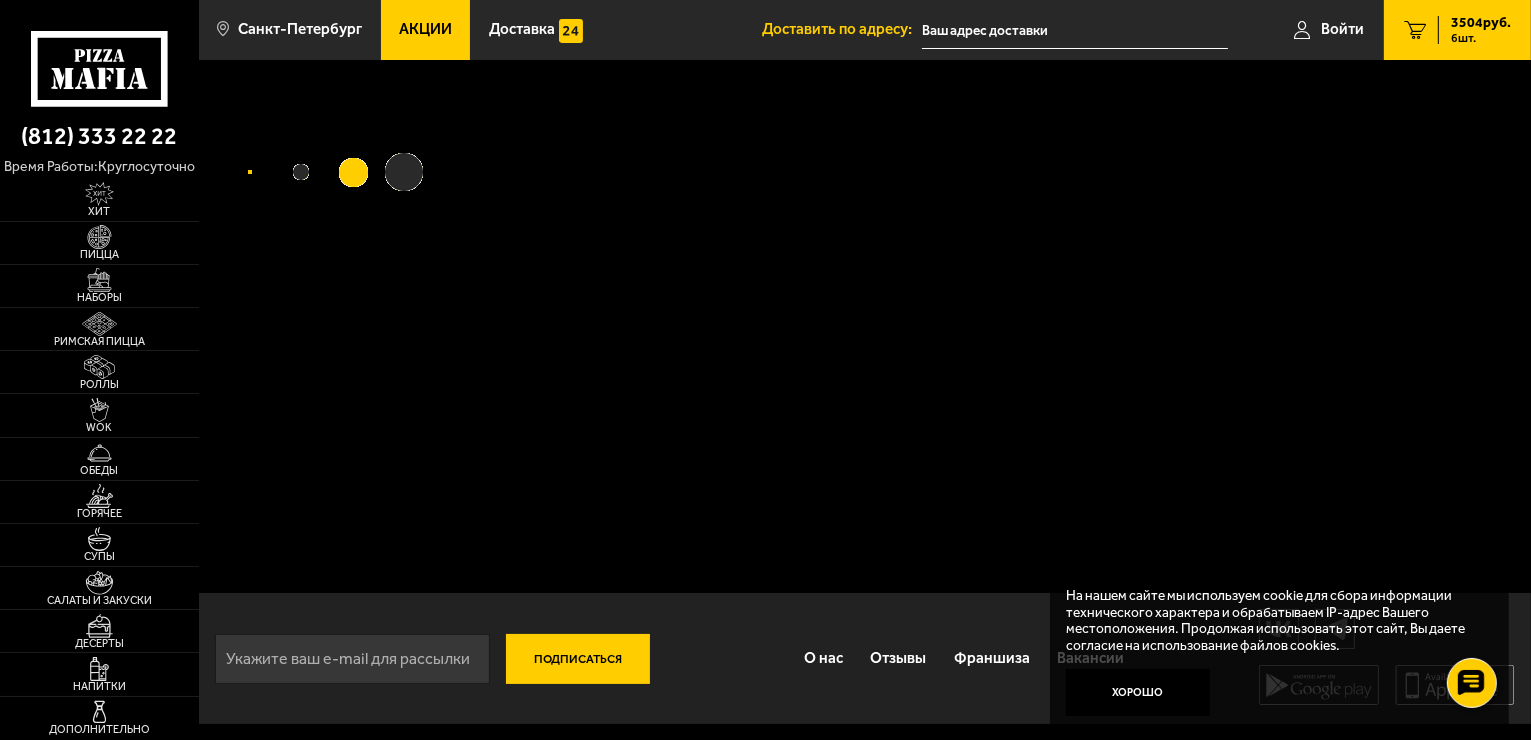scroll, scrollTop: 0, scrollLeft: 0, axis: both 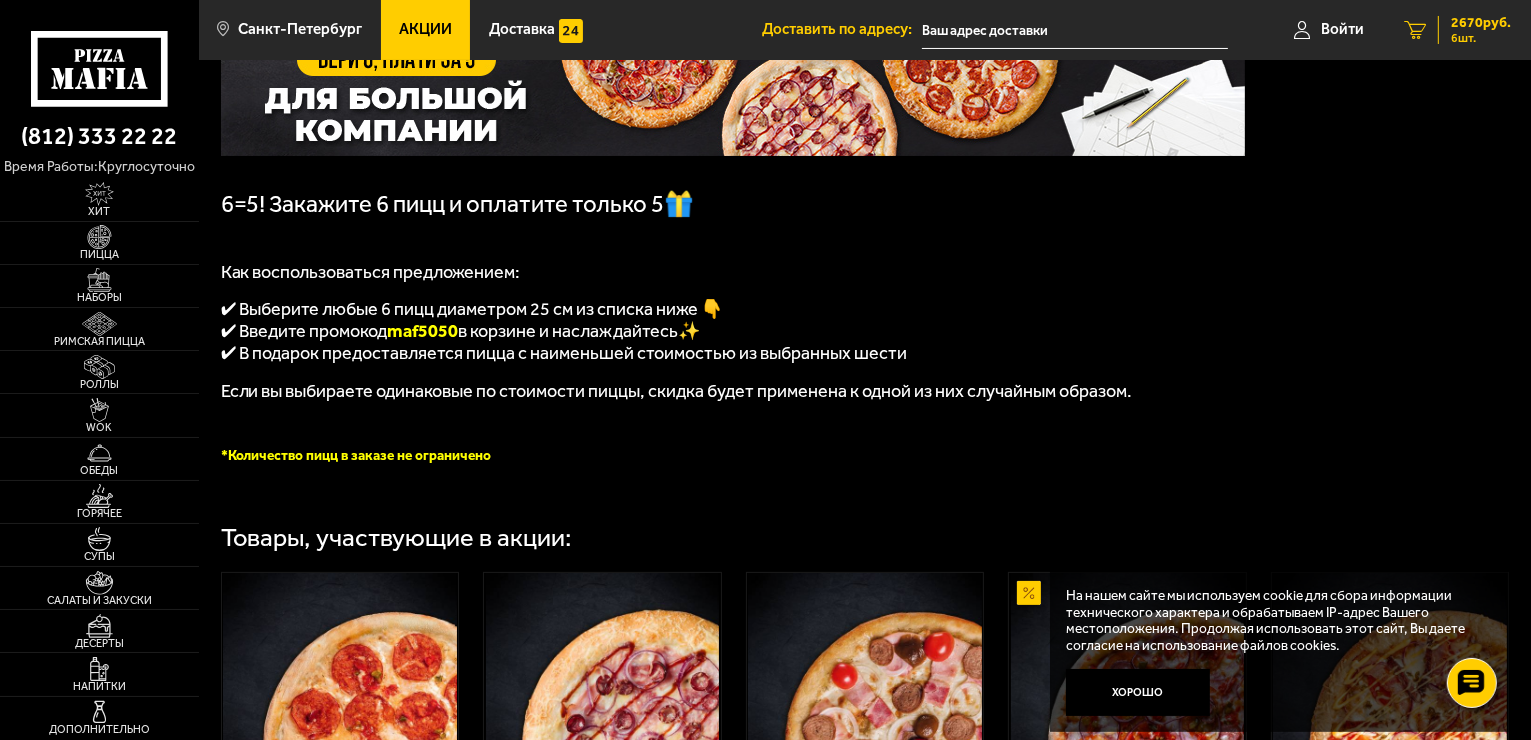click on "2670  руб." at bounding box center [1481, 23] 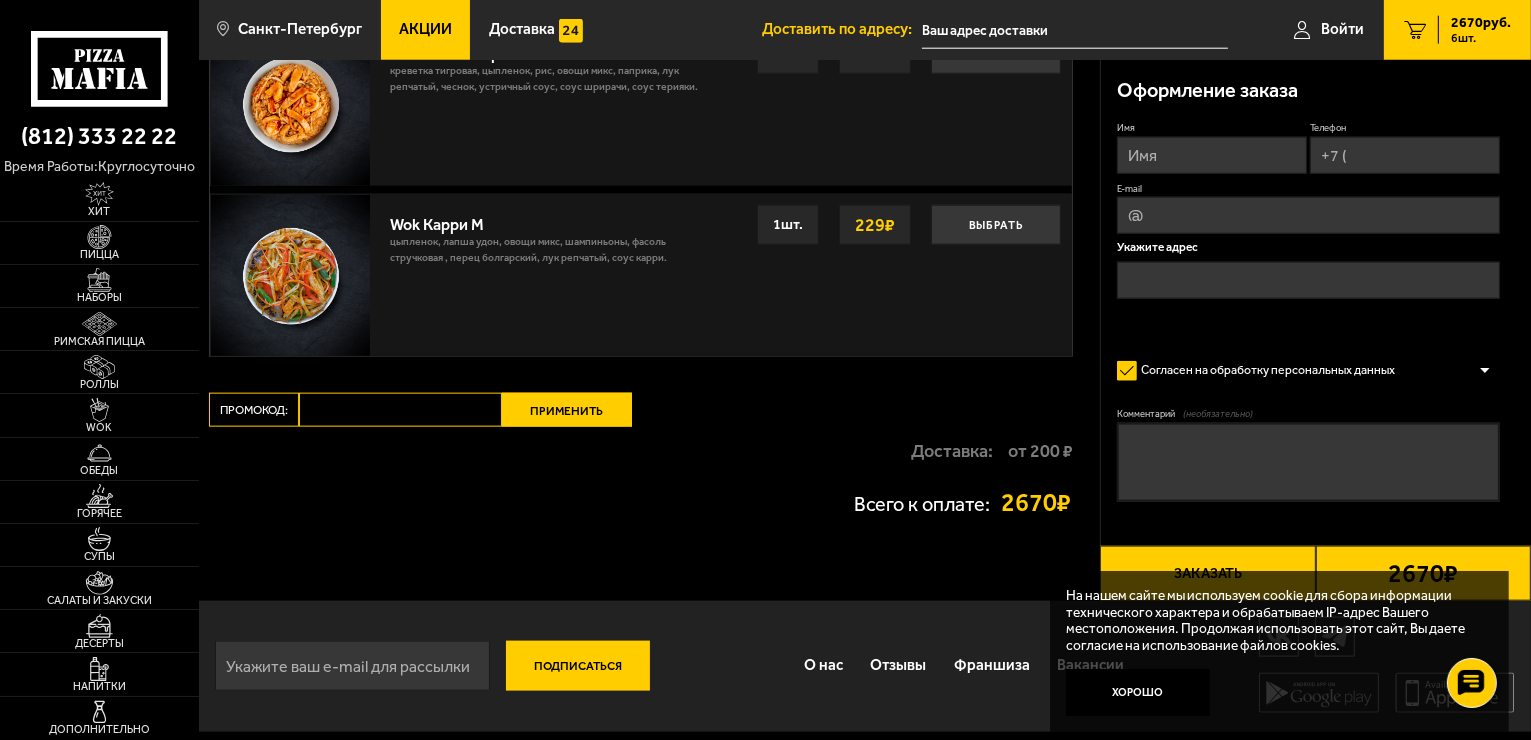 scroll, scrollTop: 2379, scrollLeft: 0, axis: vertical 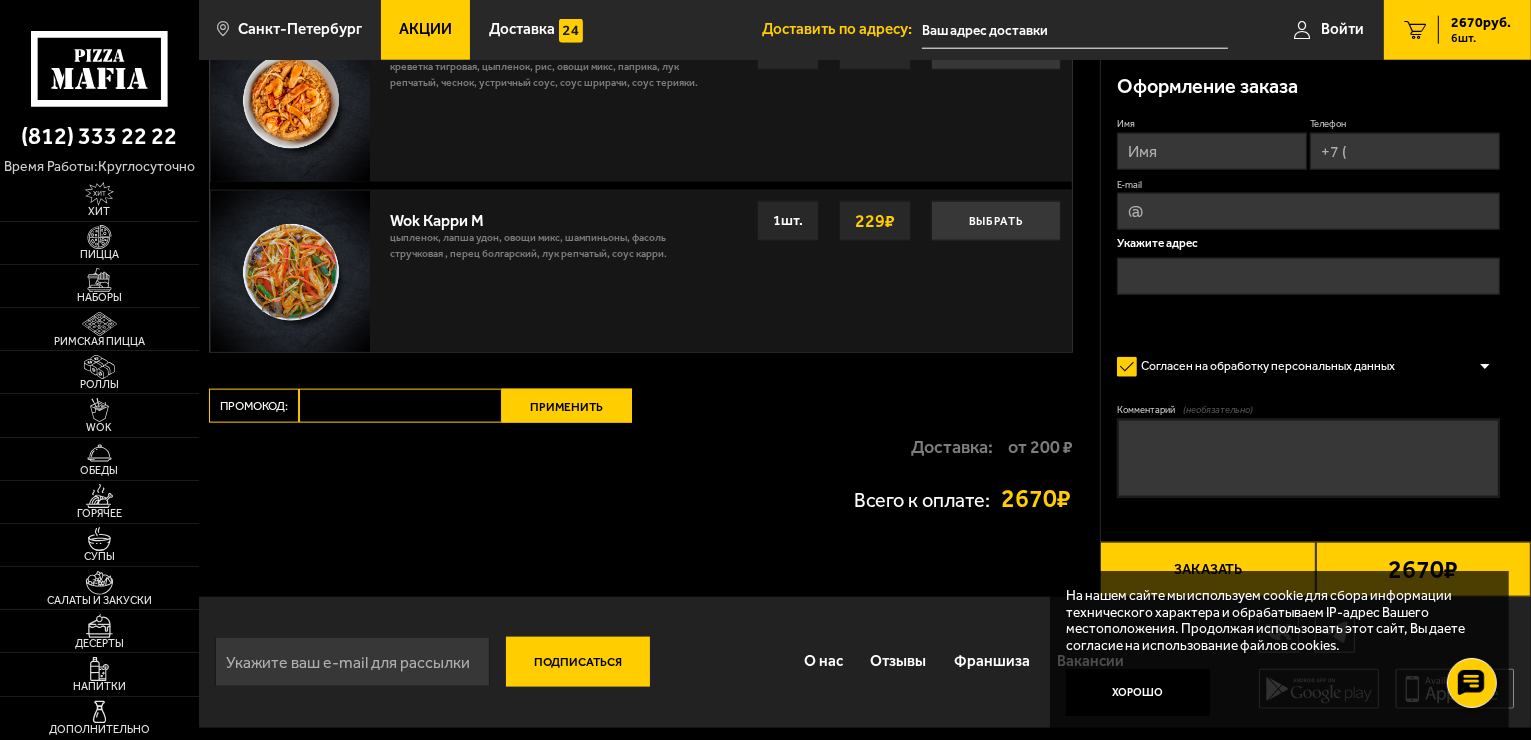click on "Промокод:" at bounding box center (400, 406) 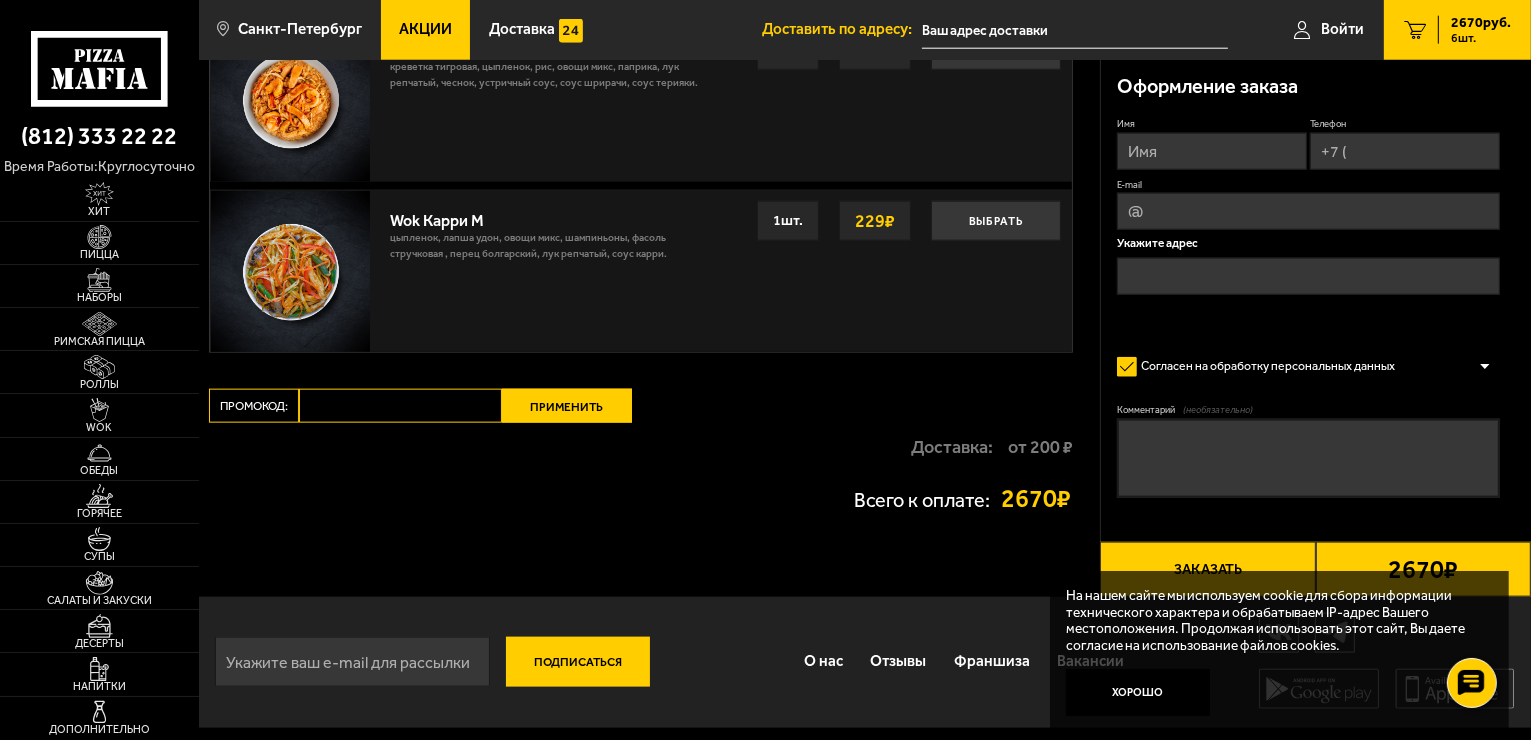 paste on "https://example.com/?ysclid=me08mjdj50928507352" 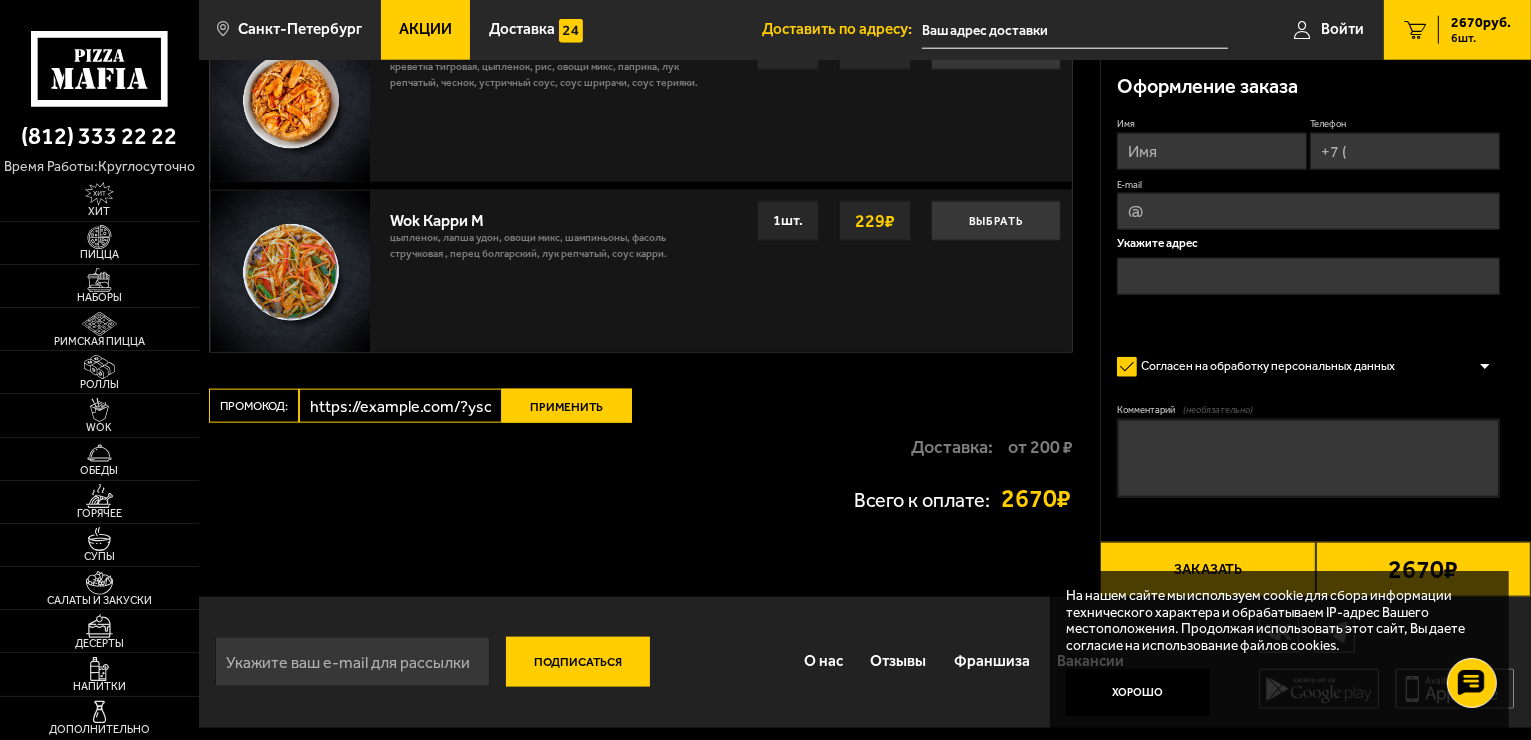 scroll, scrollTop: 0, scrollLeft: 184, axis: horizontal 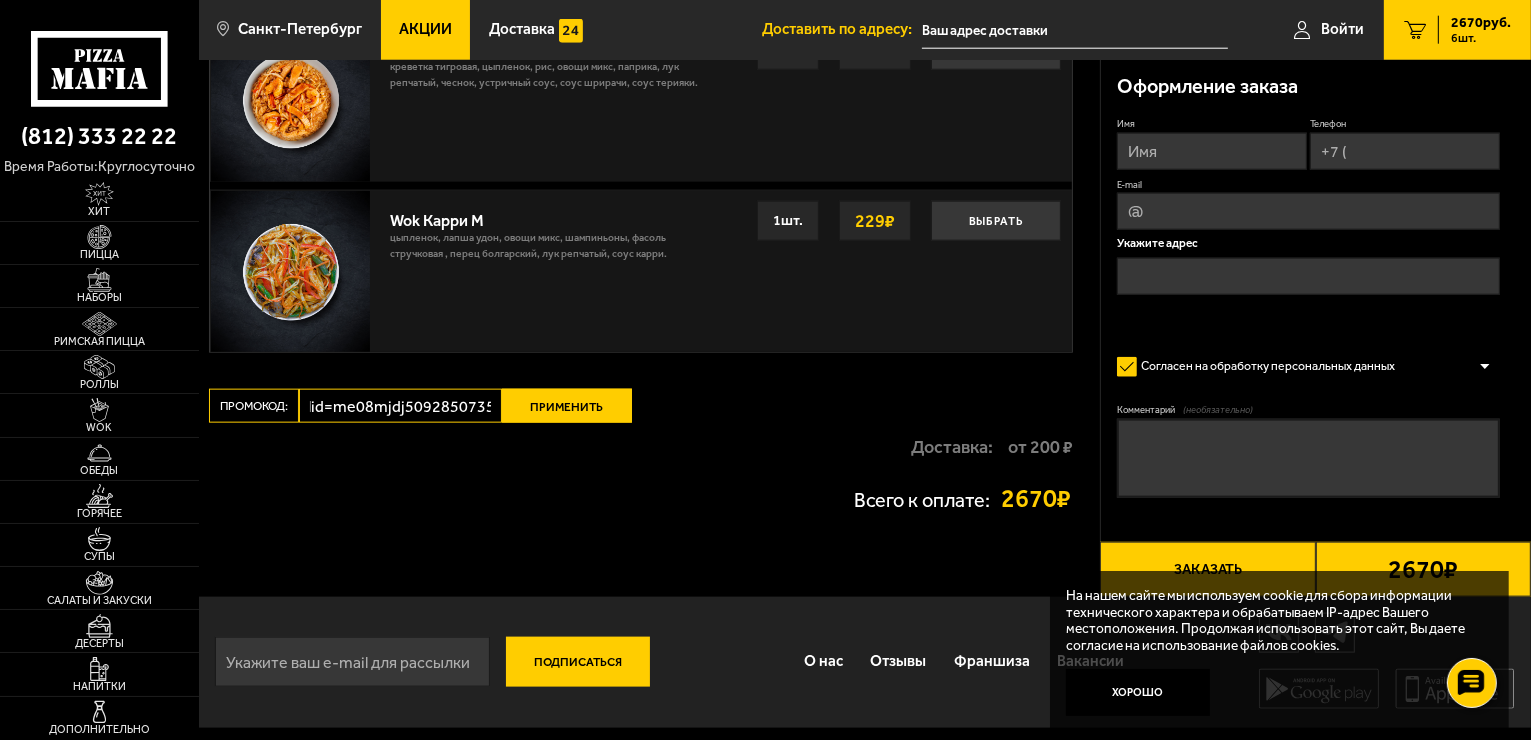 click on "https://example.com/?ysclid=me08mjdj50928507352" at bounding box center [400, 406] 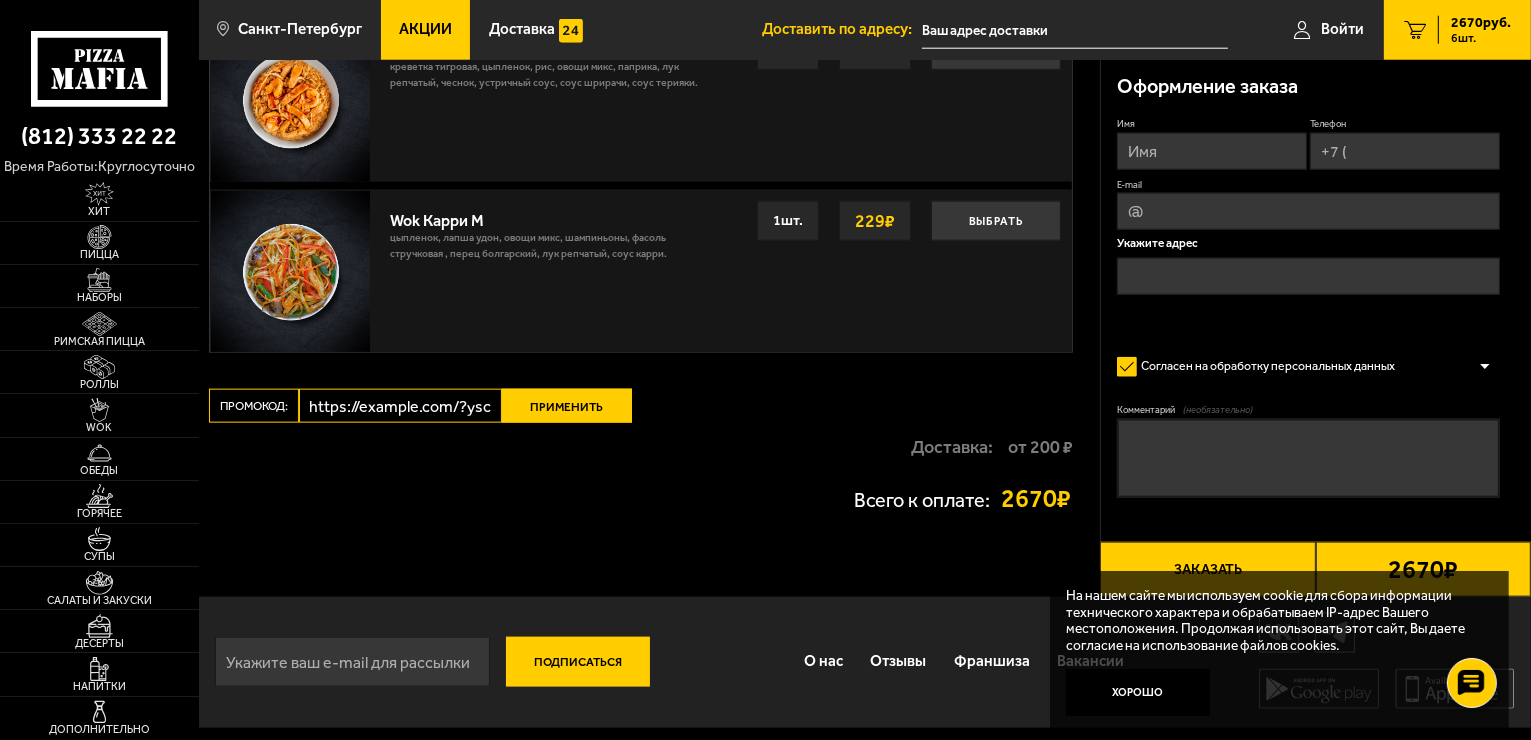 scroll, scrollTop: 0, scrollLeft: 0, axis: both 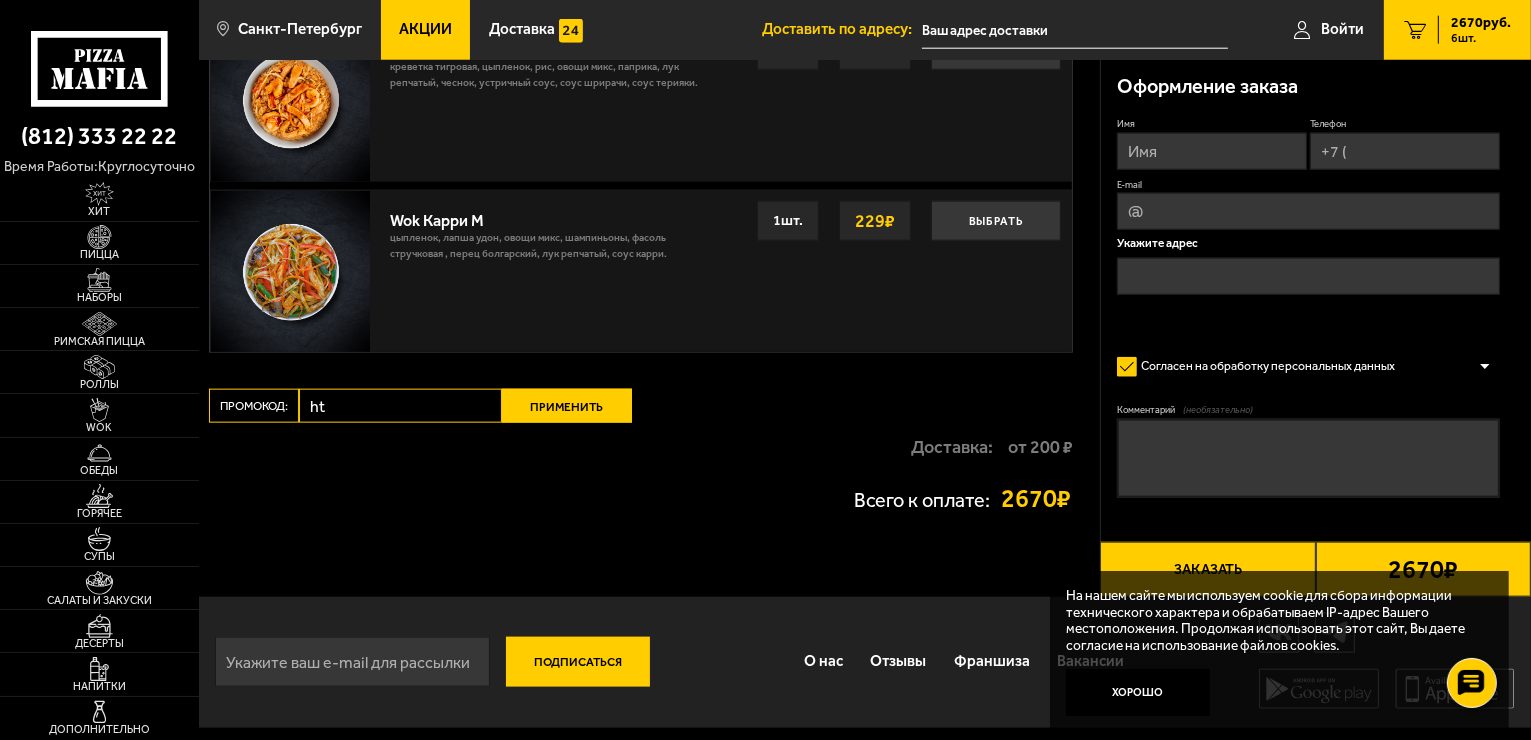 type on "h" 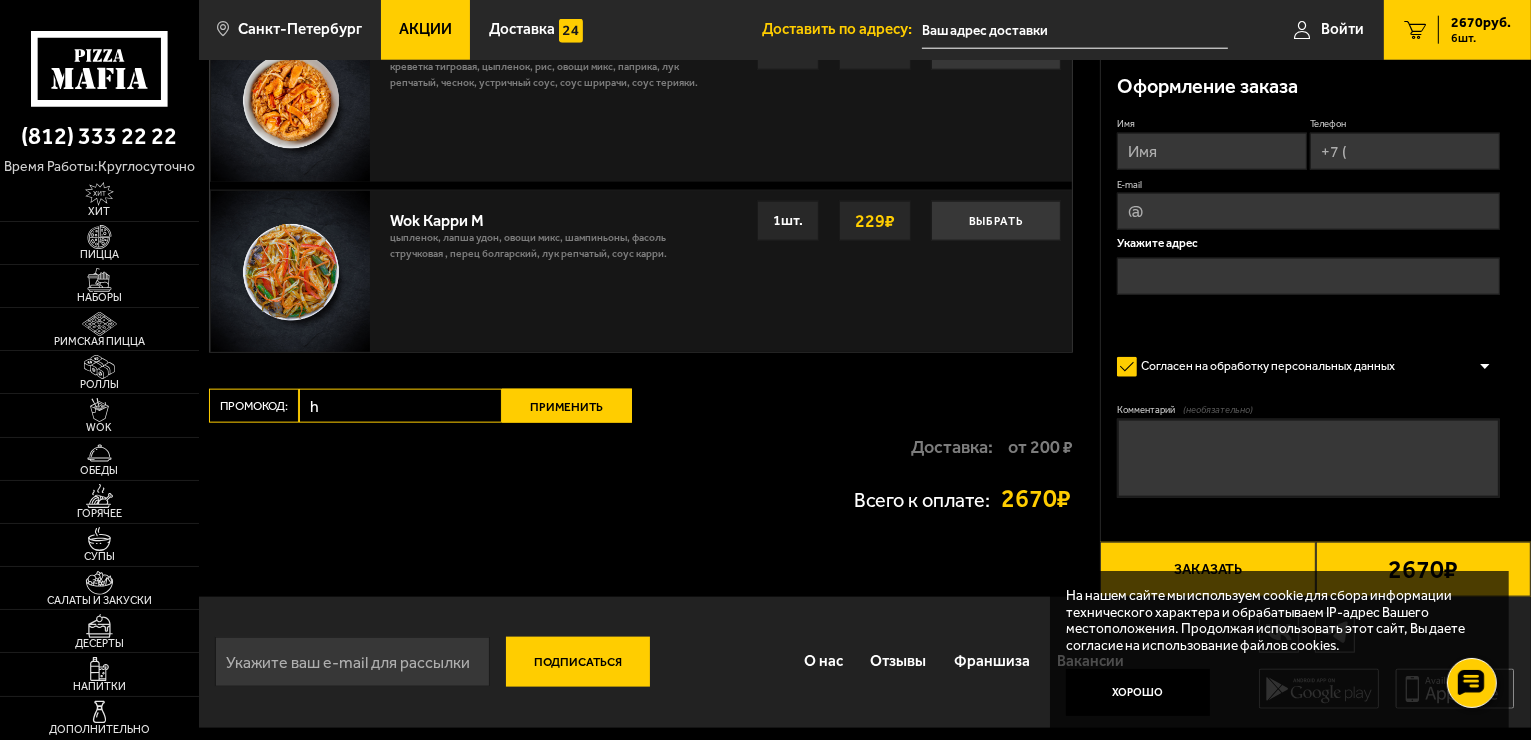 type 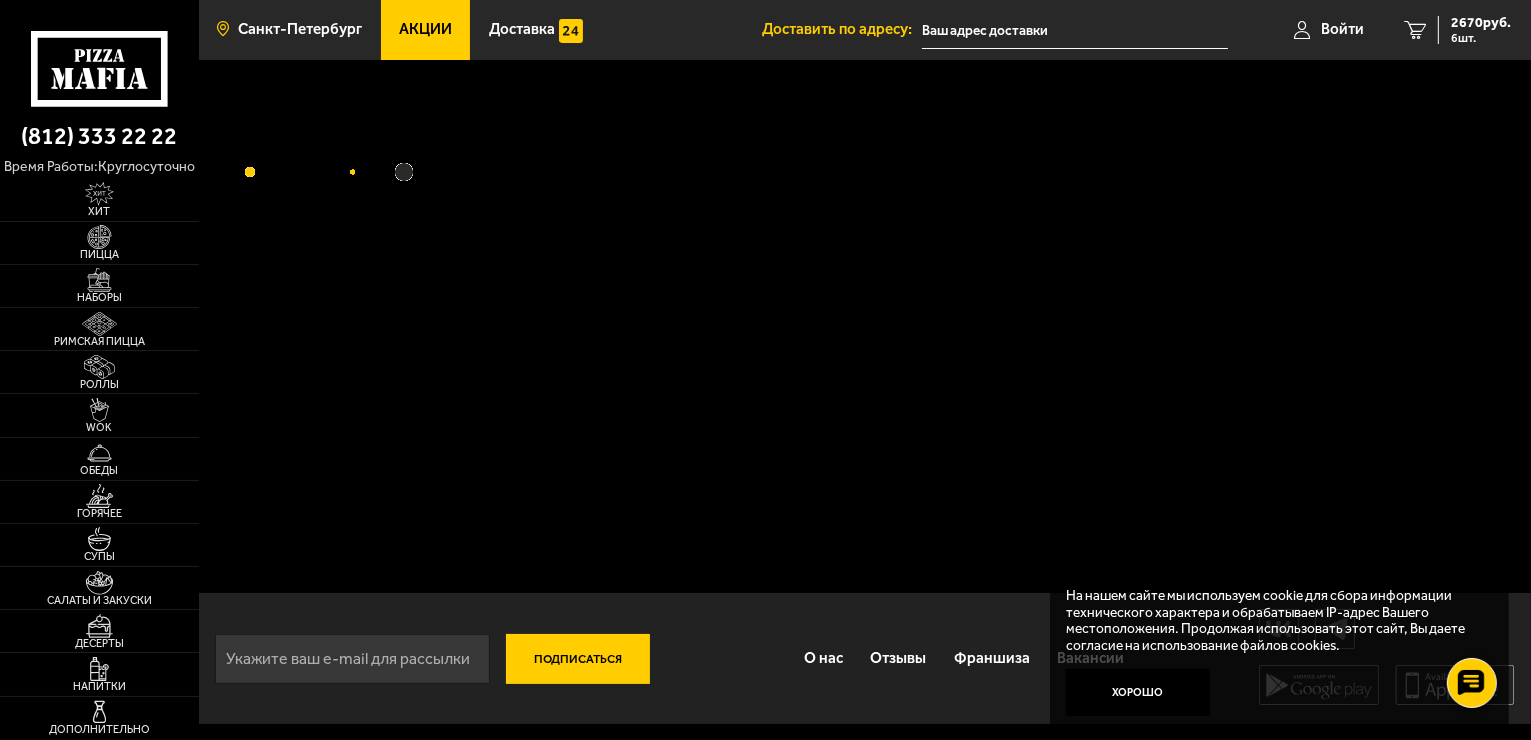 scroll, scrollTop: 16, scrollLeft: 0, axis: vertical 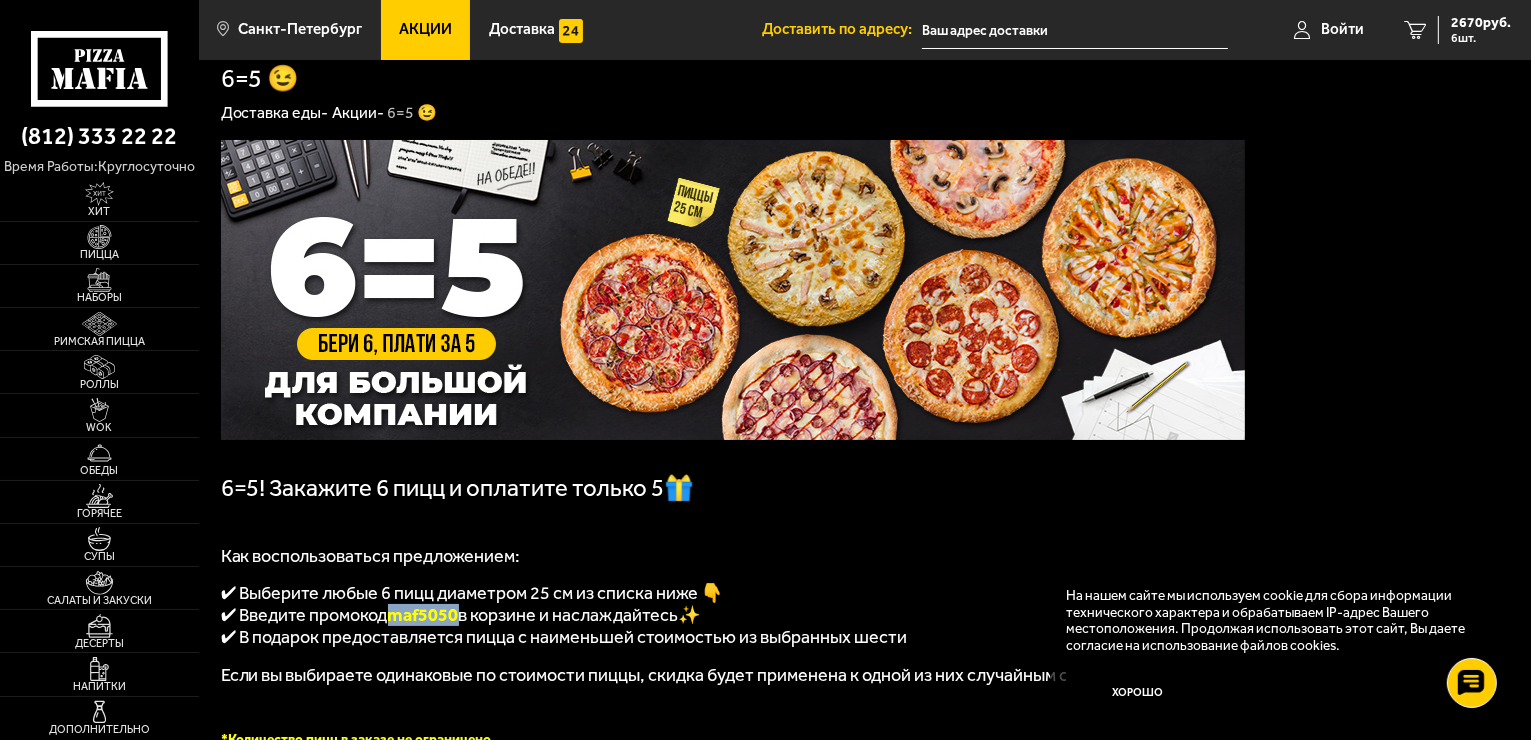drag, startPoint x: 395, startPoint y: 630, endPoint x: 462, endPoint y: 626, distance: 67.11929 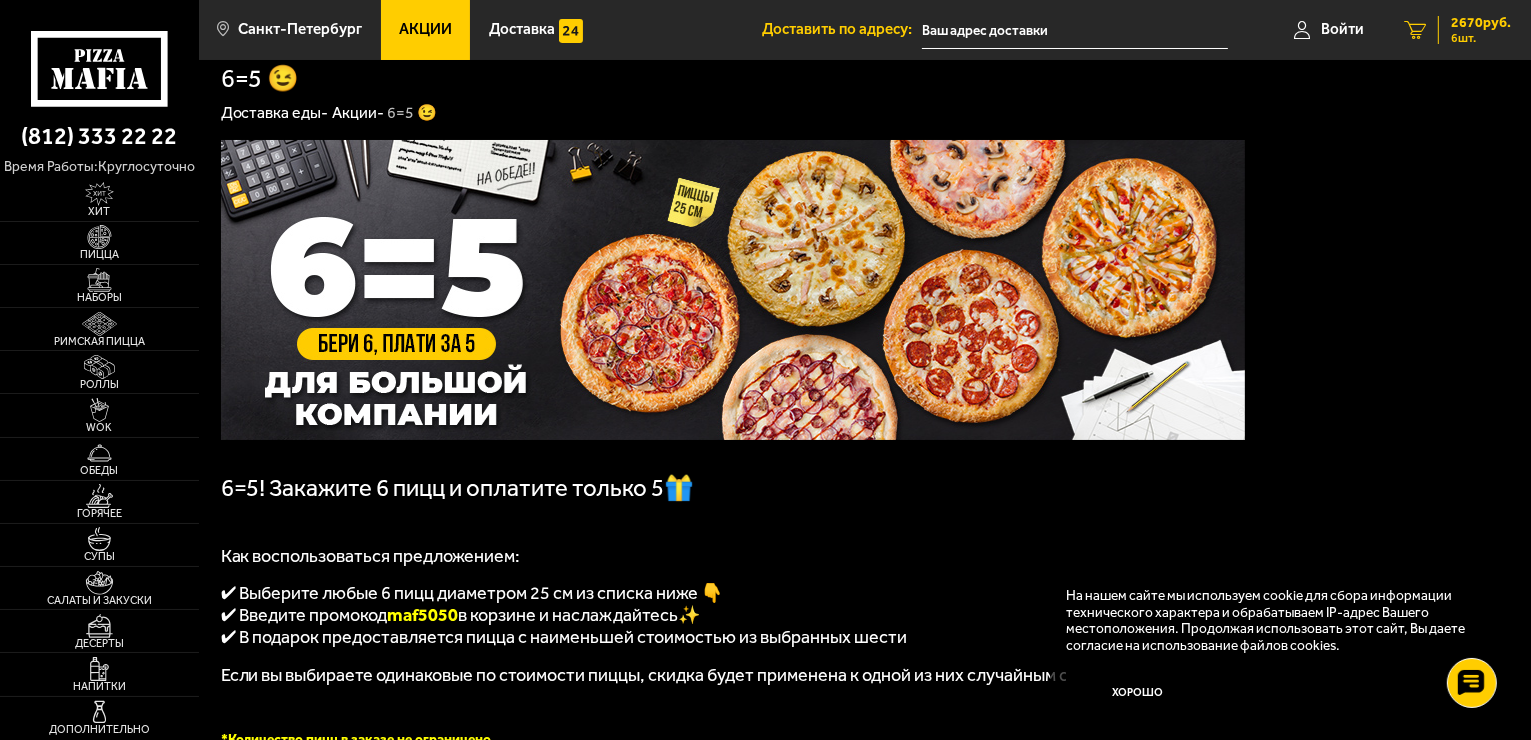 click on "2670  руб. 6  шт." at bounding box center (1474, 30) 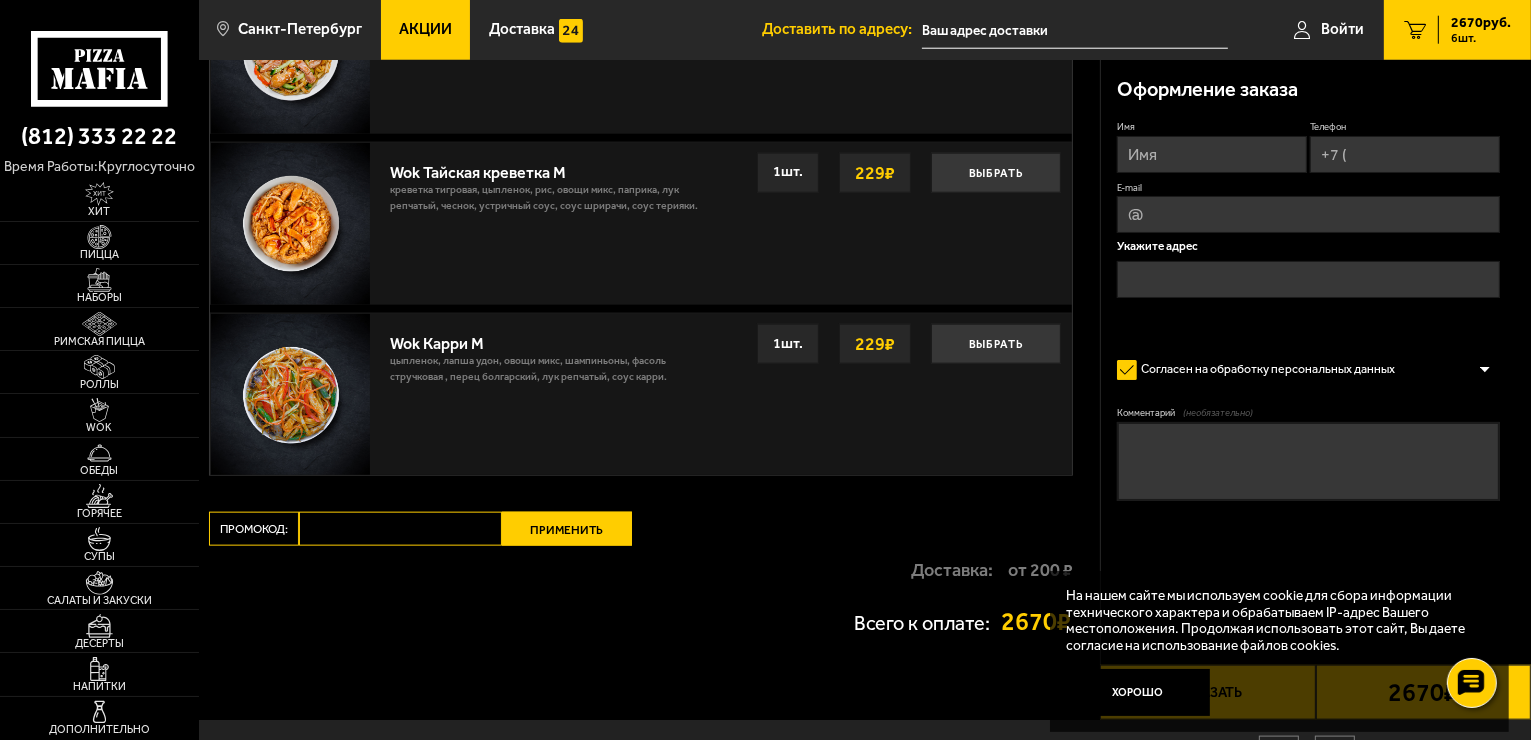 scroll, scrollTop: 2300, scrollLeft: 0, axis: vertical 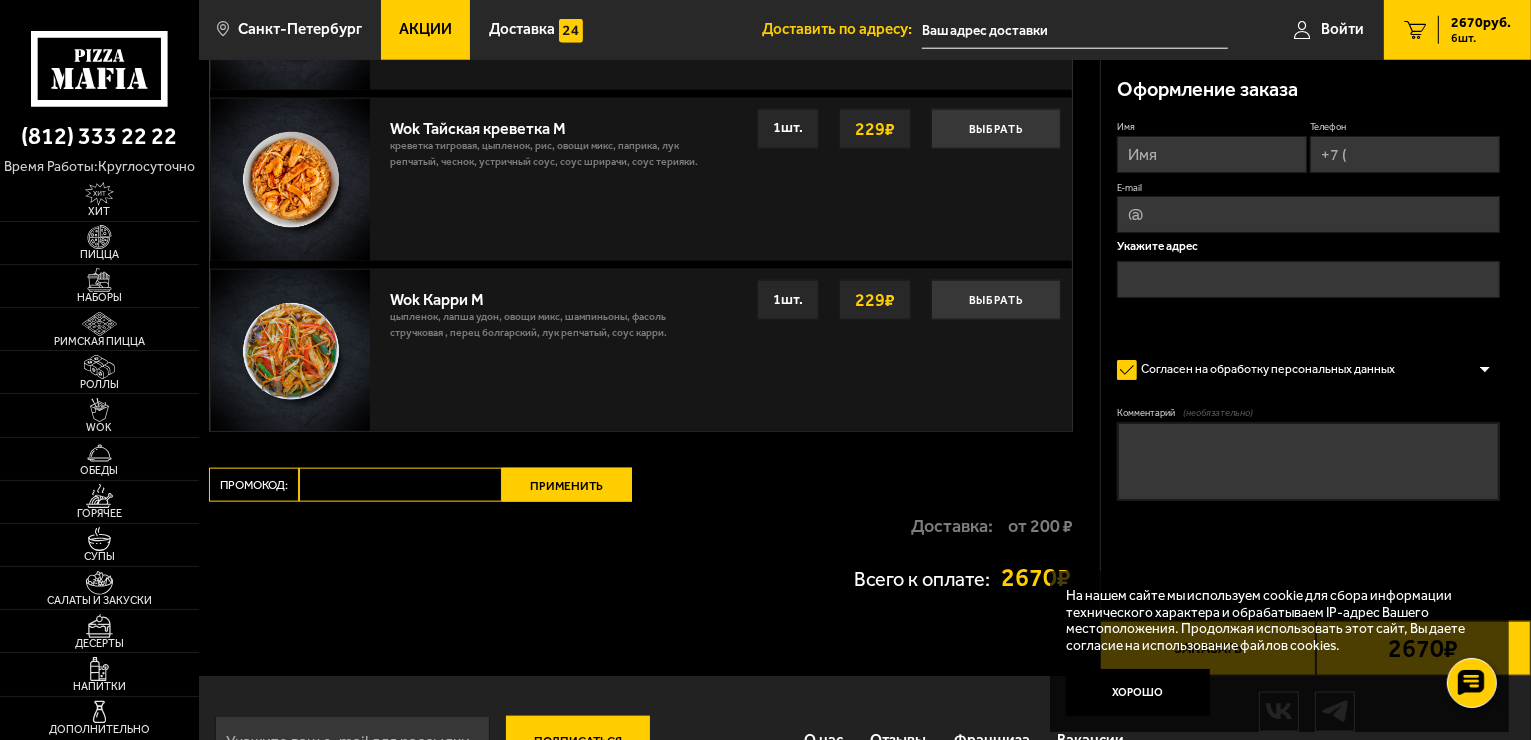 click on "Промокод:" at bounding box center [400, 485] 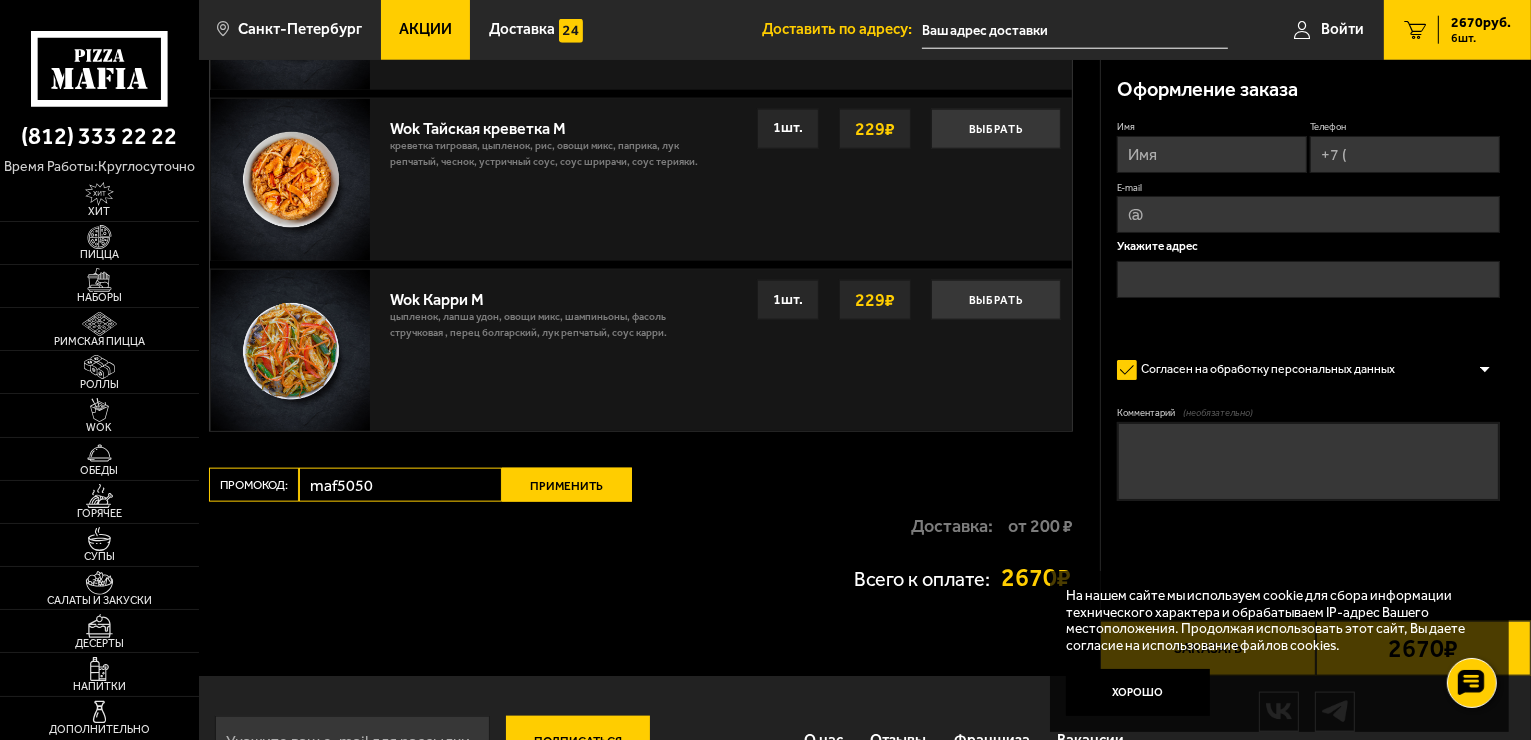 type on "maf5050" 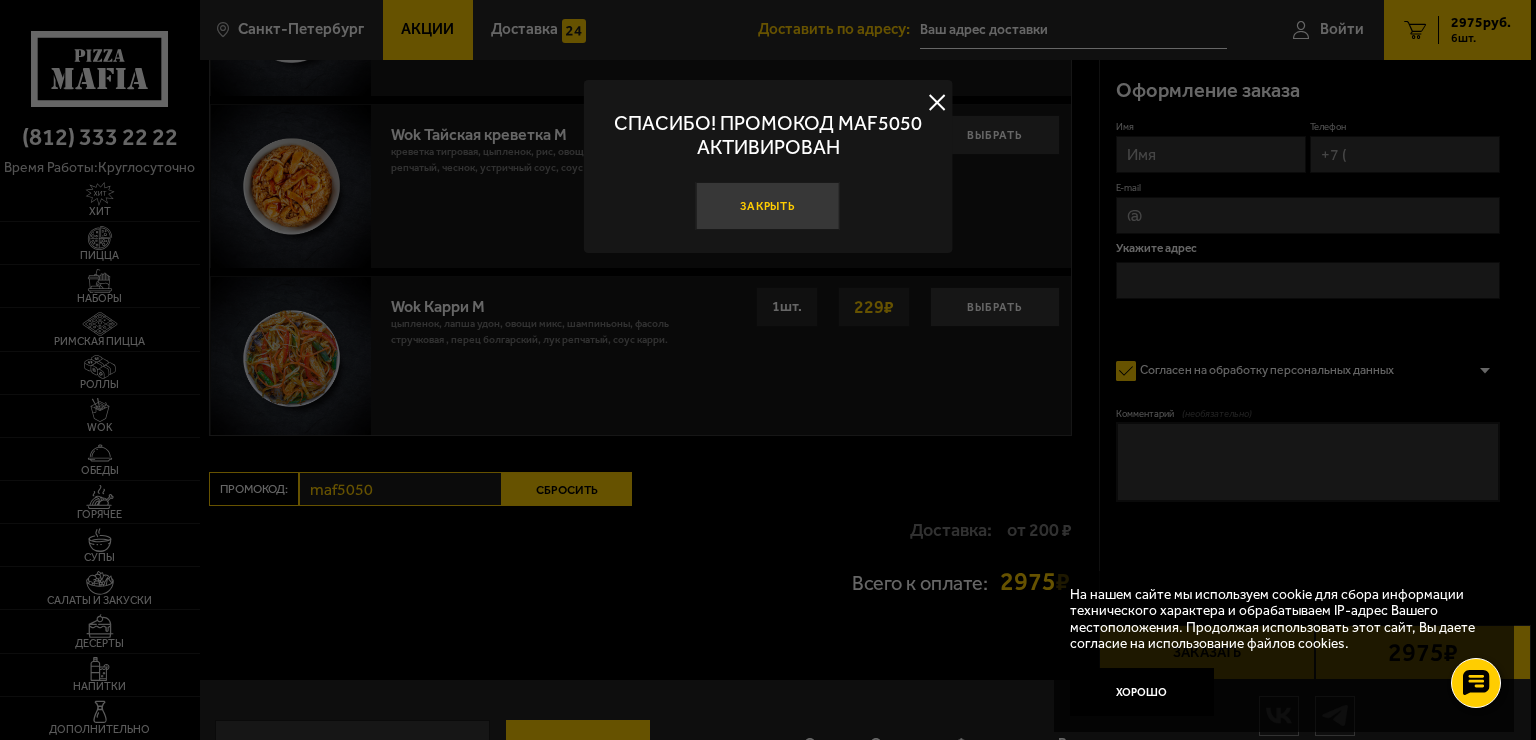 click on "Закрыть" at bounding box center (768, 206) 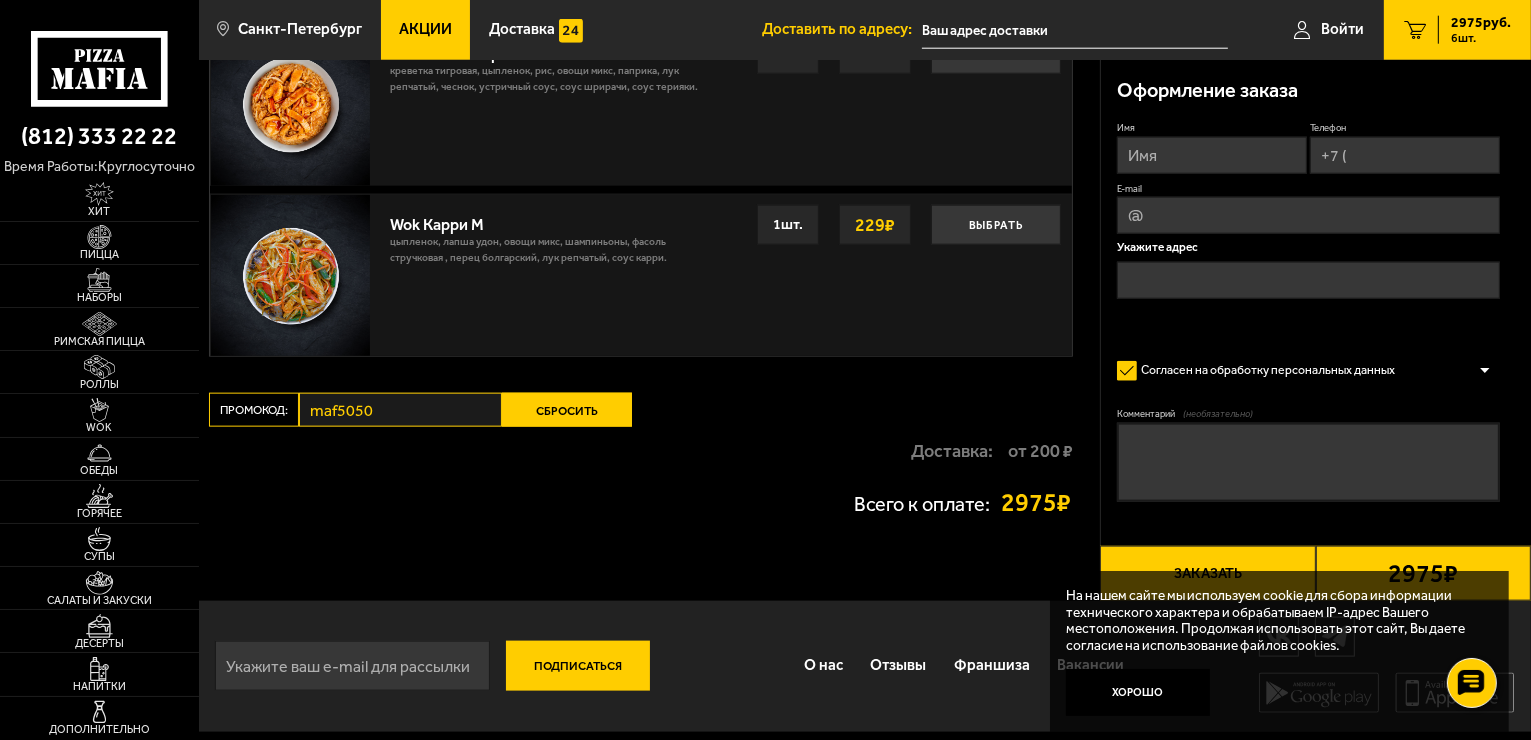 scroll, scrollTop: 2379, scrollLeft: 0, axis: vertical 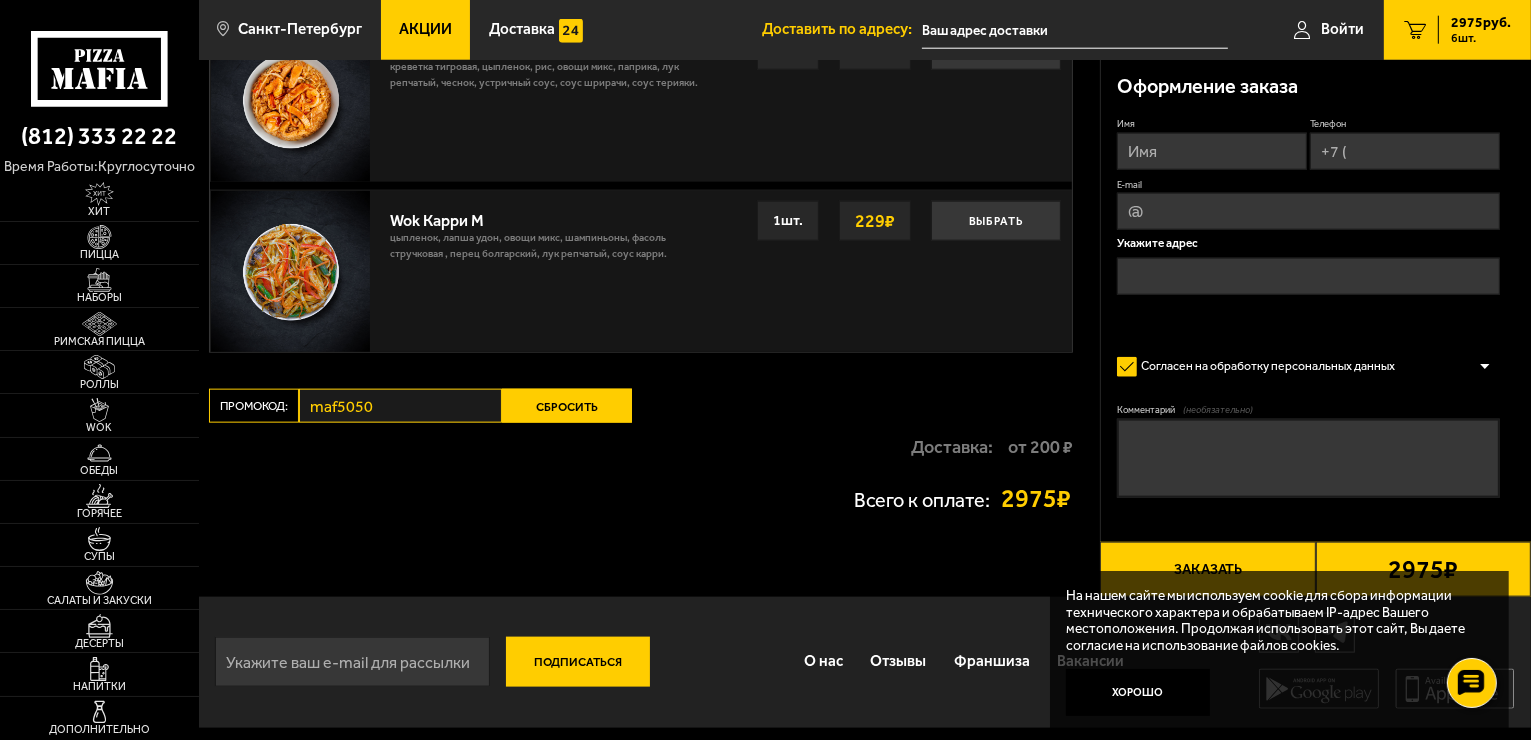 click on "Сбросить" at bounding box center (567, 406) 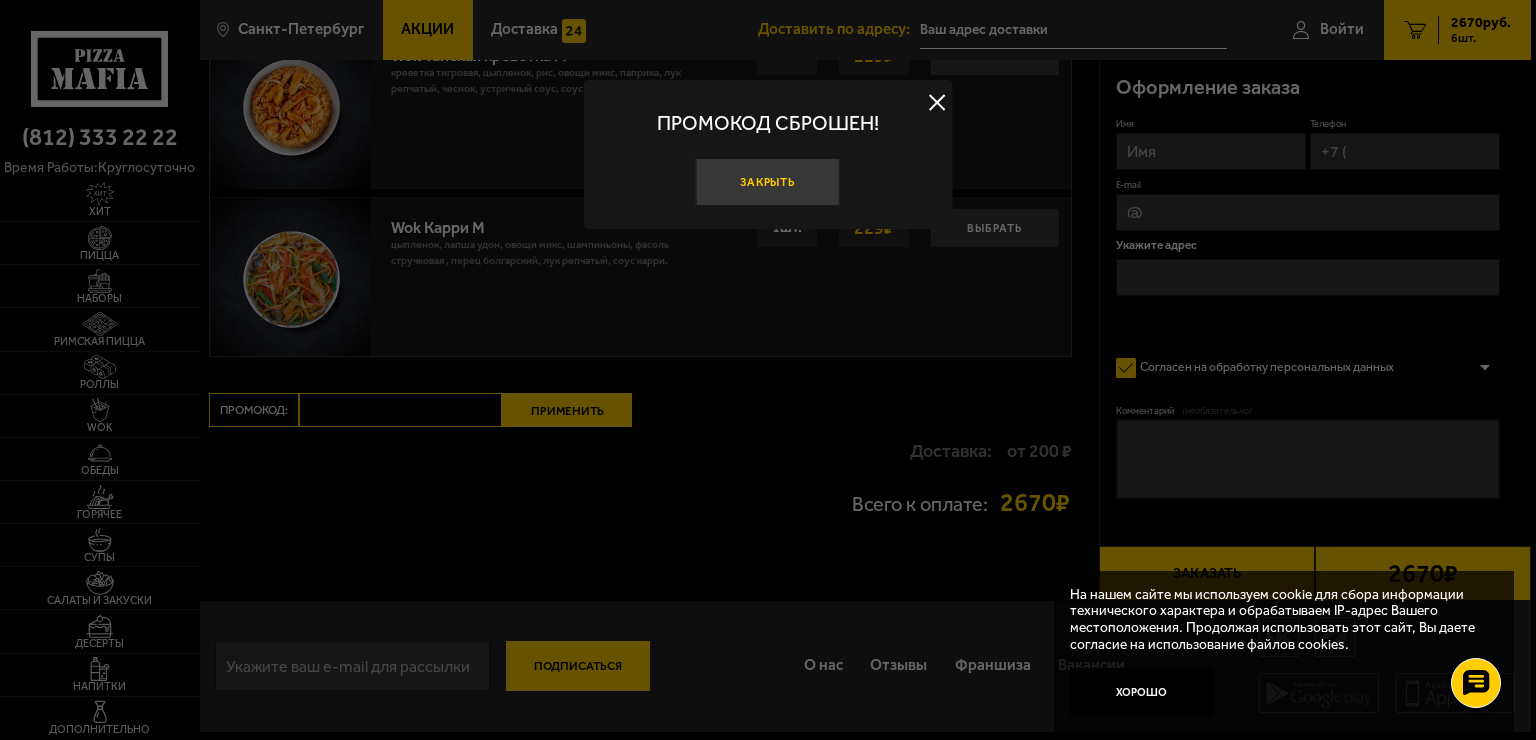 click on "Закрыть" at bounding box center (768, 182) 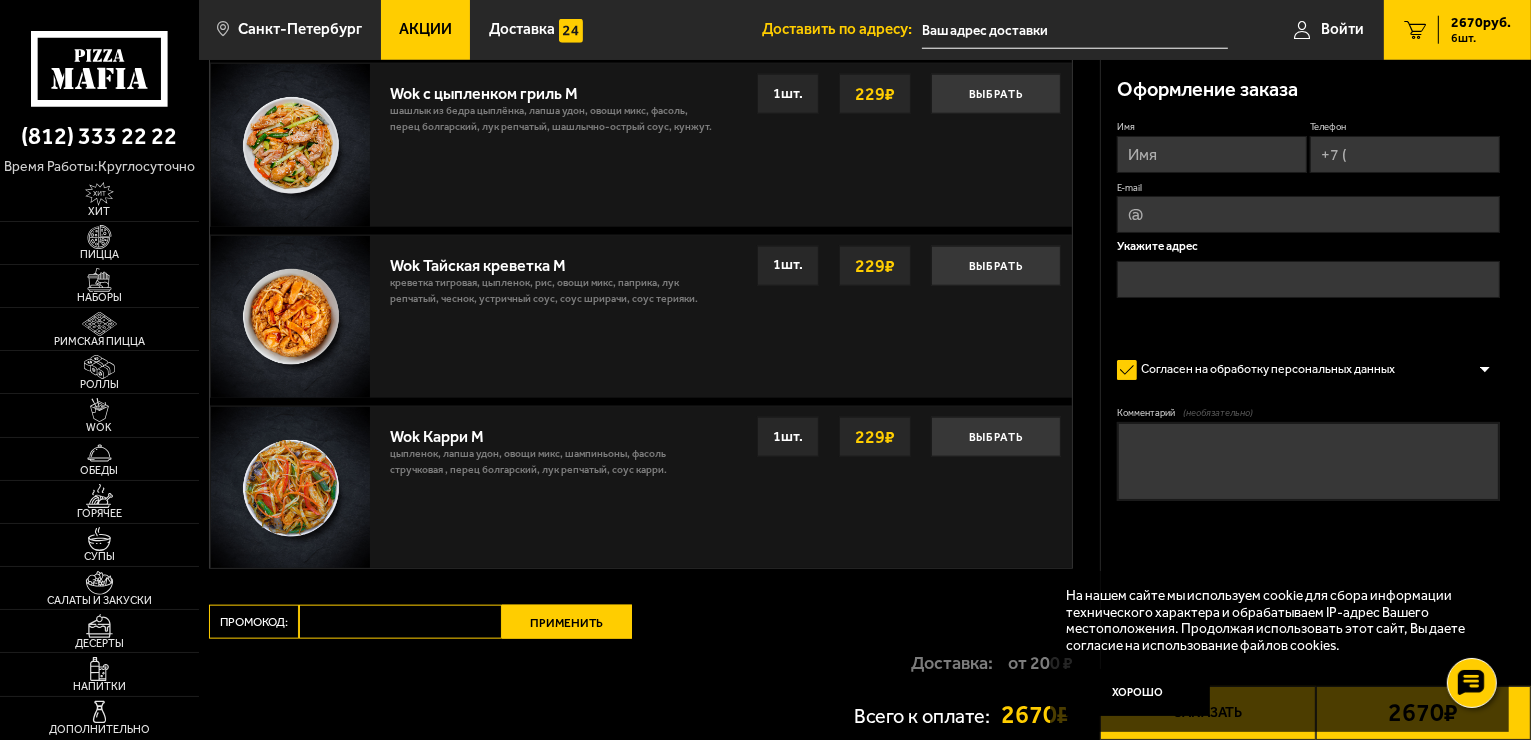 scroll, scrollTop: 2079, scrollLeft: 0, axis: vertical 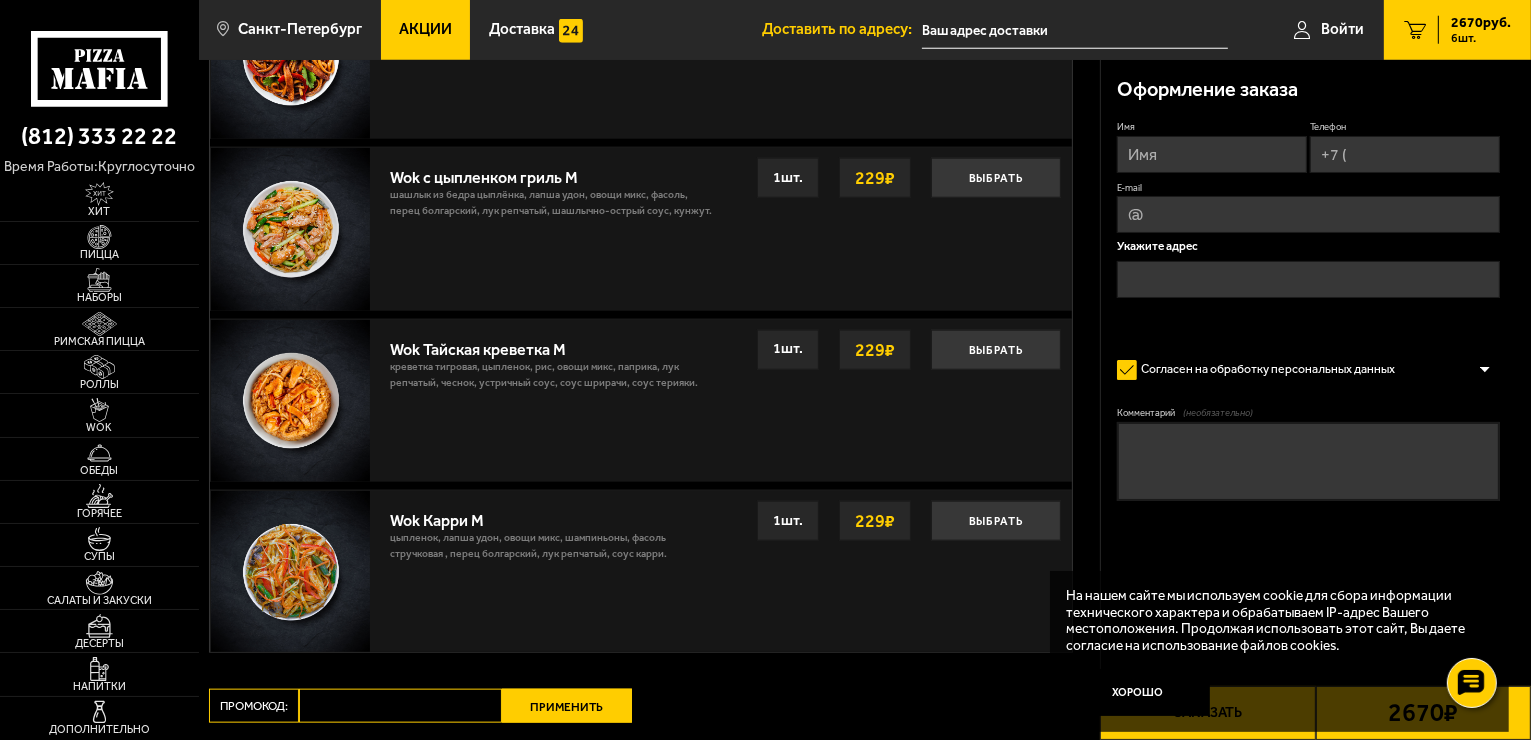 click on "Имя" at bounding box center [1212, 154] 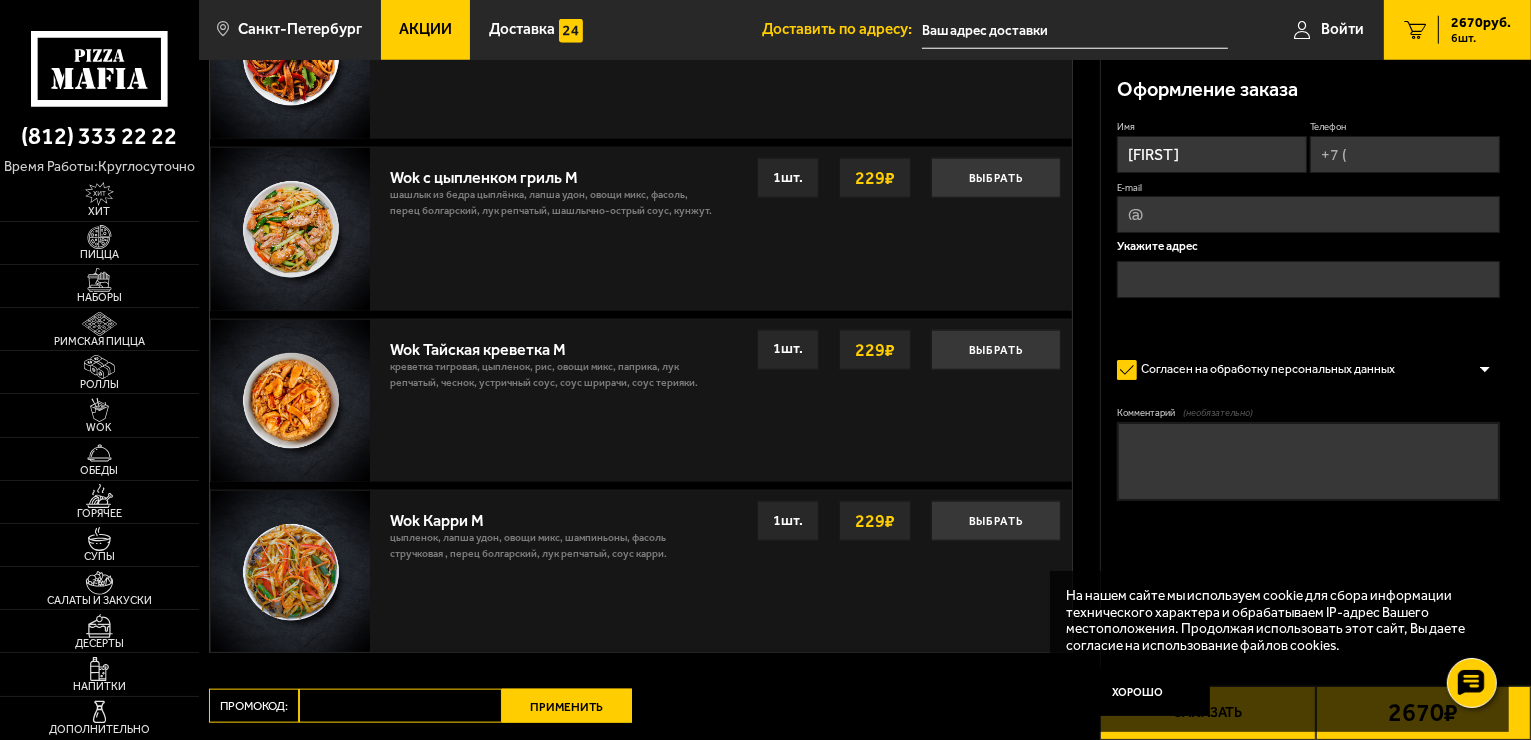 click on "[FIRST]" at bounding box center (1212, 154) 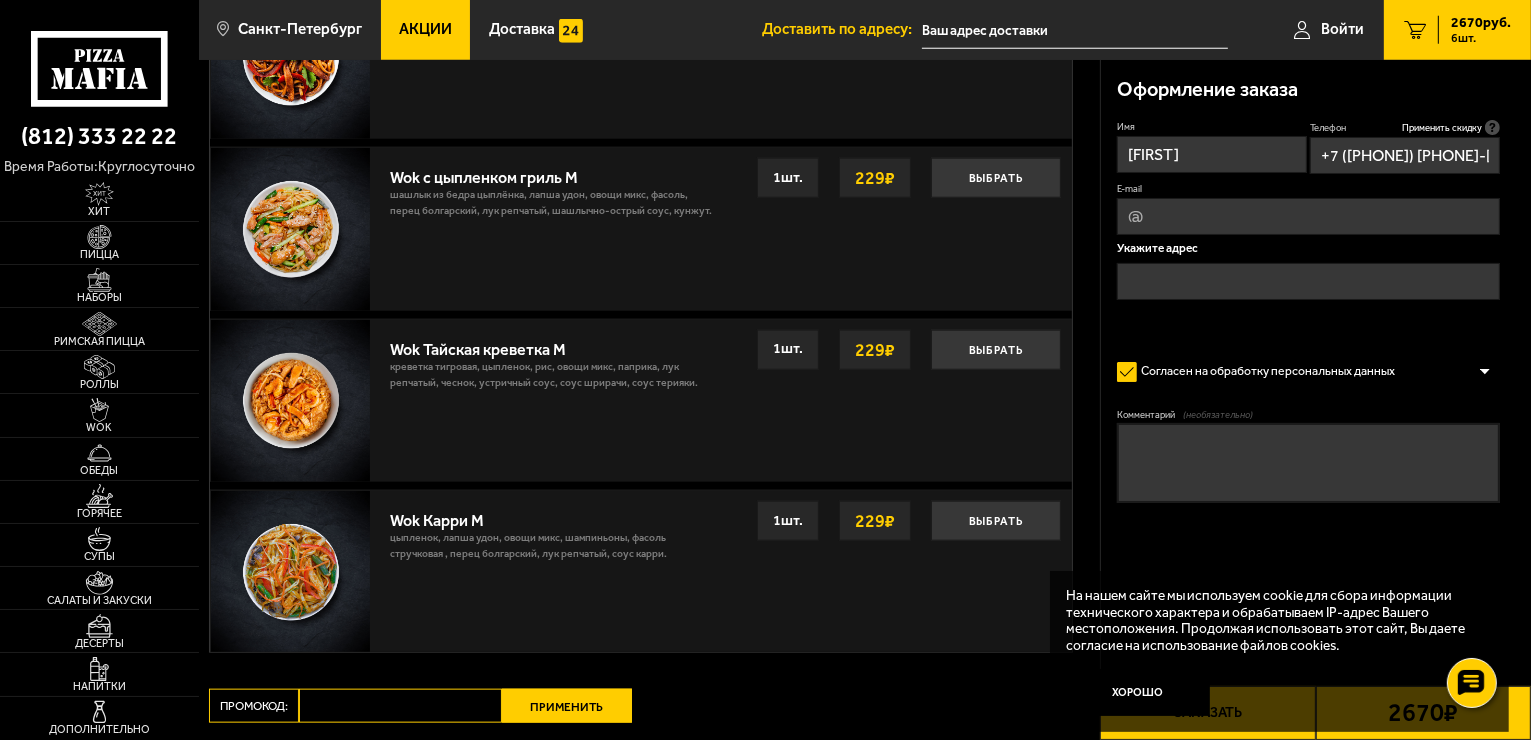 type on "+7 ([PHONE]) [PHONE]-[PHONE]" 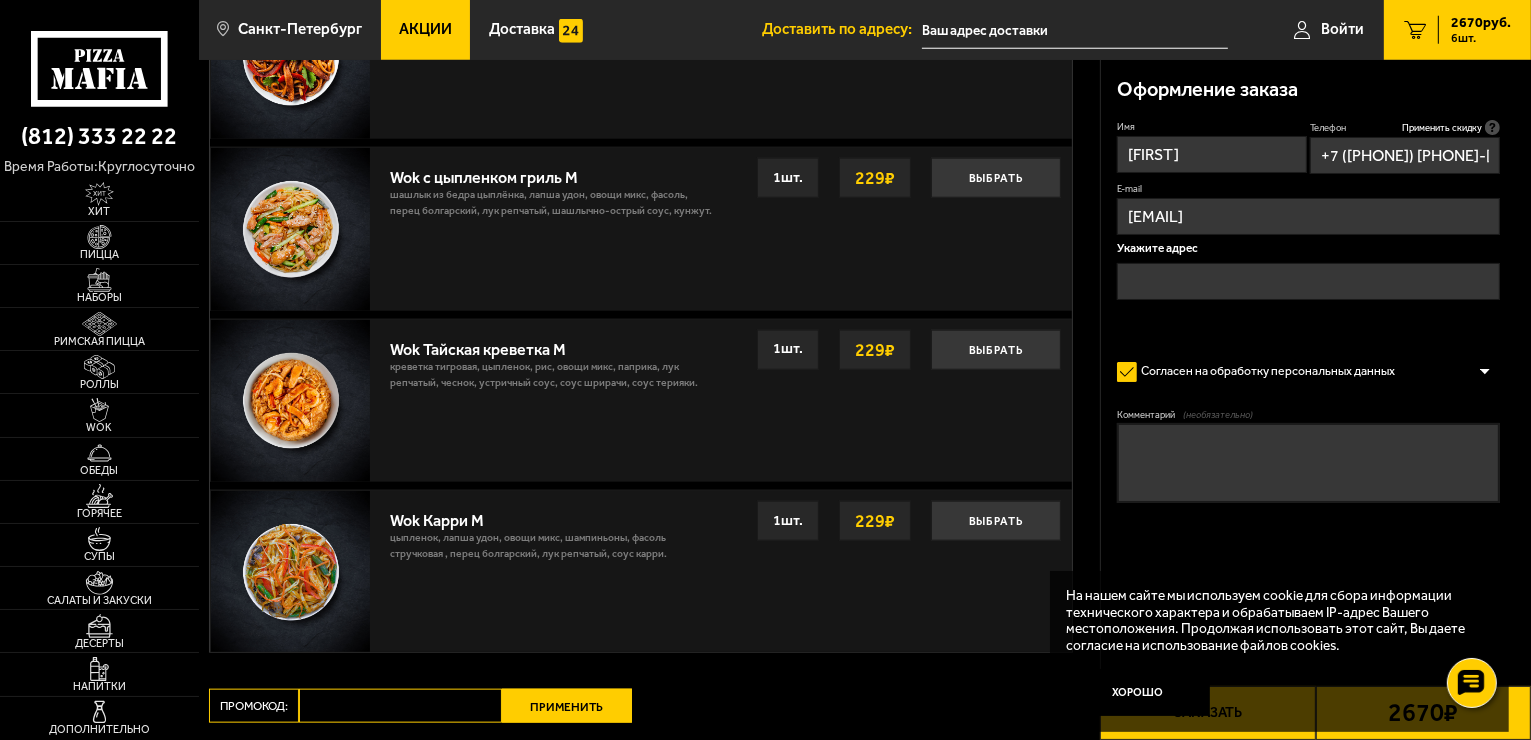 click on "Комментарий   (необязательно)" at bounding box center [1308, 463] 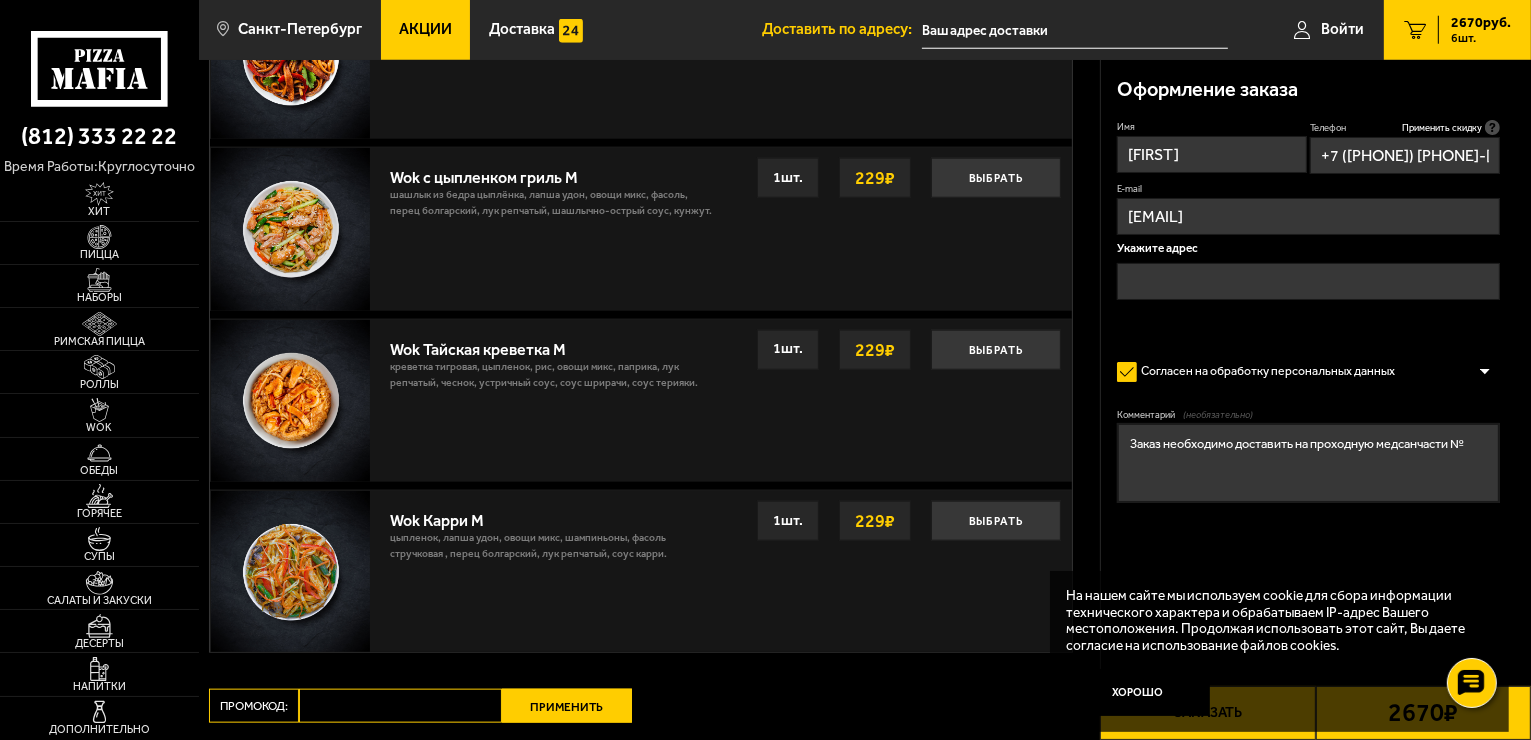 click on "Заказ необходимо доставить на проходную медсанчасти №" at bounding box center [1308, 463] 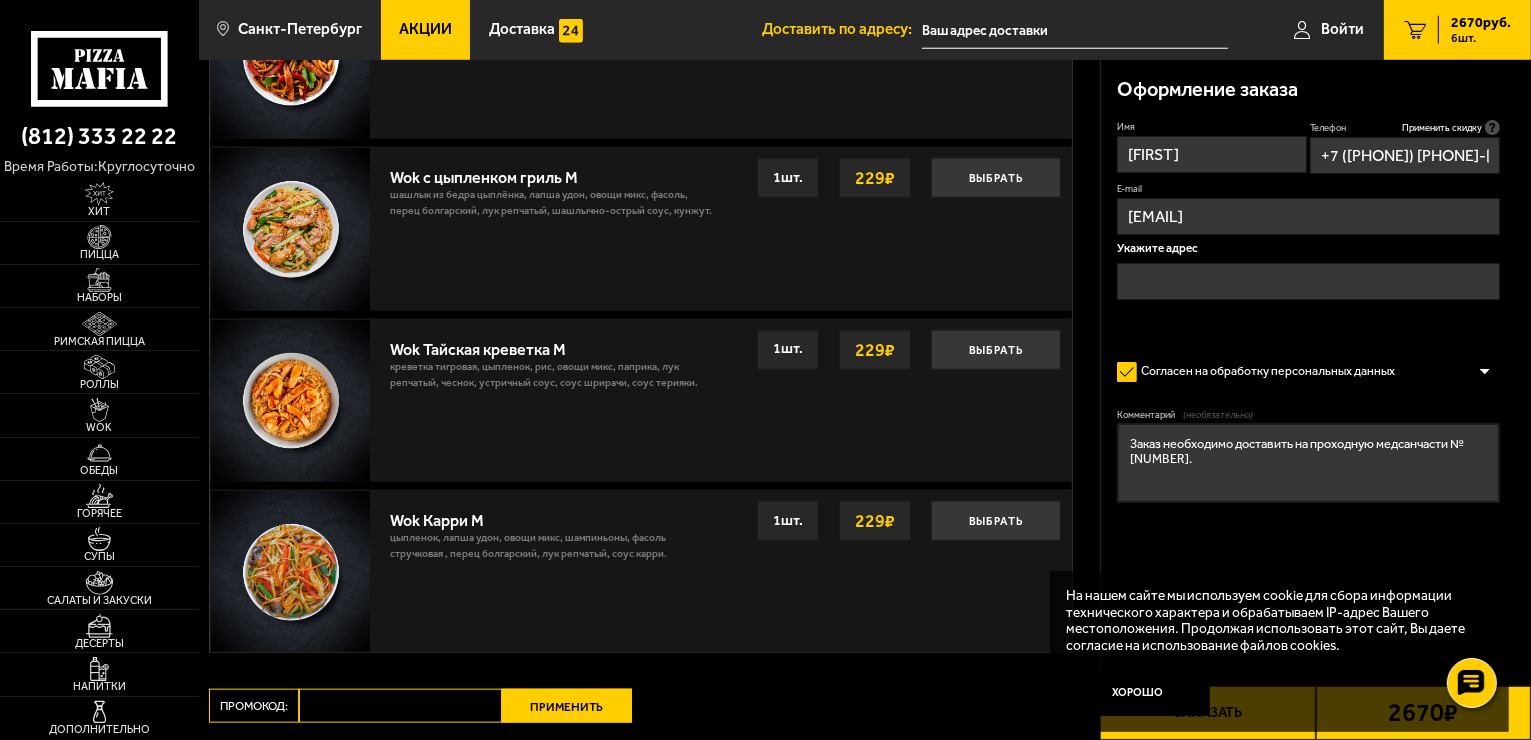 type on "Заказ необходимо доставить на проходную медсанчасти №  [NUMBER]." 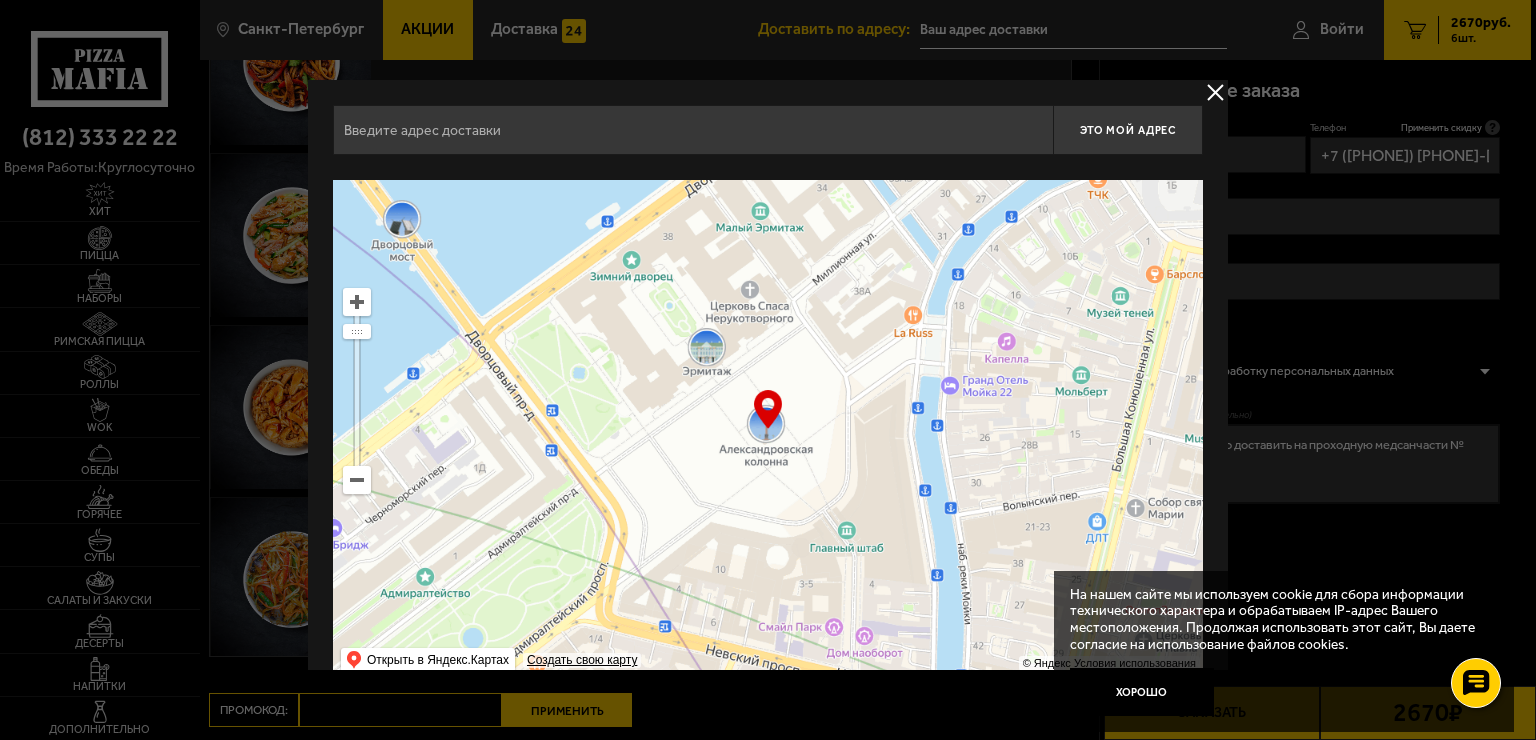 click at bounding box center (693, 130) 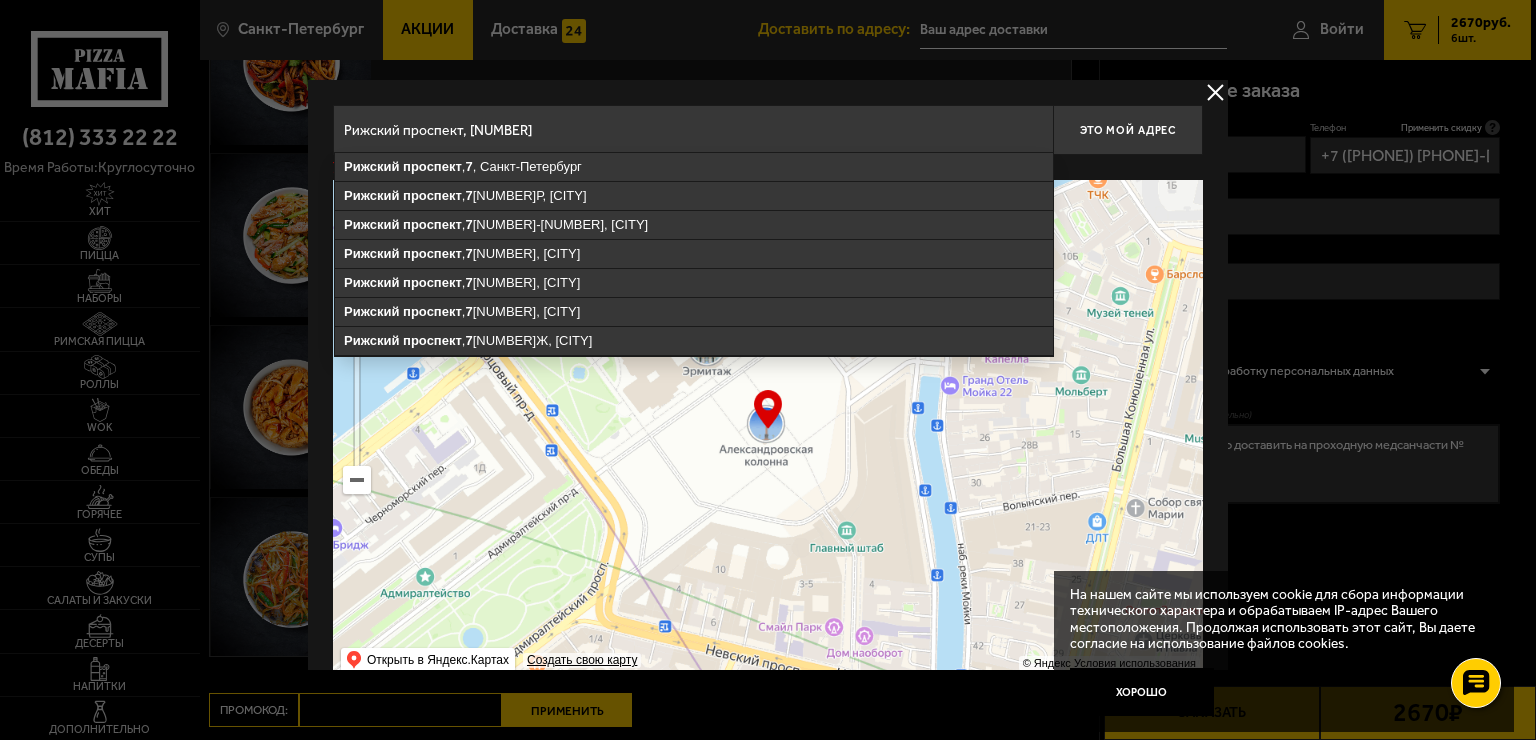 drag, startPoint x: 488, startPoint y: 121, endPoint x: 365, endPoint y: 121, distance: 123 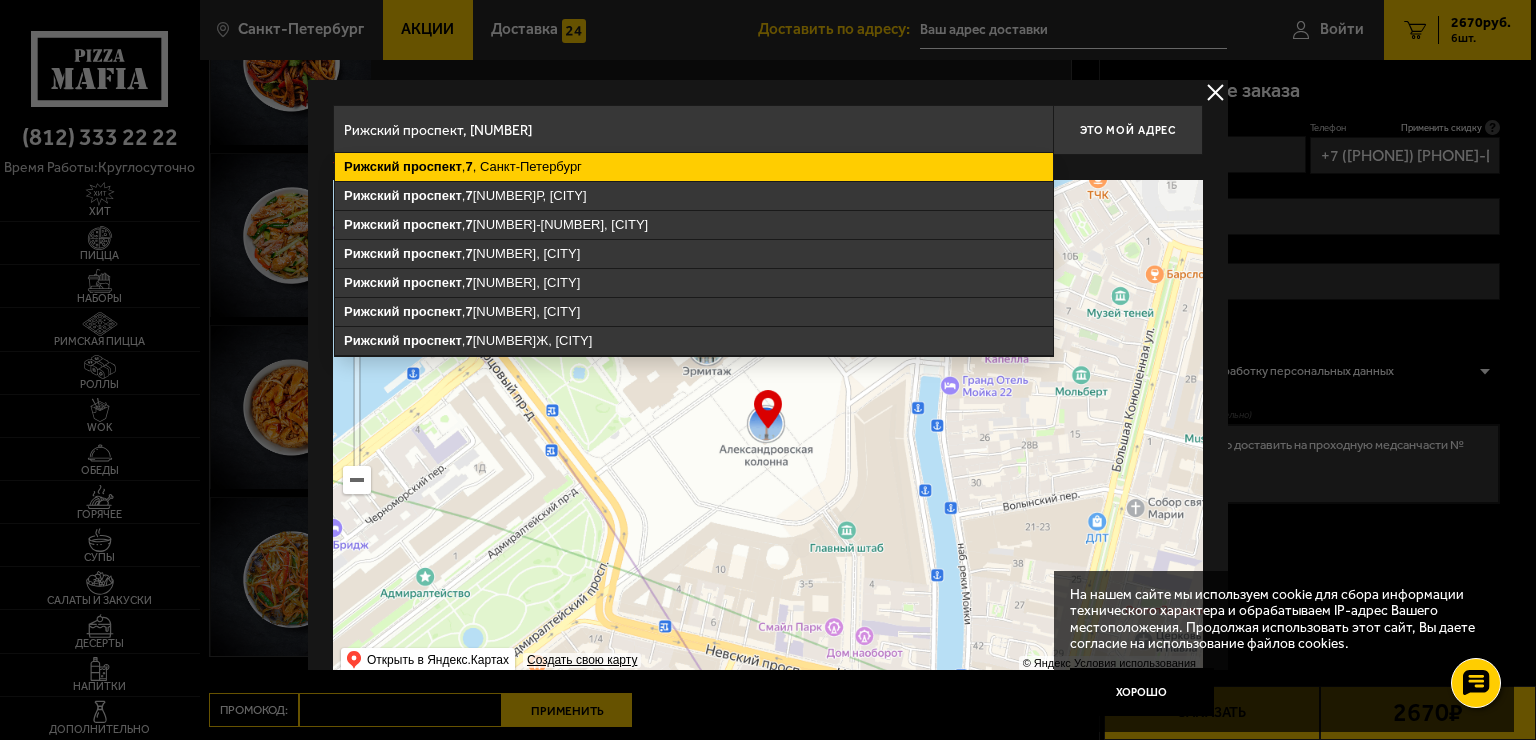 click on "Рижский" at bounding box center (371, 166) 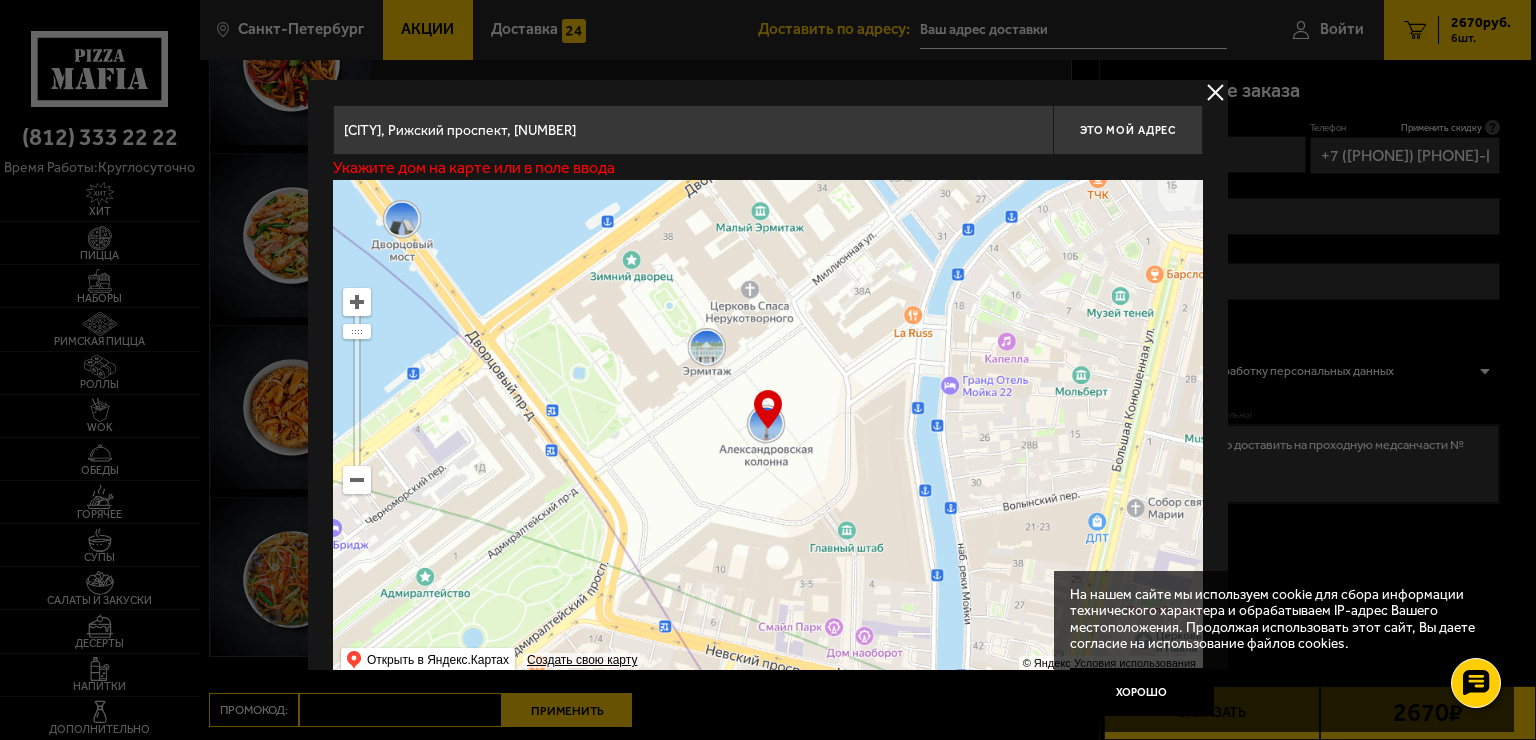 type on "Рижский проспект, [NUMBER]" 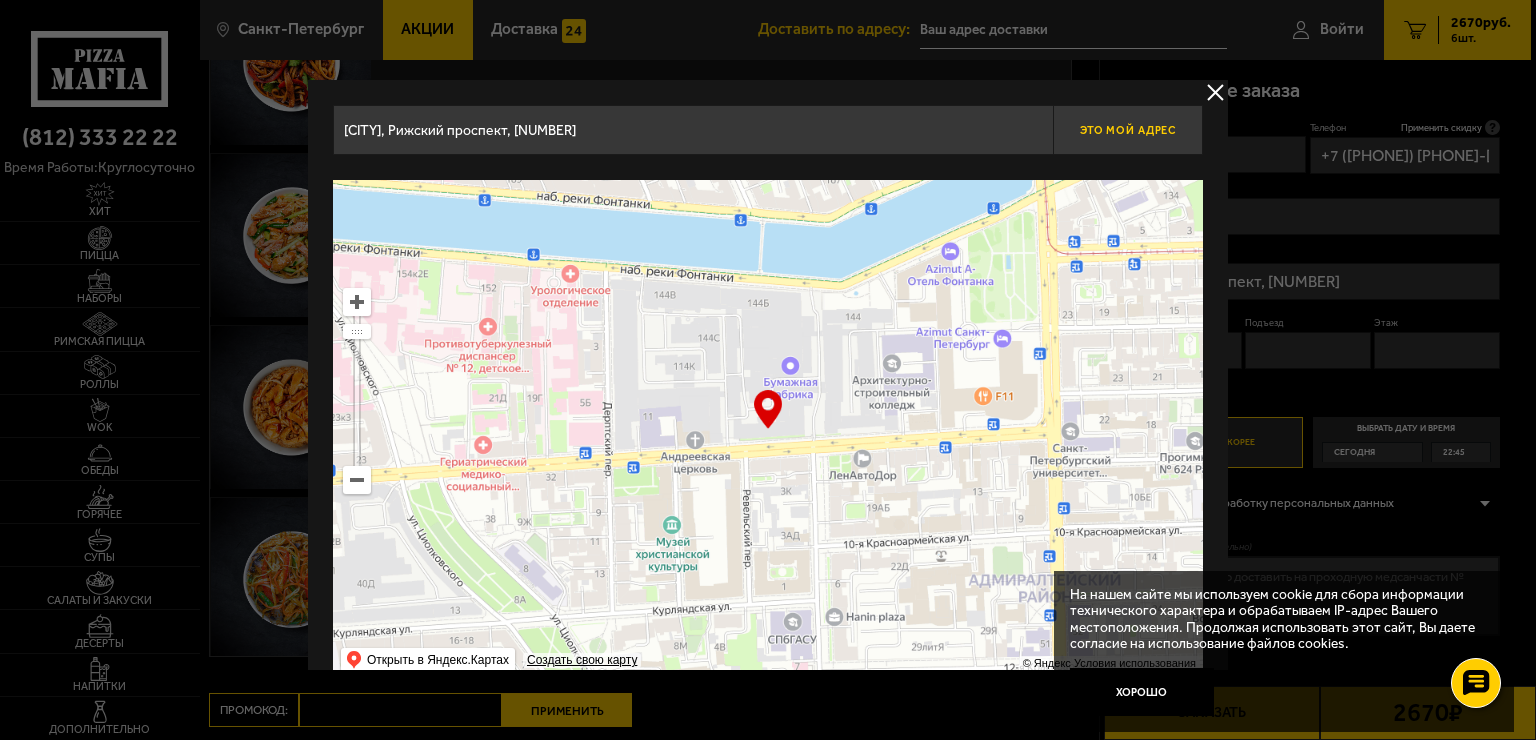 click on "Это мой адрес" at bounding box center (1128, 130) 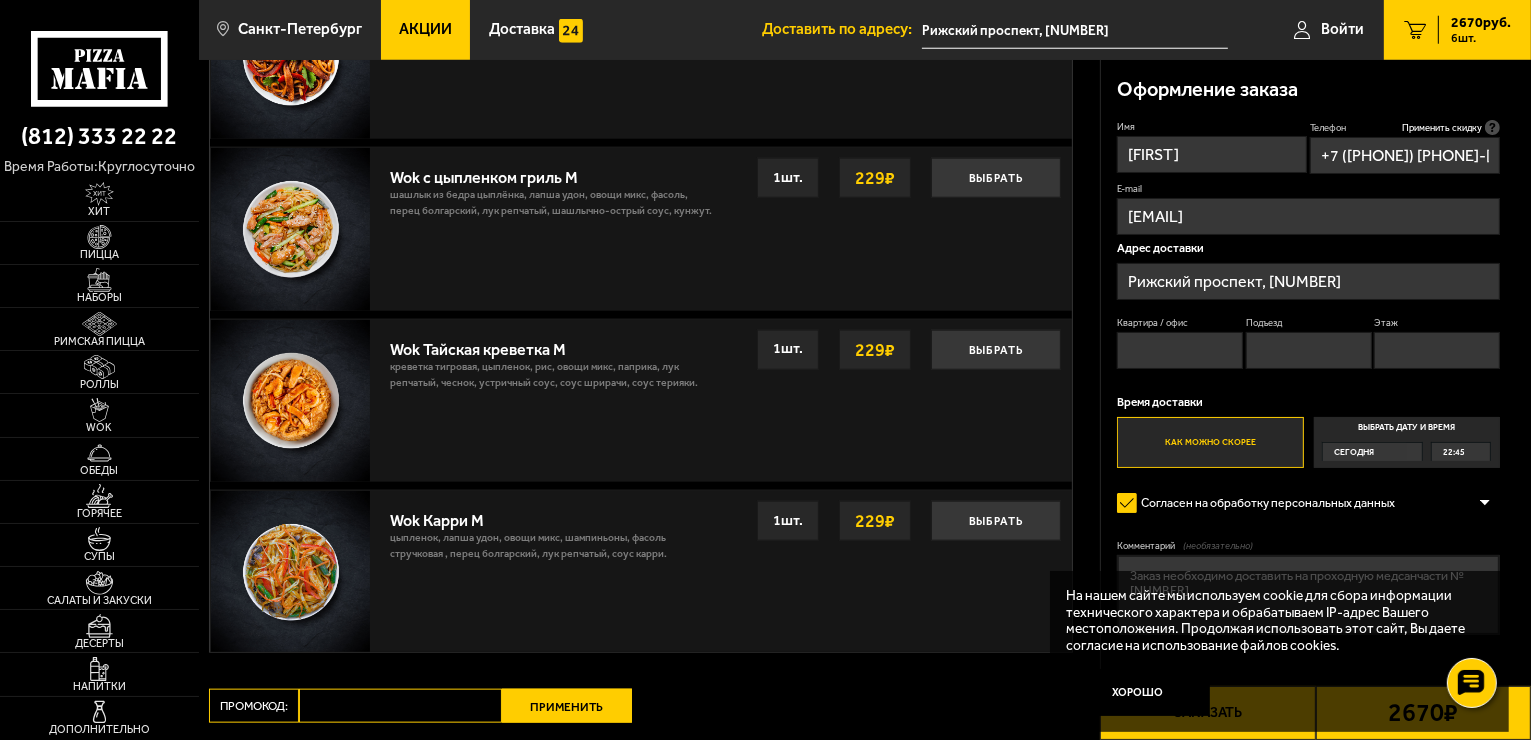 click on "Квартира / офис" at bounding box center (1180, 350) 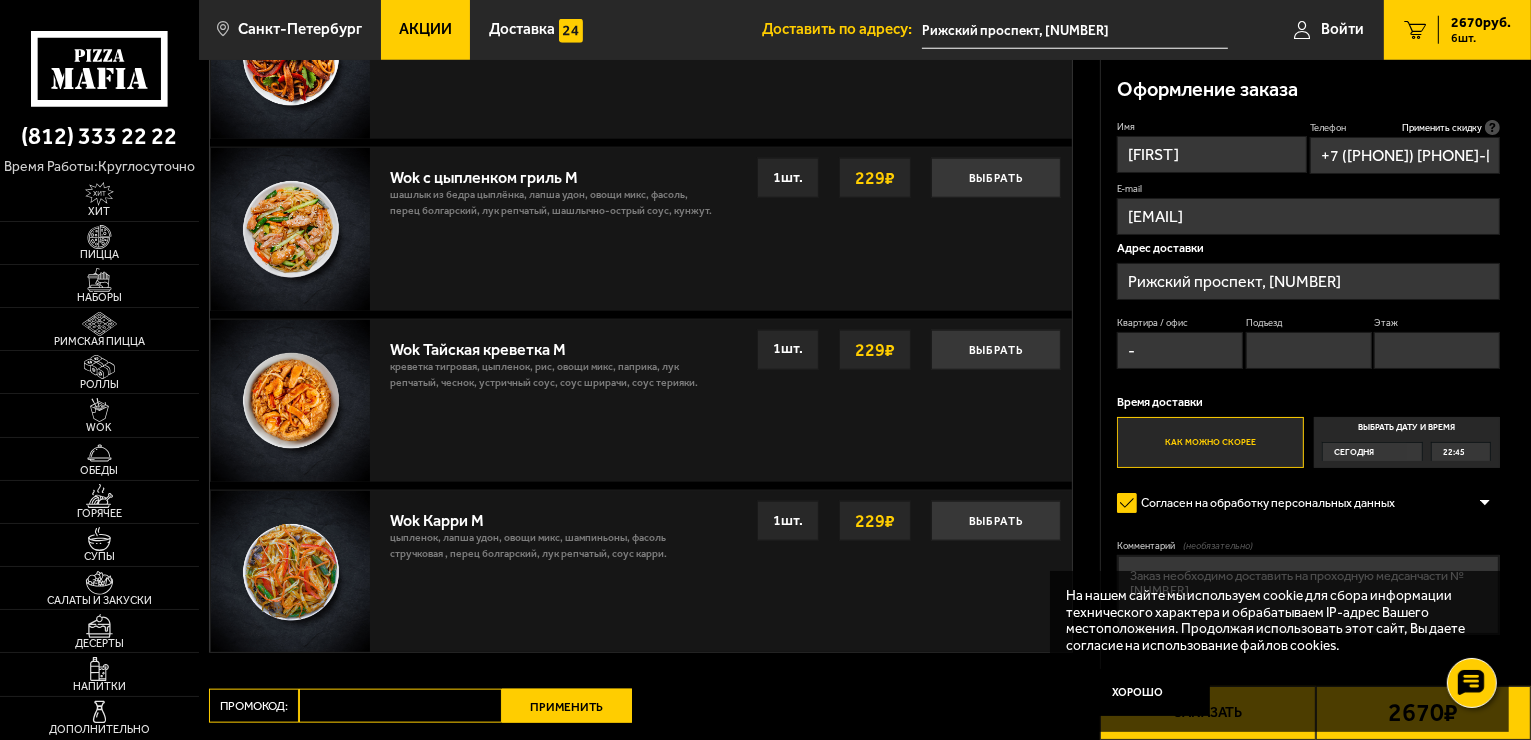 type on "-" 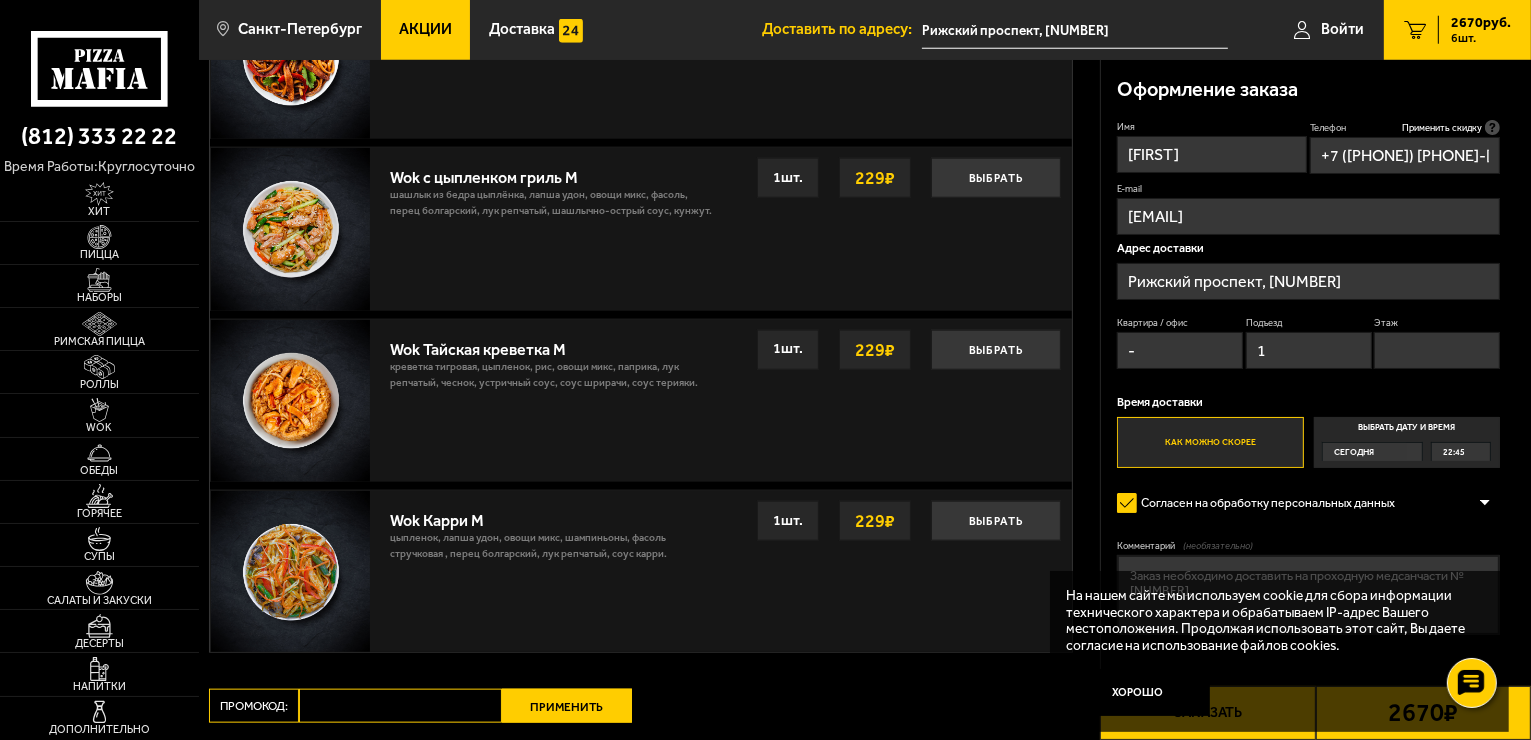 type on "1" 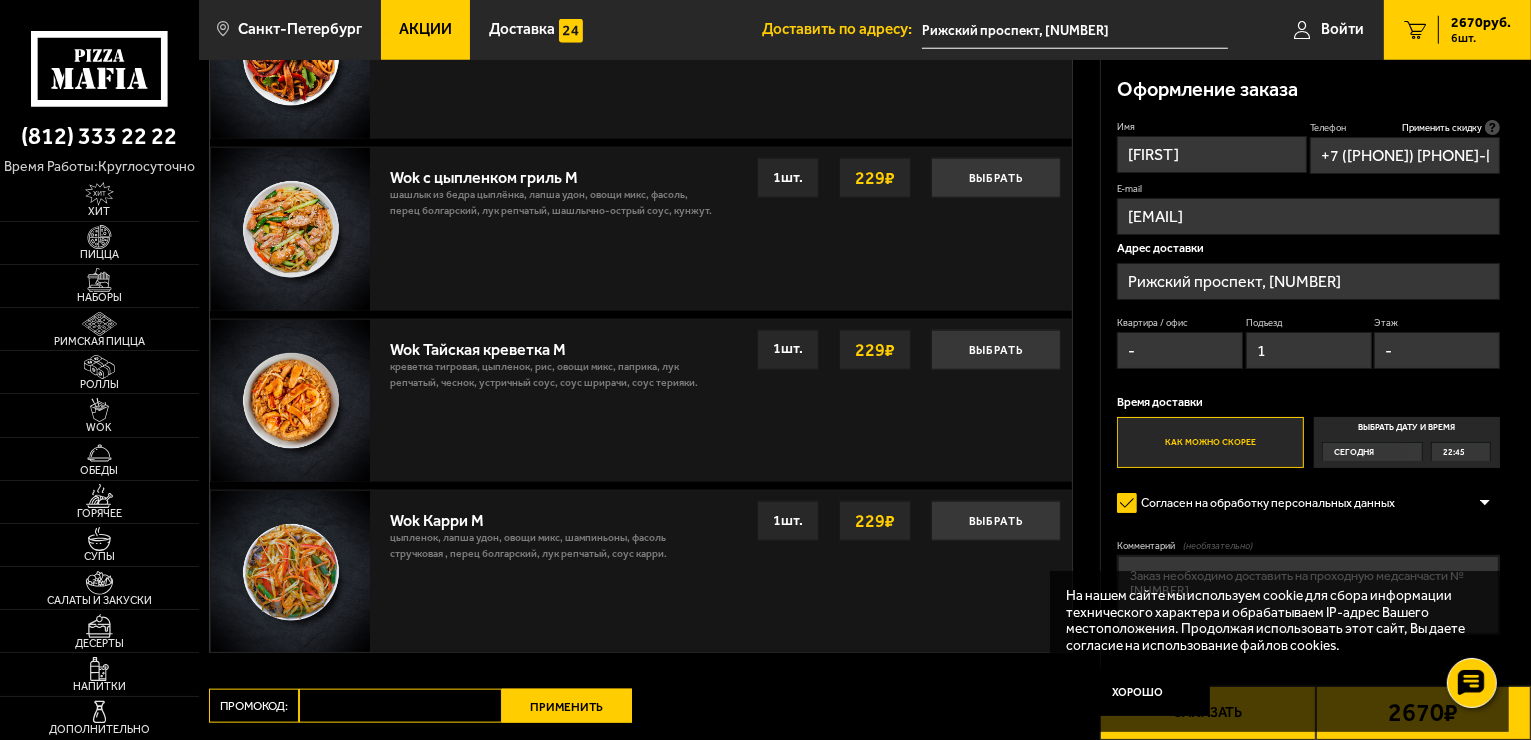 type on "-" 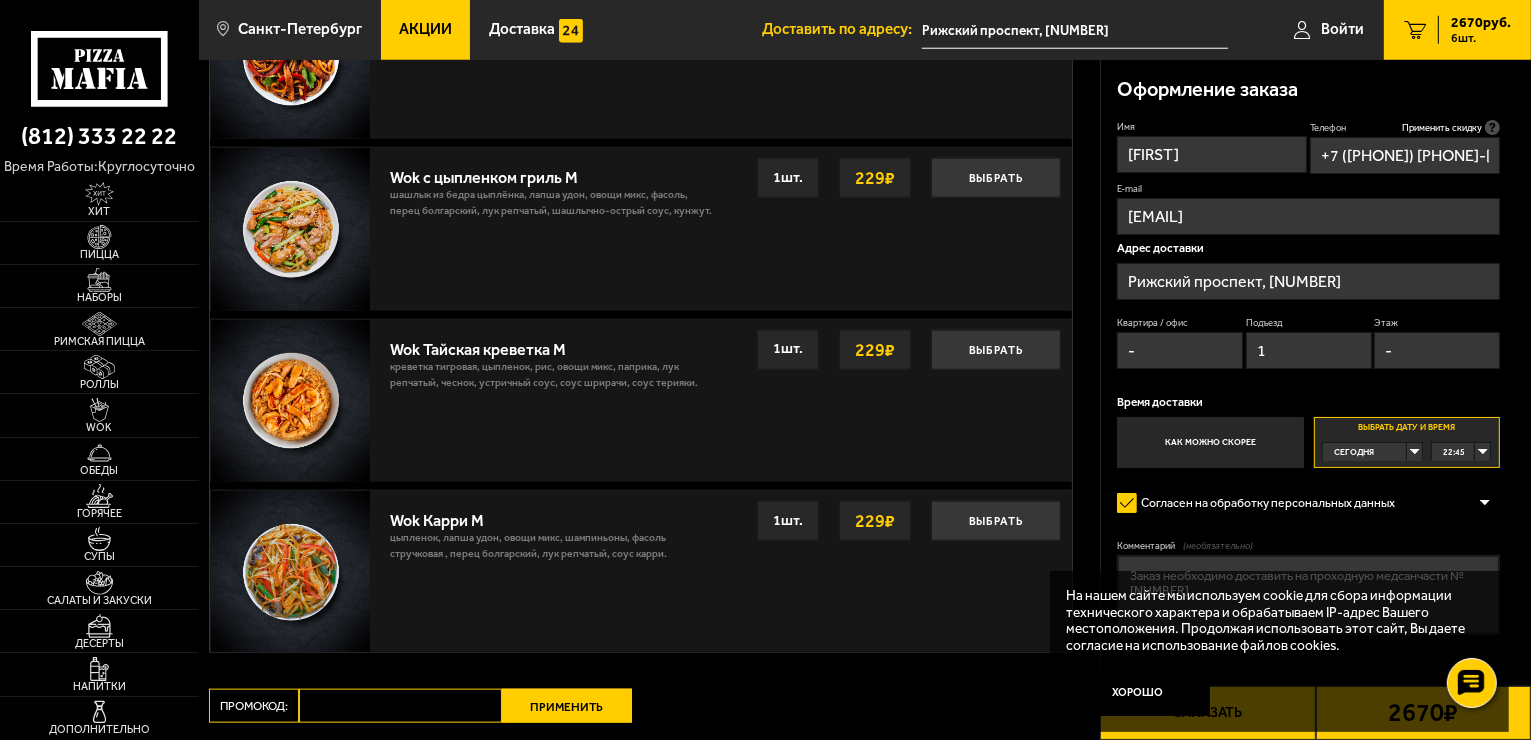 click on "Выбрать дату и время Сегодня [TIME]" at bounding box center [1407, 442] 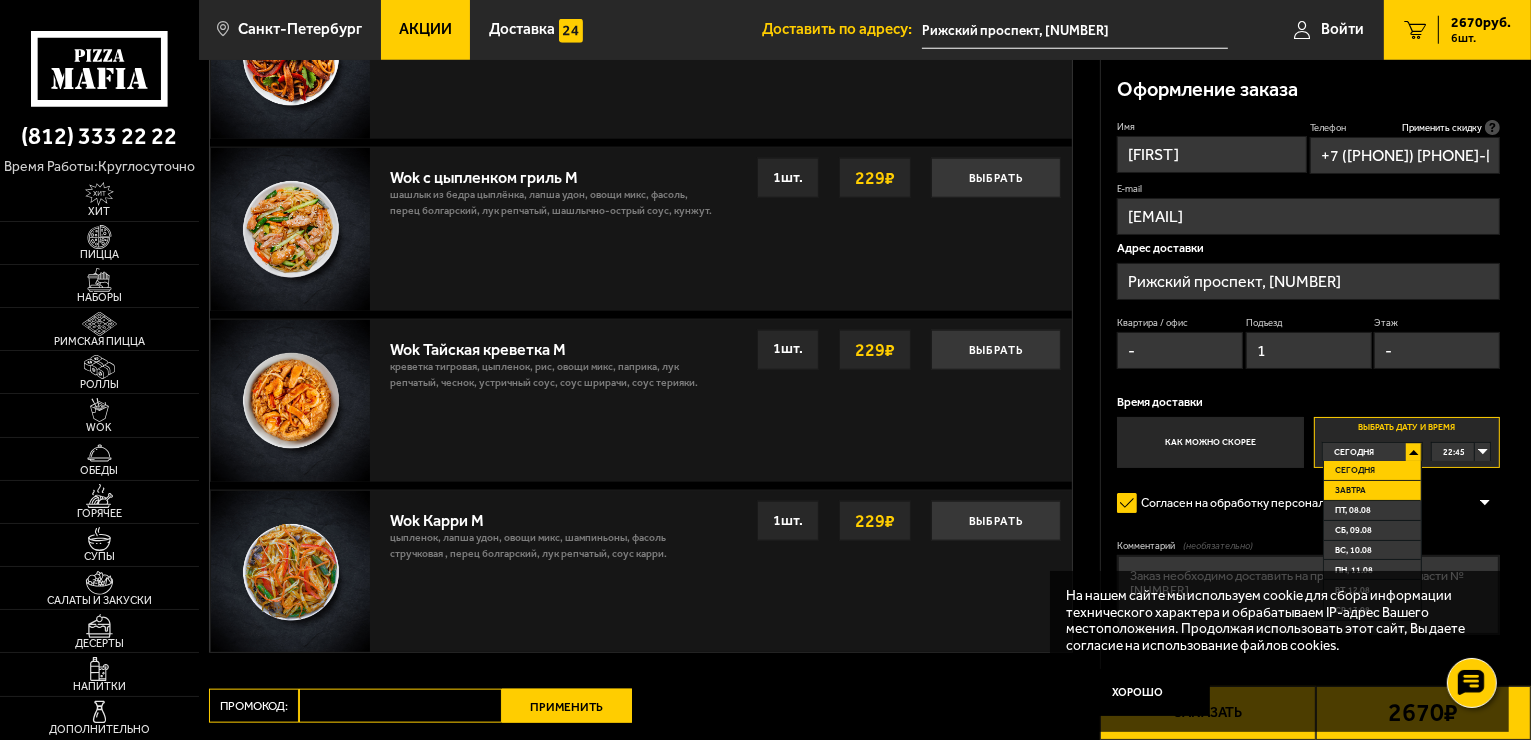 click on "Завтра" at bounding box center [1372, 491] 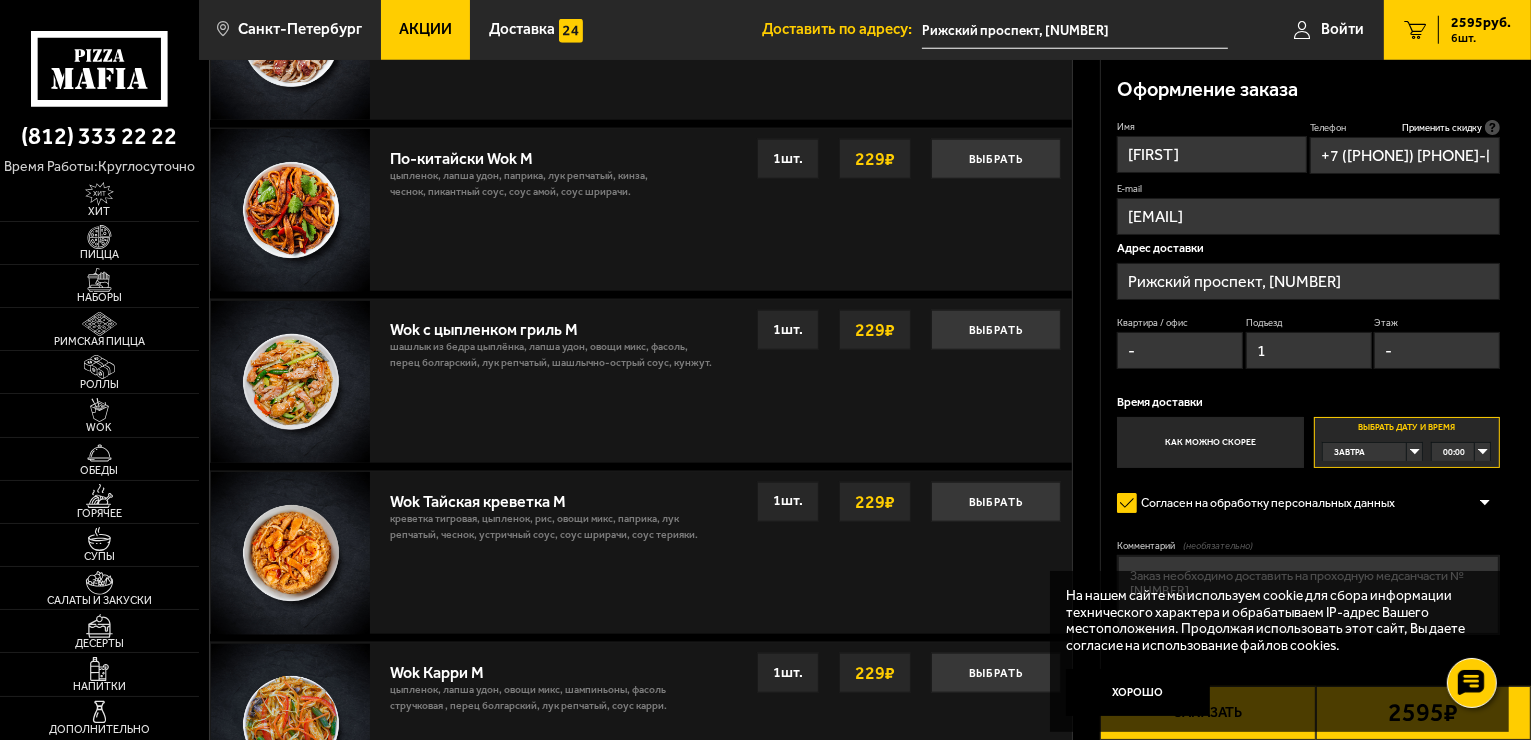 click on "00:00" at bounding box center (1461, 452) 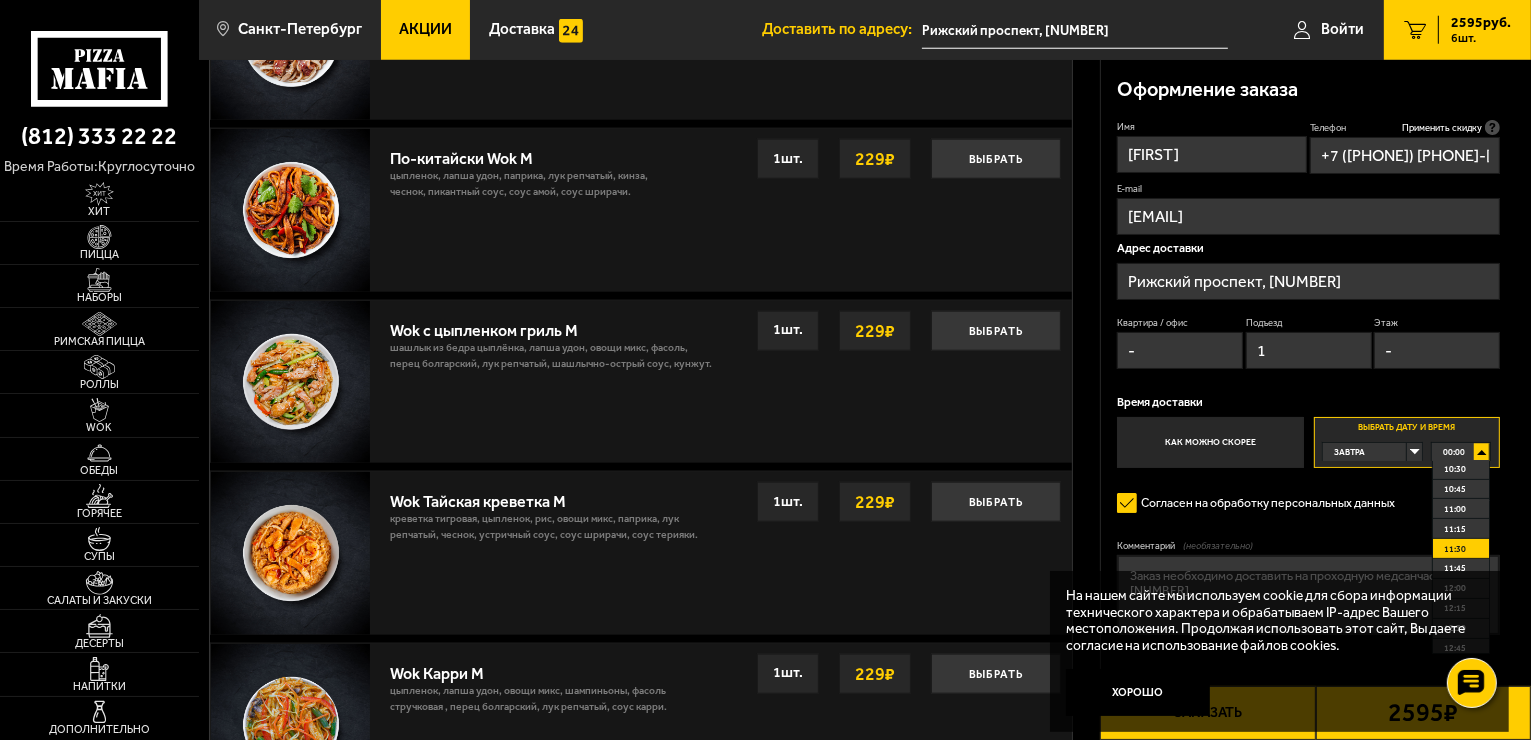 scroll, scrollTop: 800, scrollLeft: 0, axis: vertical 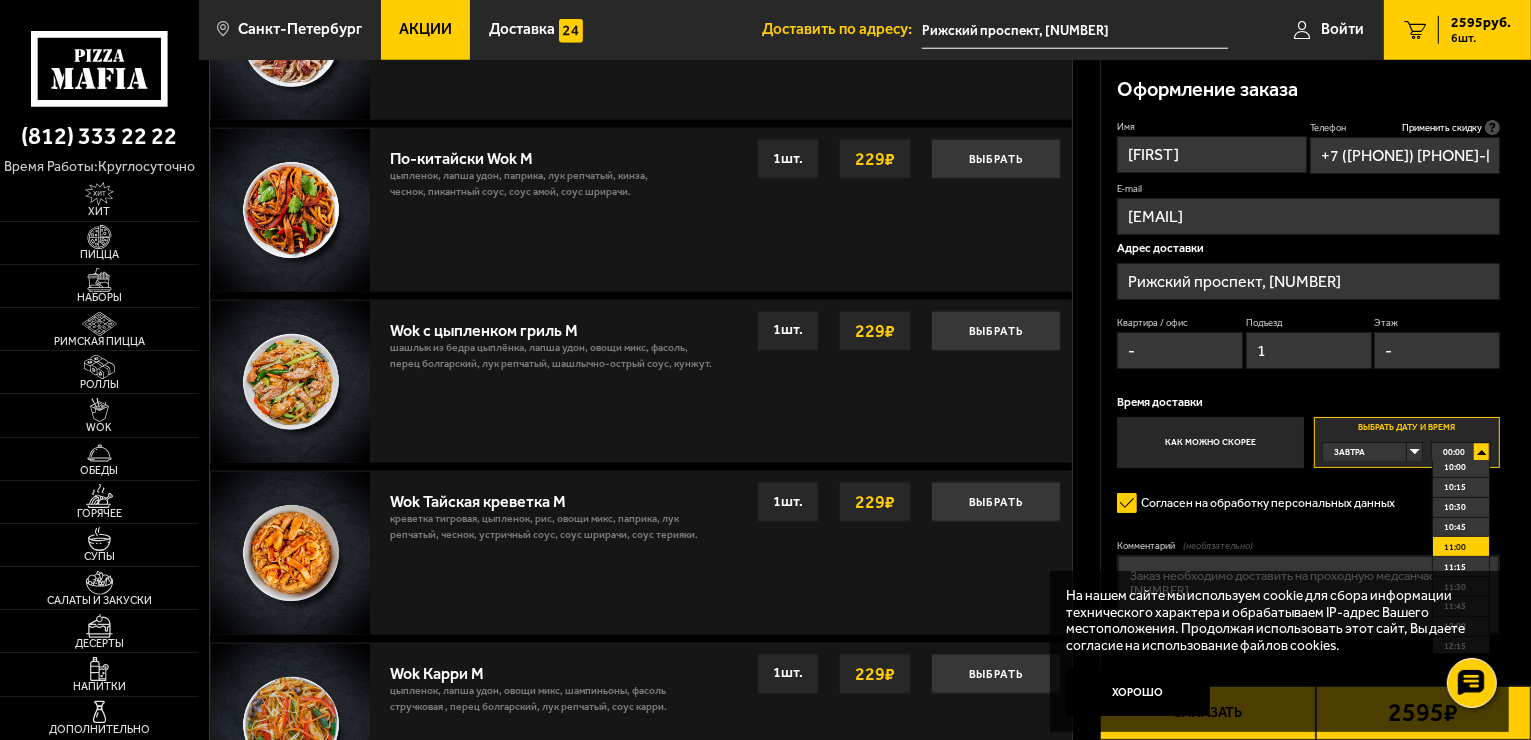 click on "11:00" at bounding box center [1455, 547] 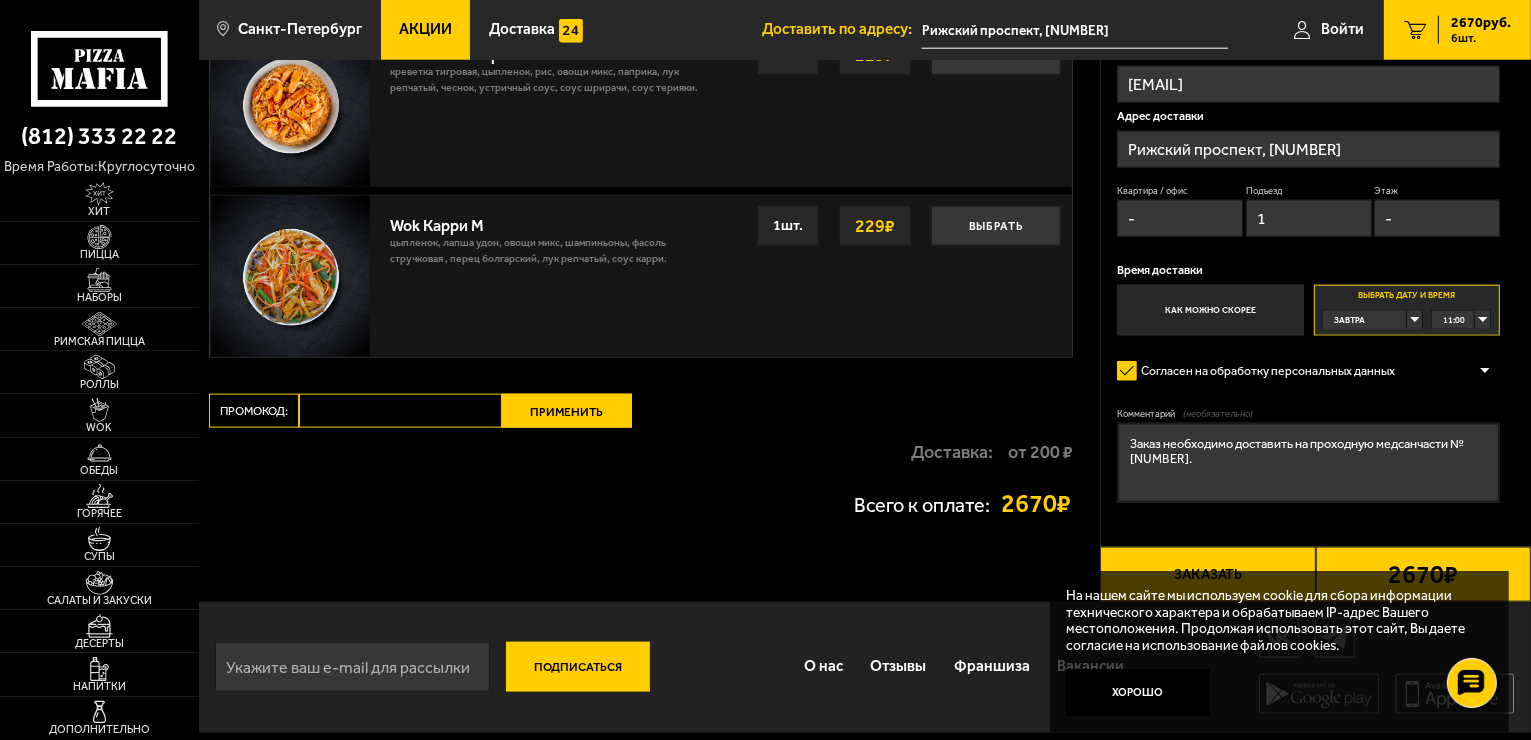 scroll, scrollTop: 2379, scrollLeft: 0, axis: vertical 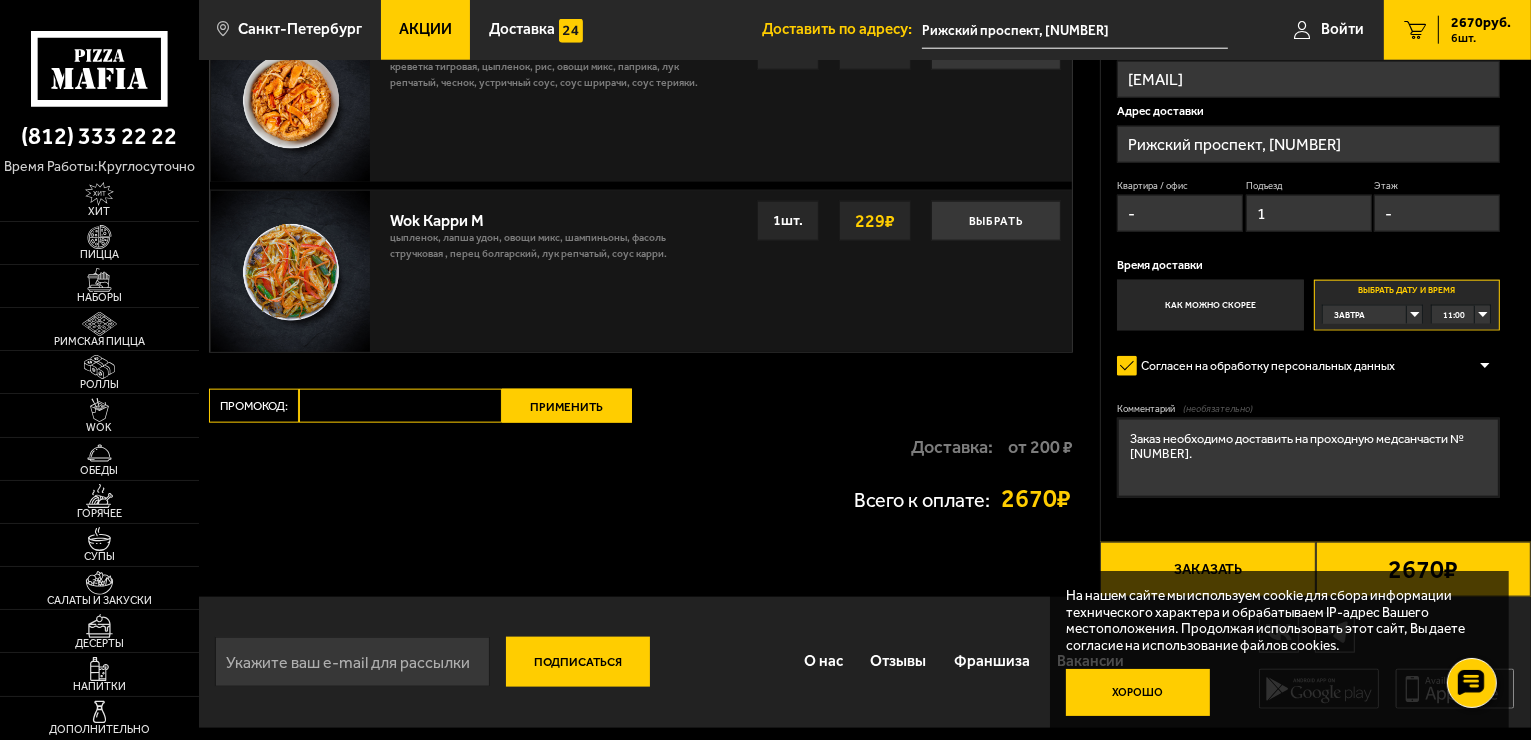 click on "Хорошо" at bounding box center [1138, 693] 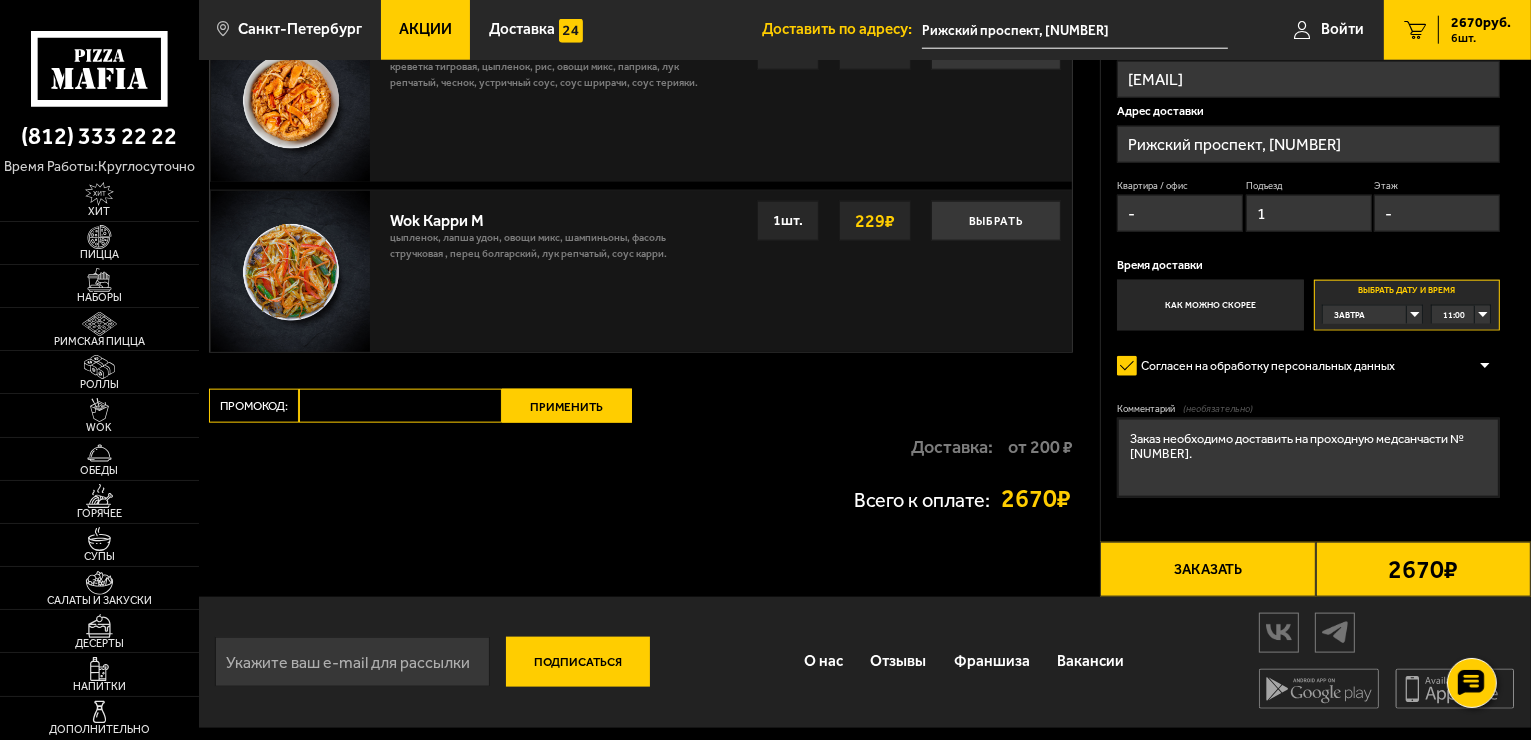 click on "Заказать" at bounding box center (1207, 569) 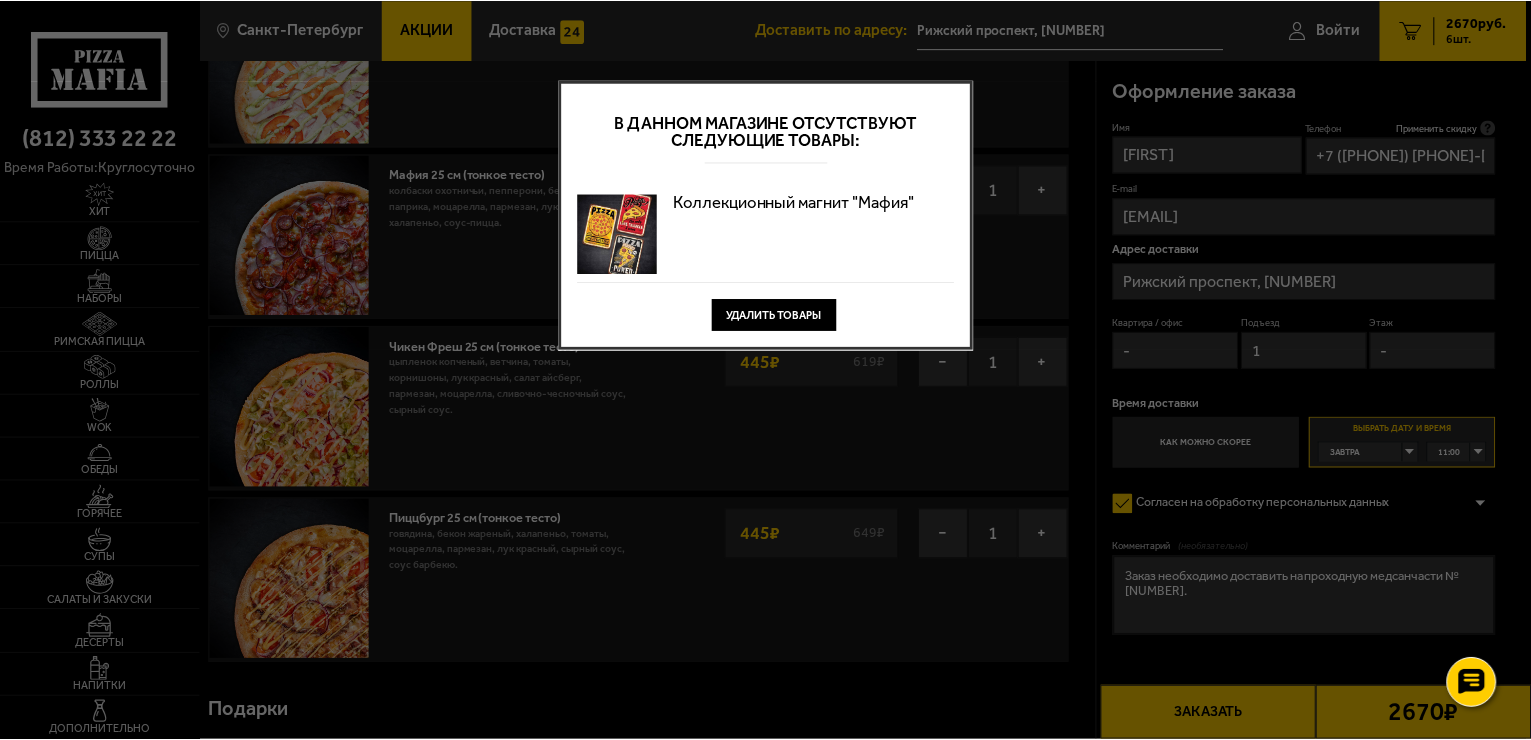 scroll, scrollTop: 0, scrollLeft: 0, axis: both 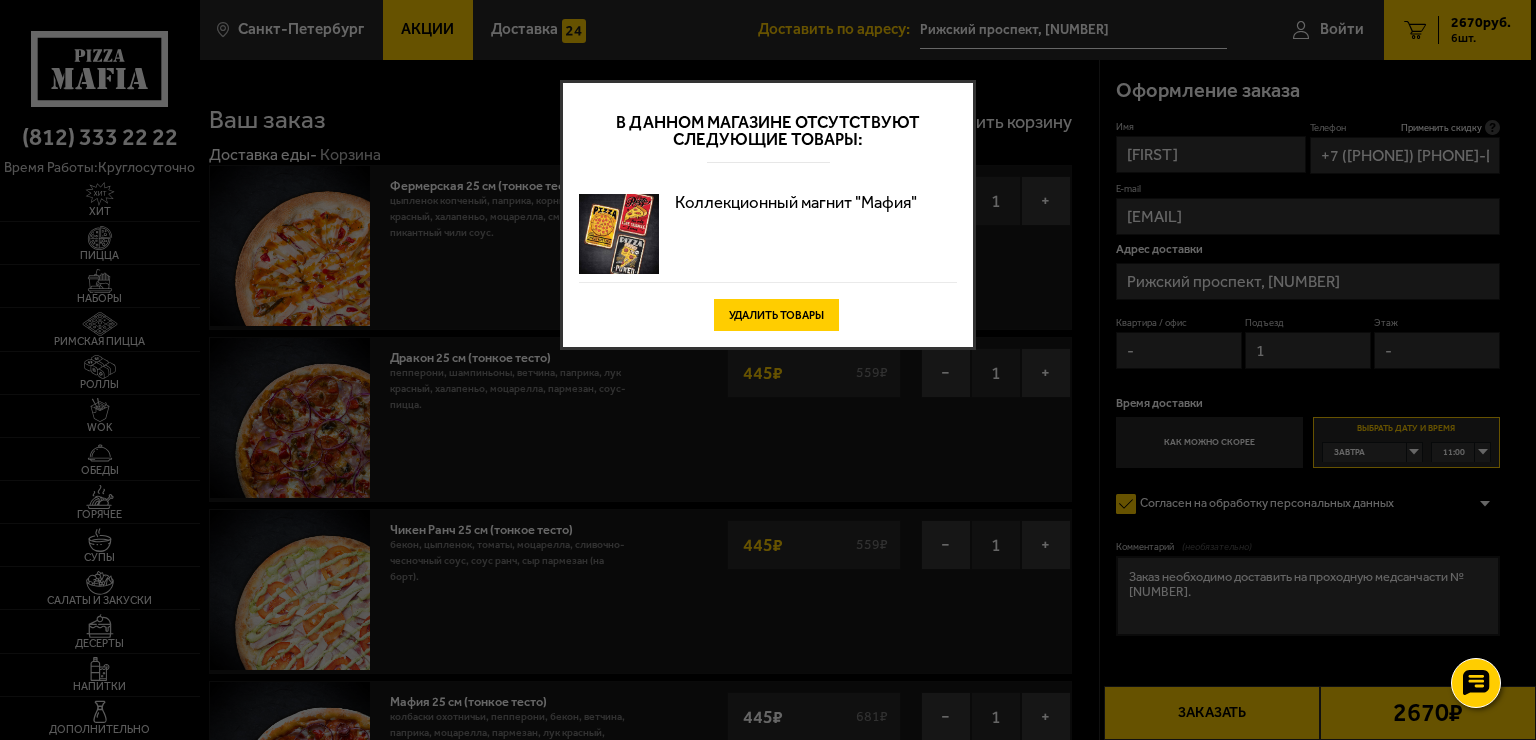 click on "Удалить товары" at bounding box center [776, 315] 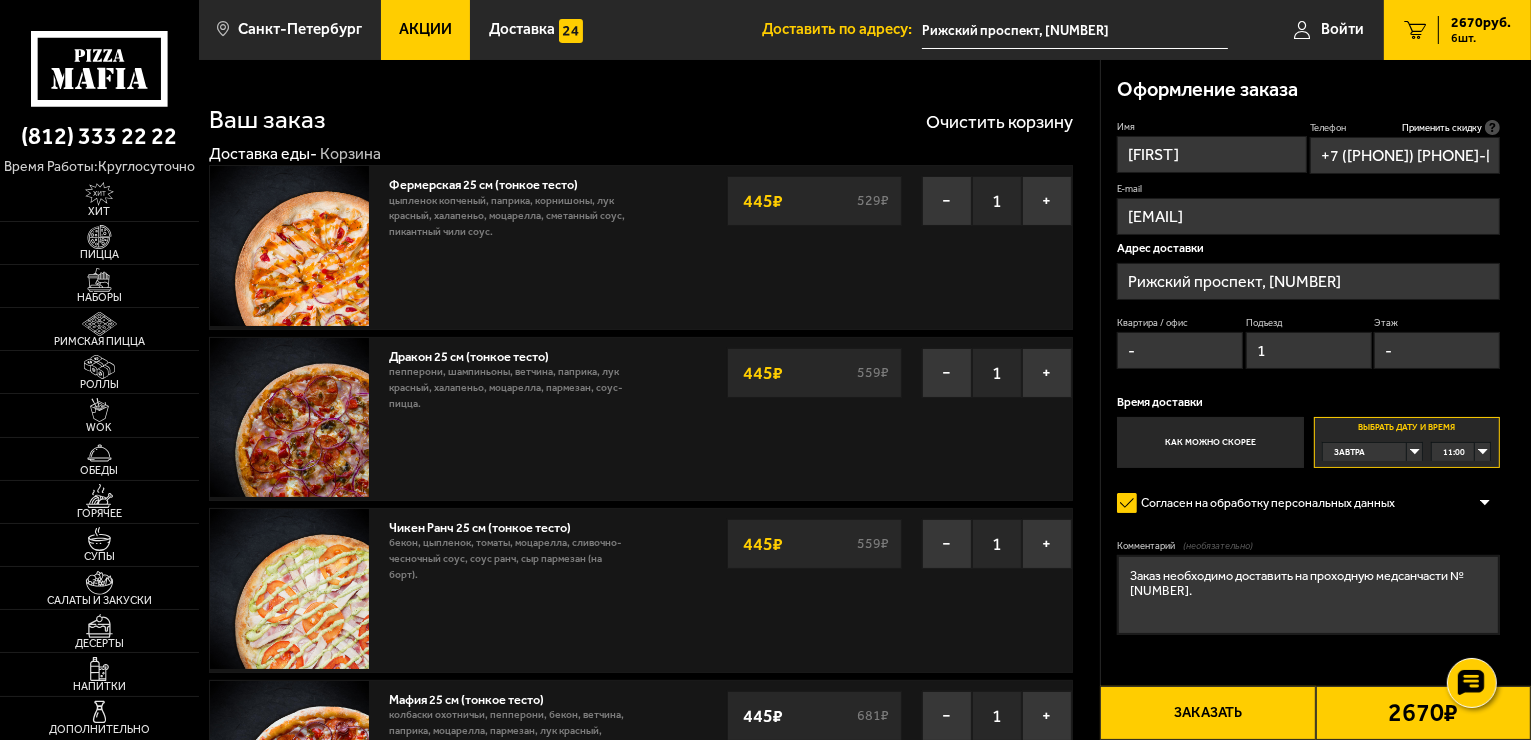 click on "Заказать" at bounding box center [1207, 713] 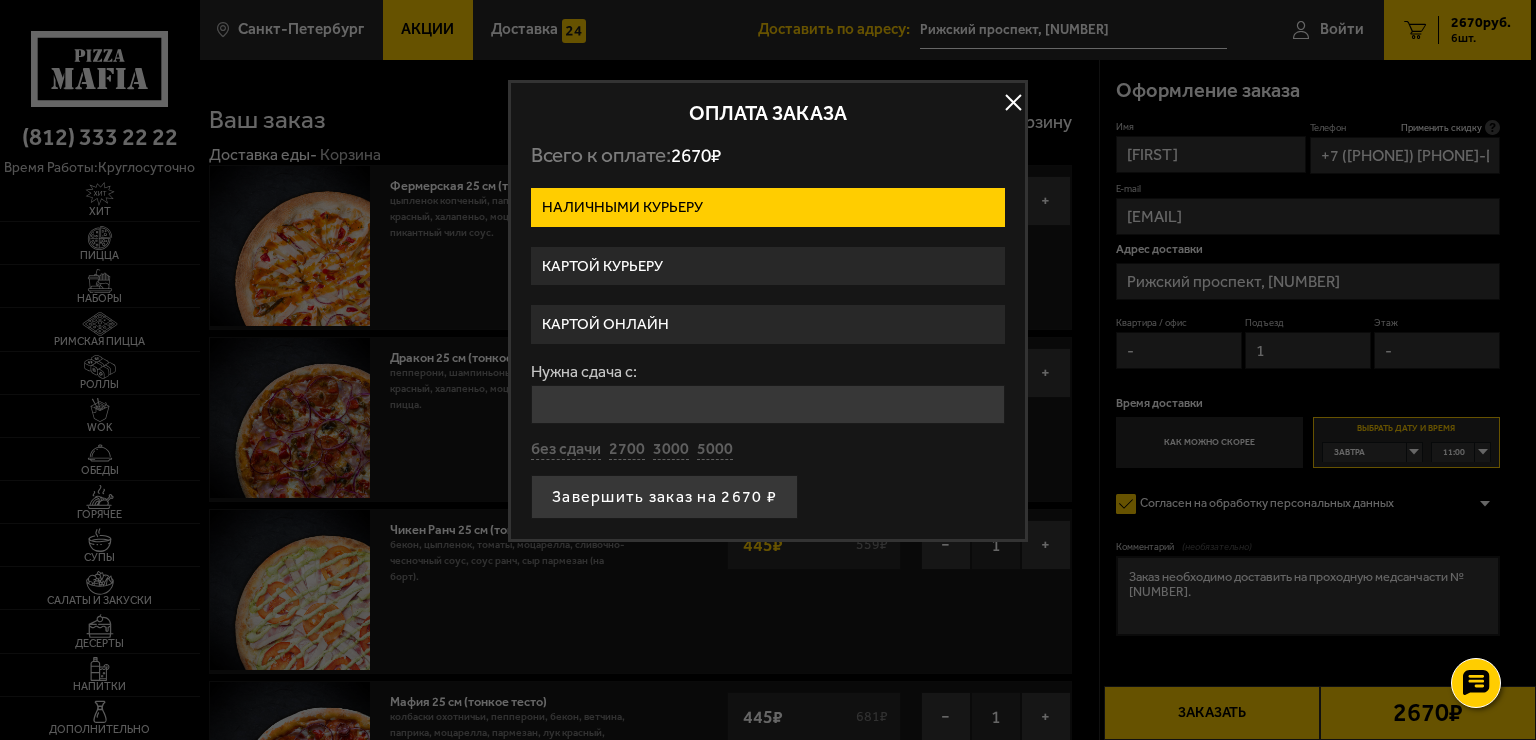 click on "Картой онлайн" at bounding box center (768, 324) 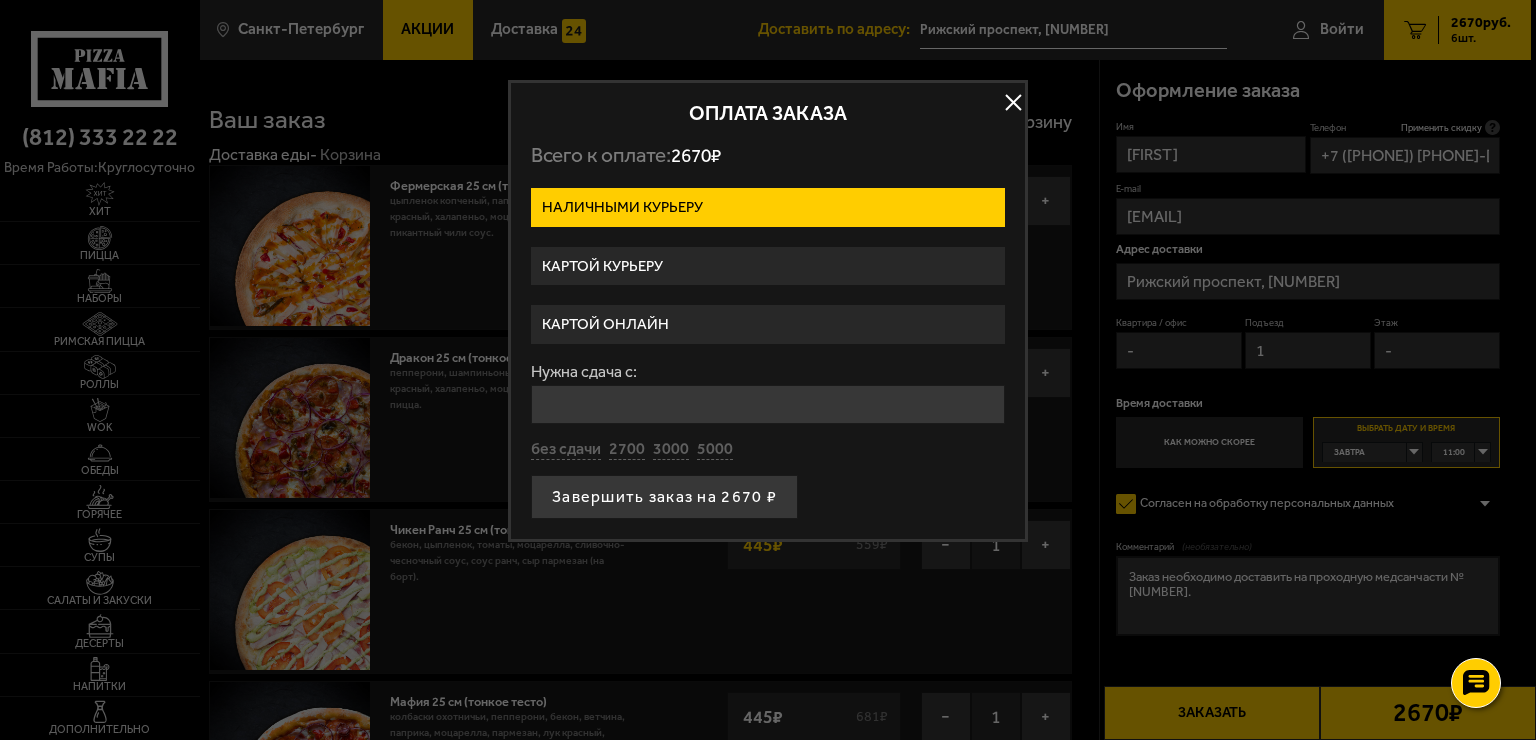 click on "Картой онлайн" at bounding box center [0, 0] 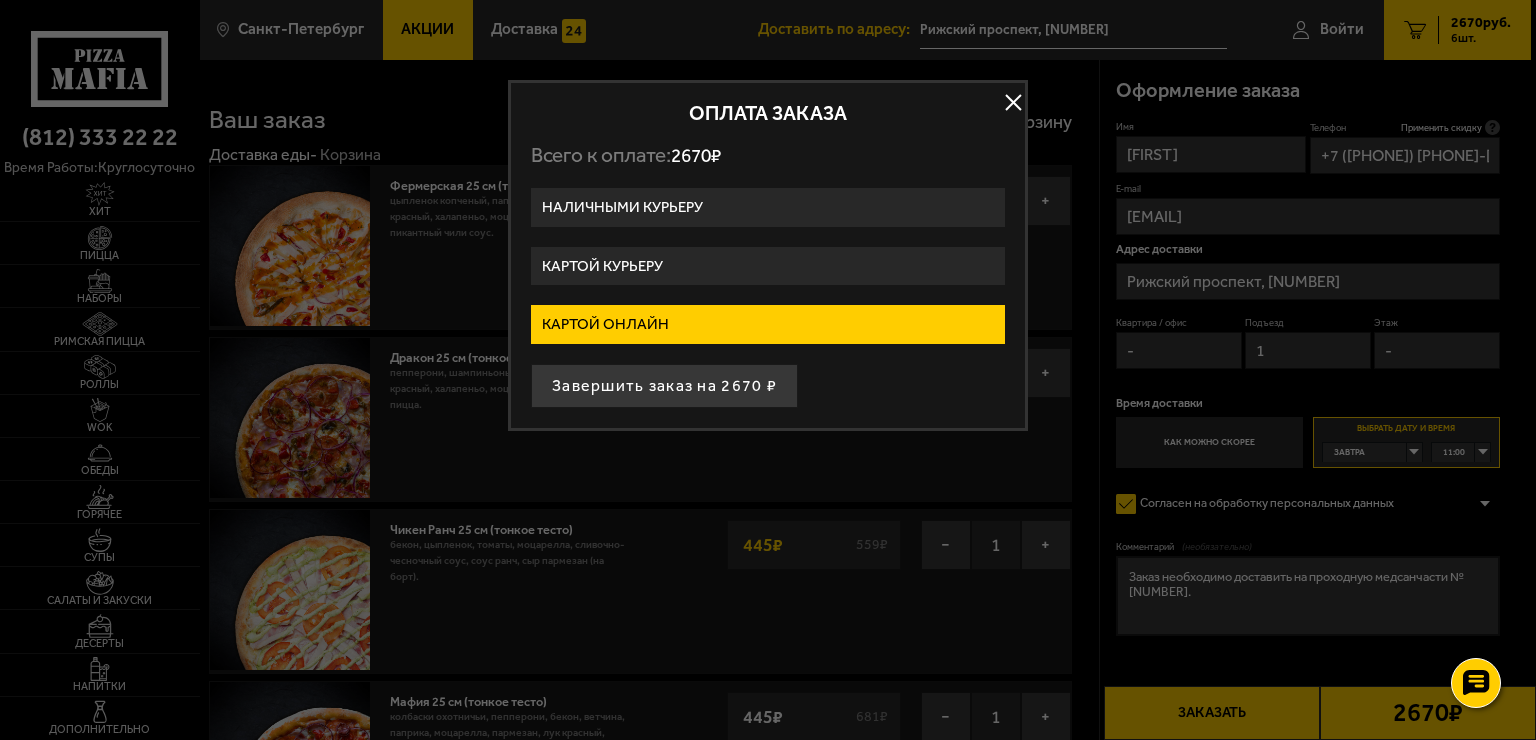 click on "Картой онлайн" at bounding box center [768, 324] 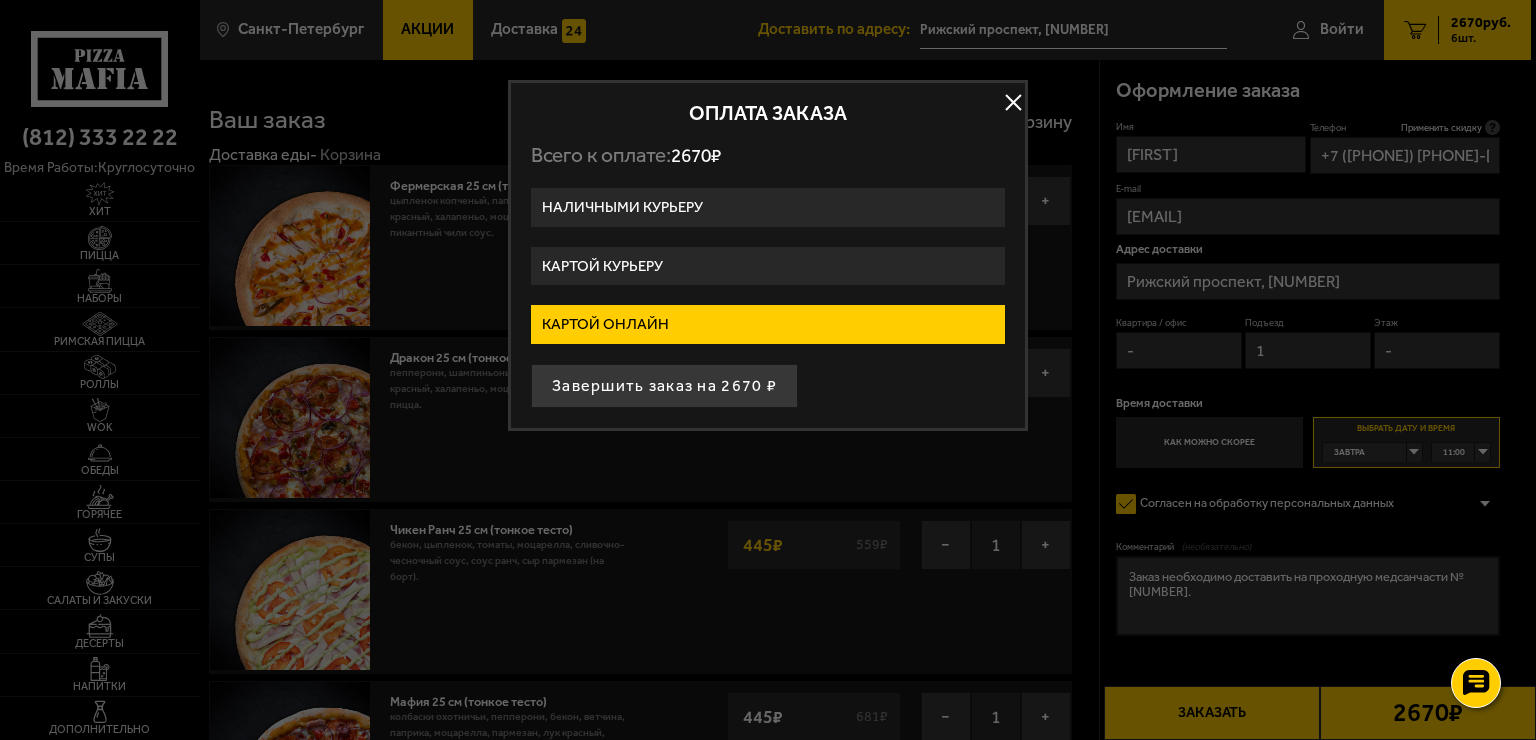 click on "Картой онлайн" at bounding box center [0, 0] 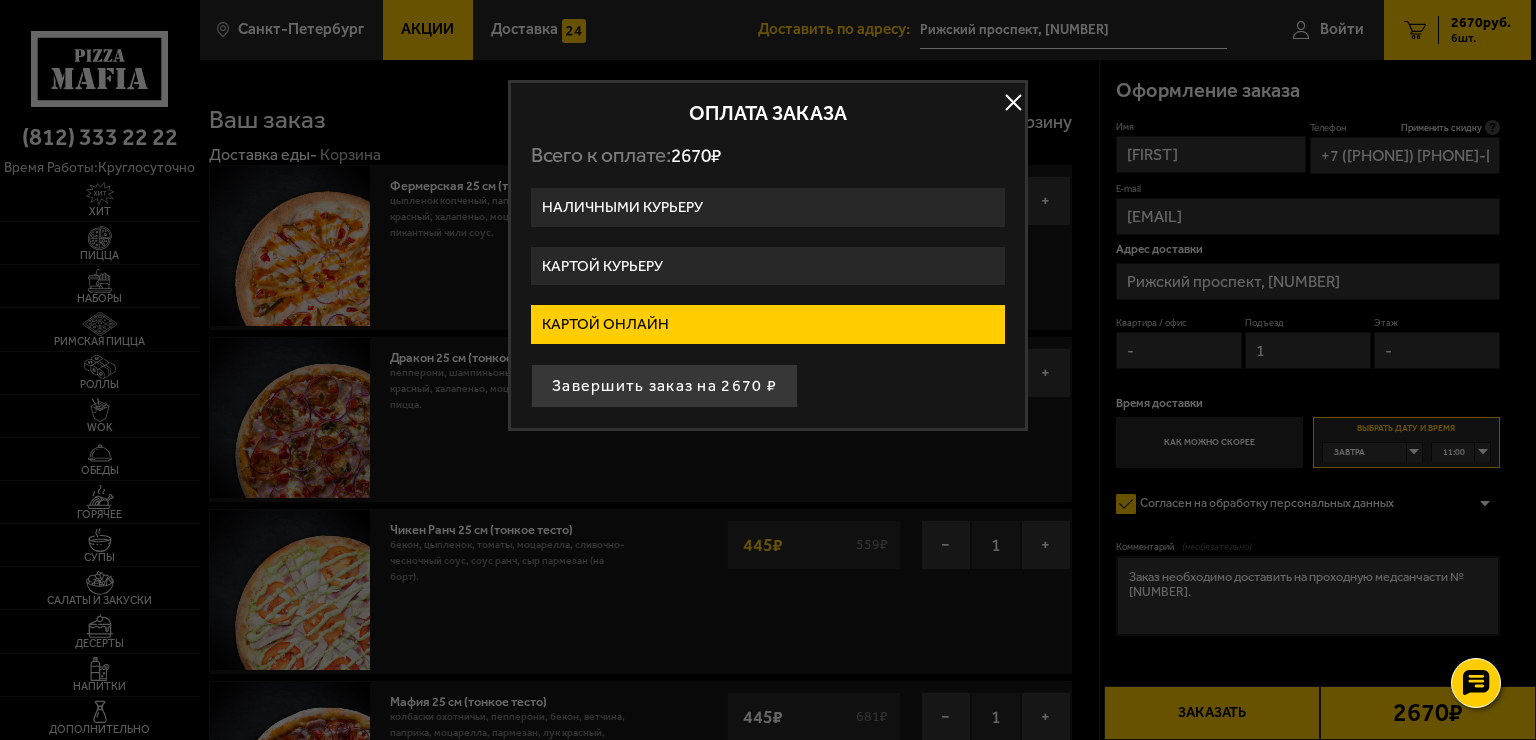 click on "Картой онлайн" at bounding box center (768, 324) 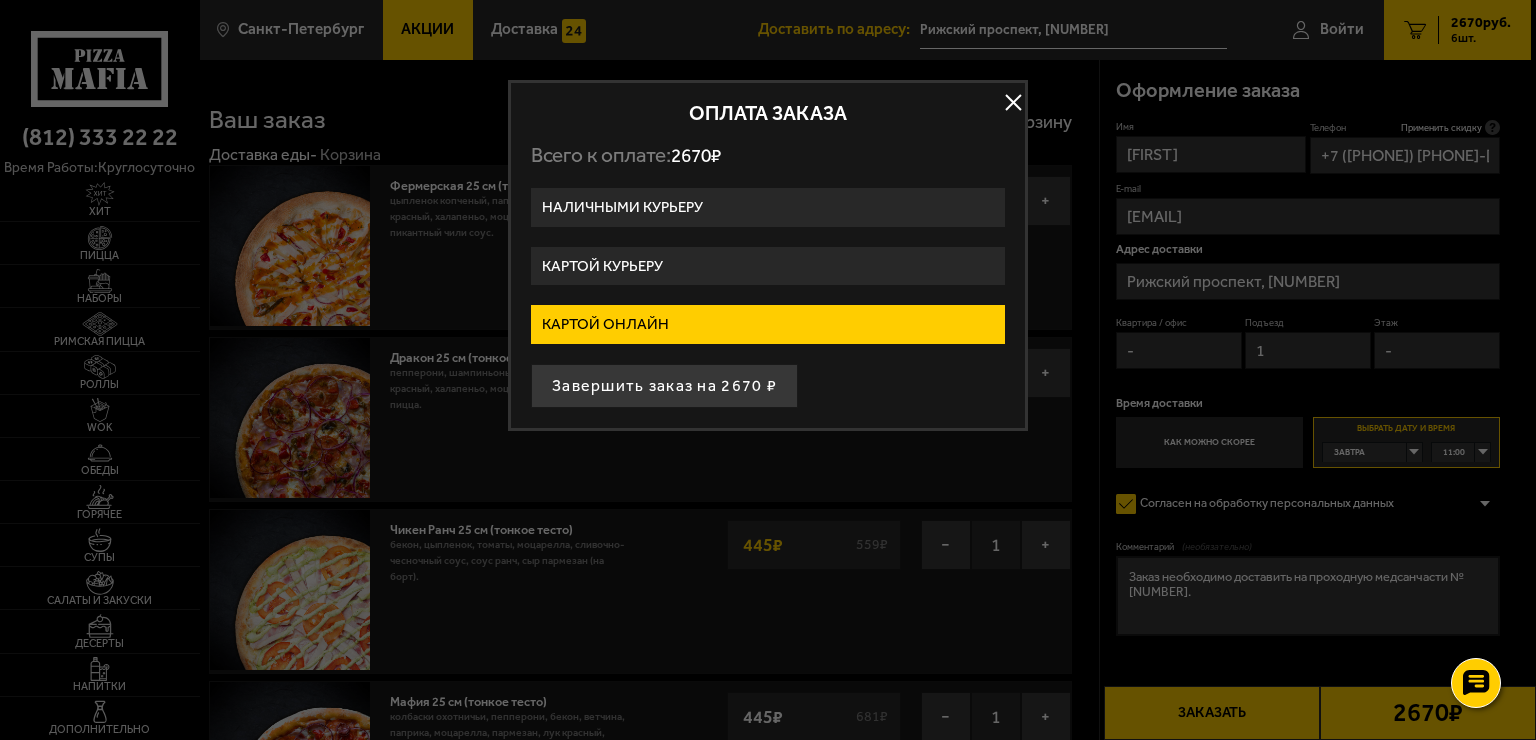 click on "Картой онлайн" at bounding box center (0, 0) 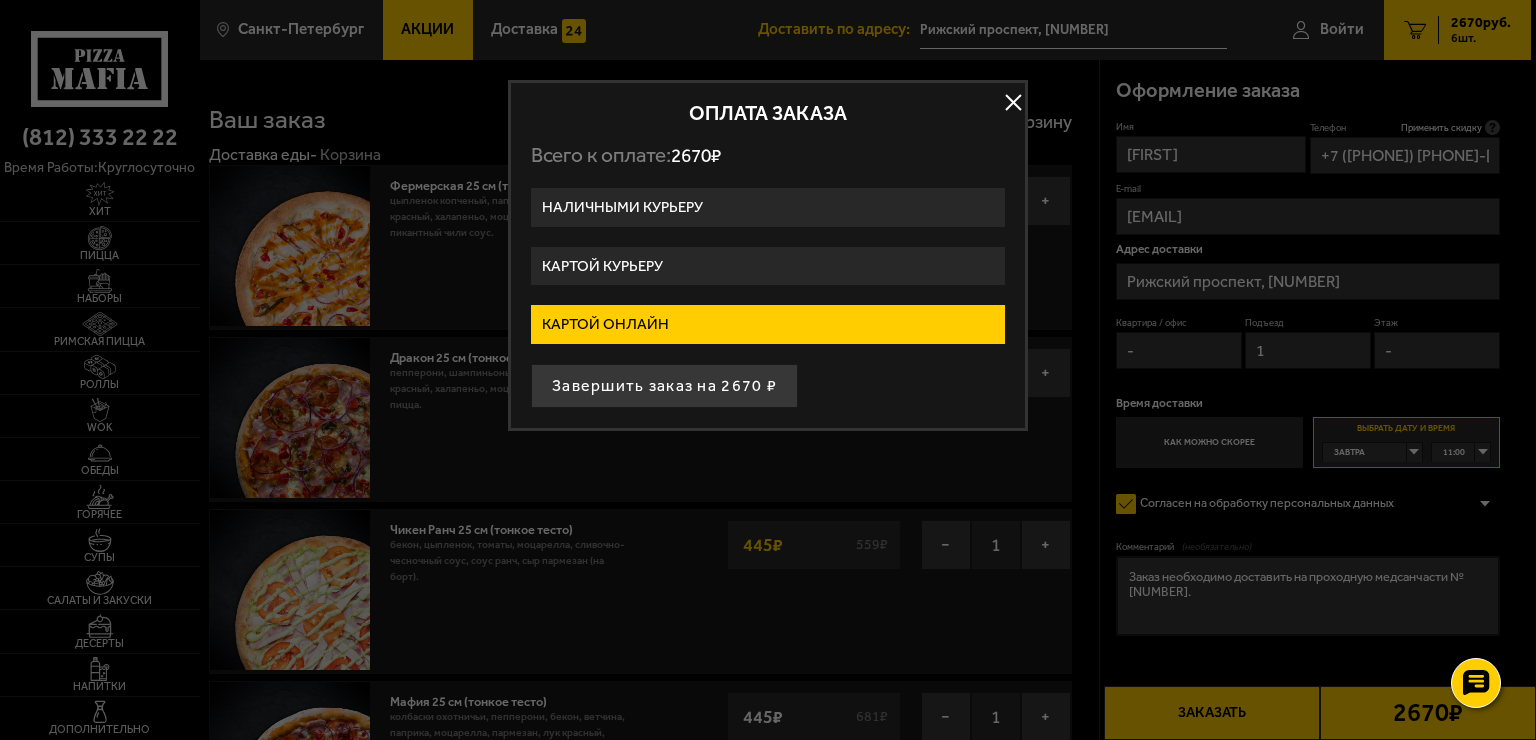 click on "Картой онлайн" at bounding box center [768, 324] 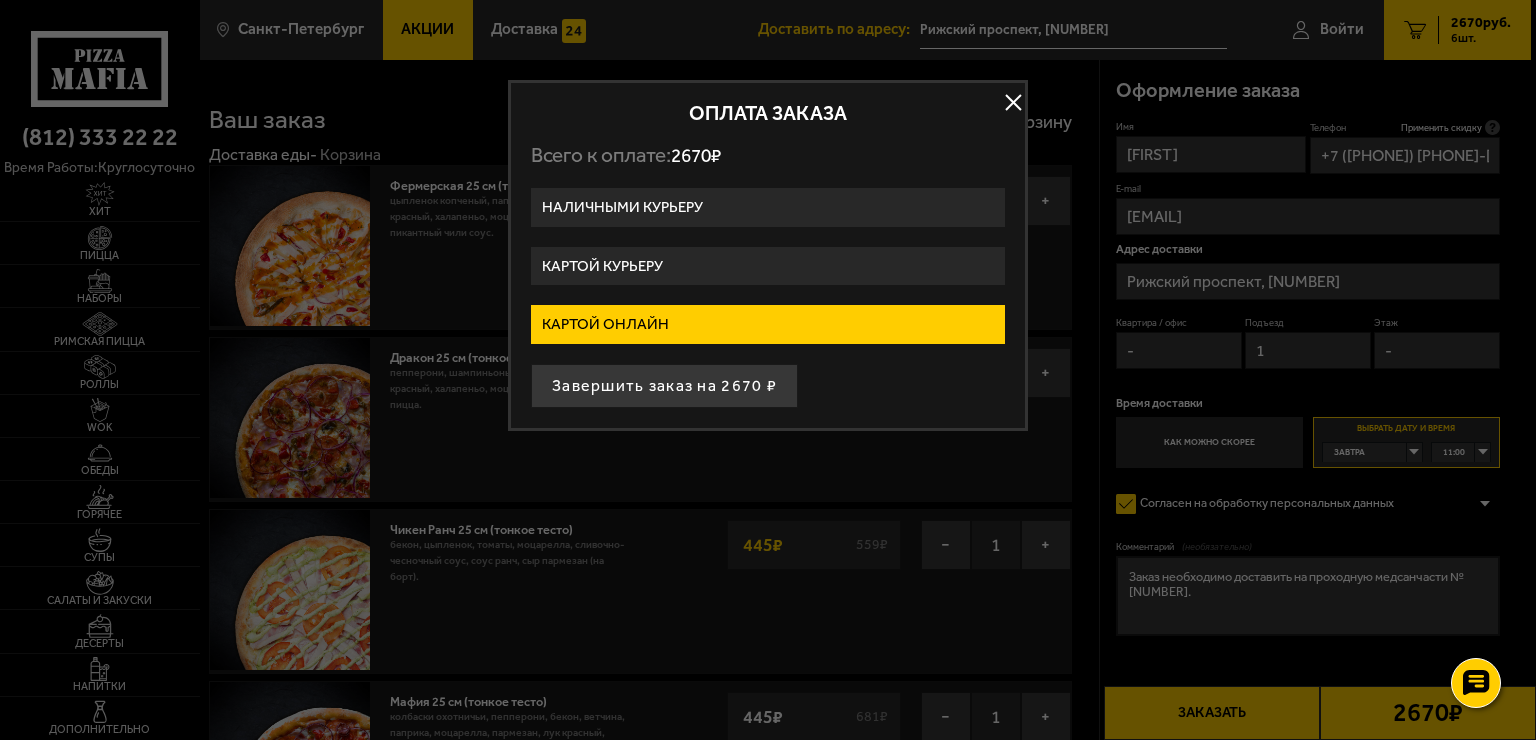 click on "Картой онлайн" at bounding box center [0, 0] 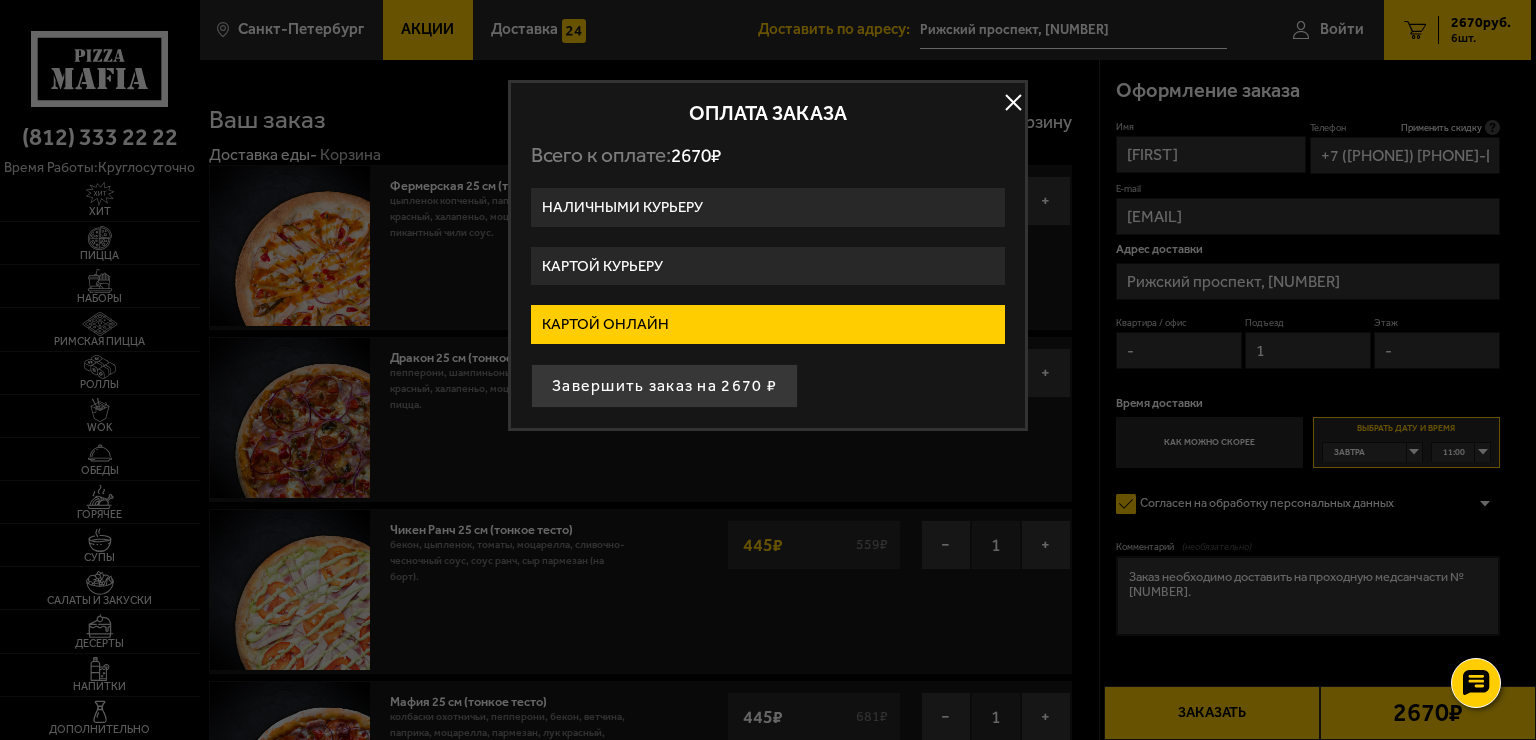 click on "Картой курьеру" at bounding box center [768, 266] 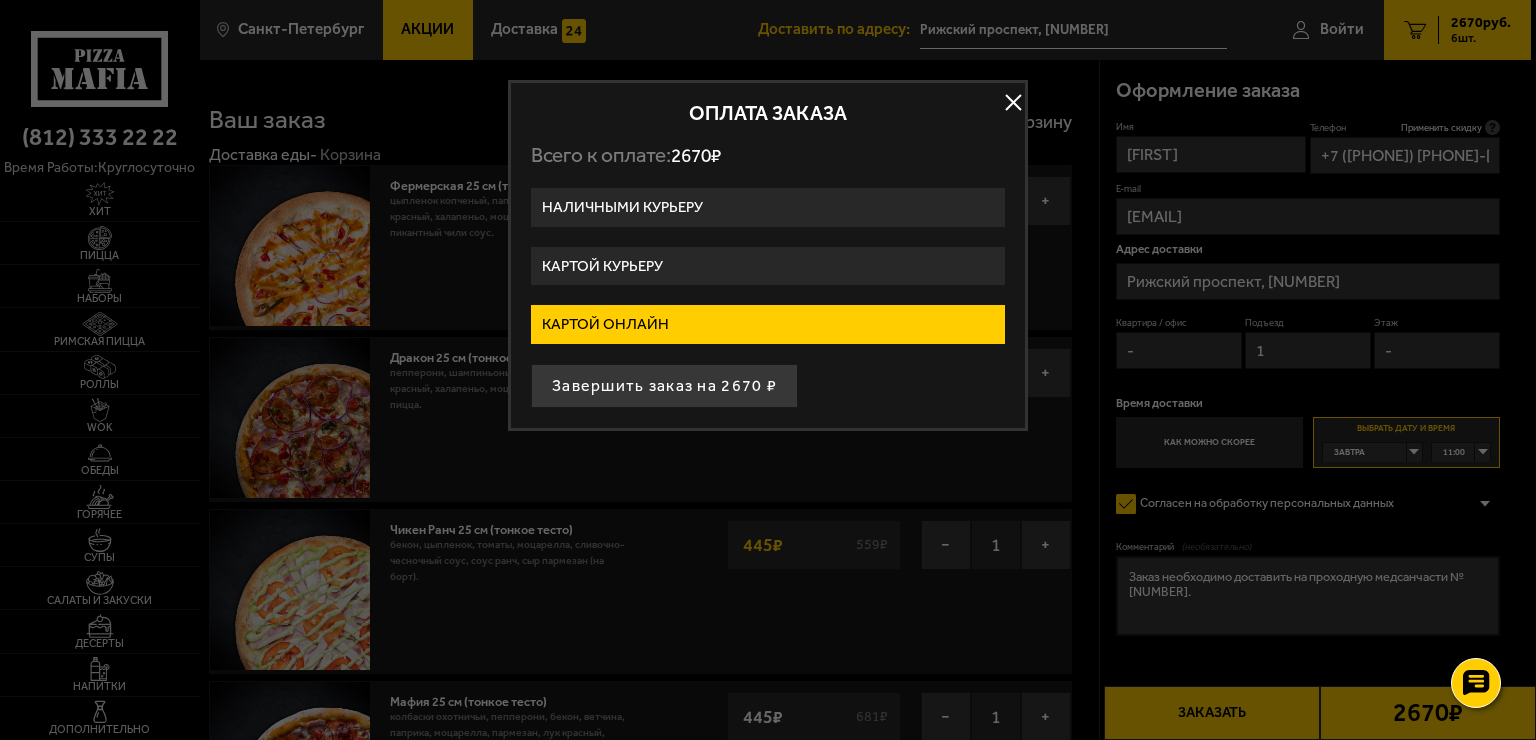 click on "Картой курьеру" at bounding box center (0, 0) 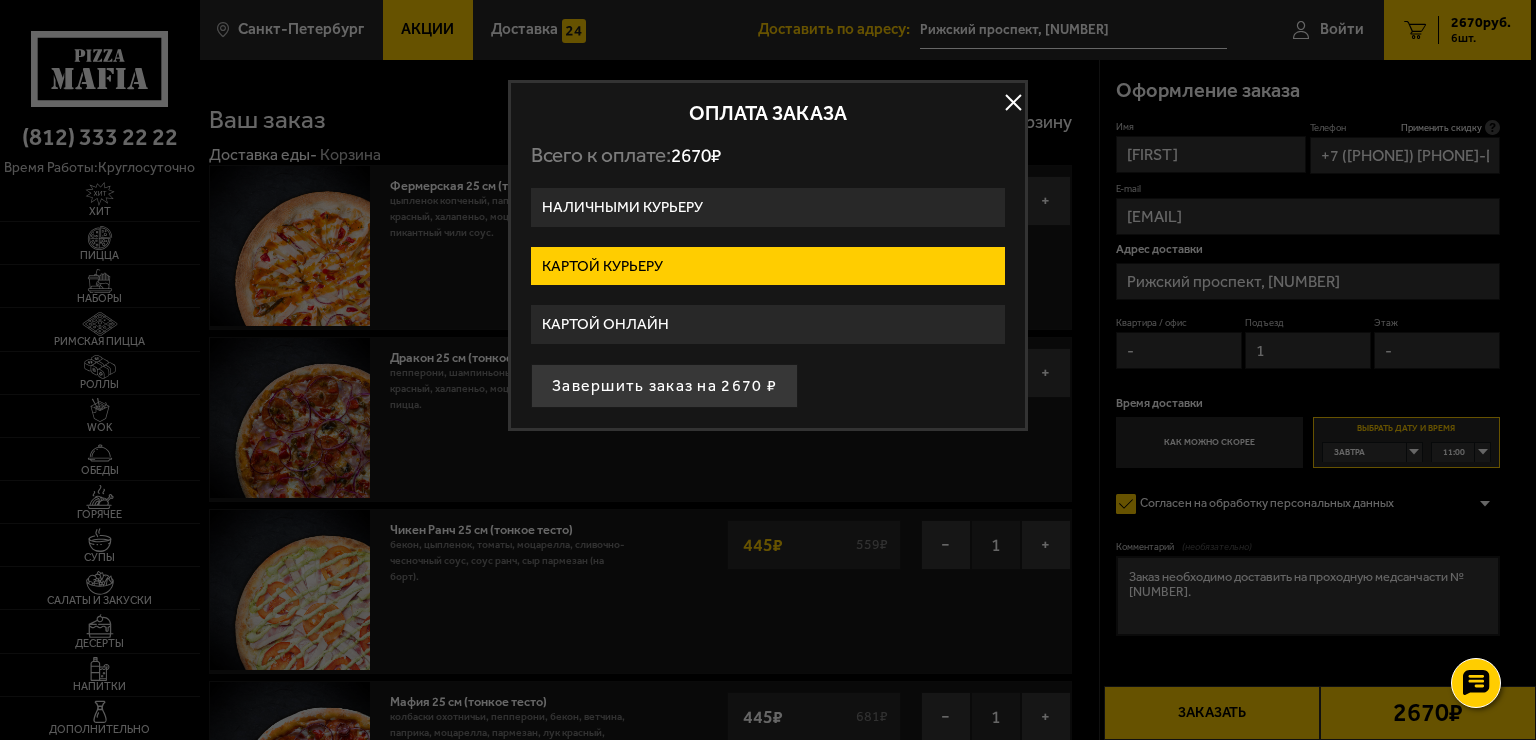 click on "Картой онлайн" at bounding box center (768, 324) 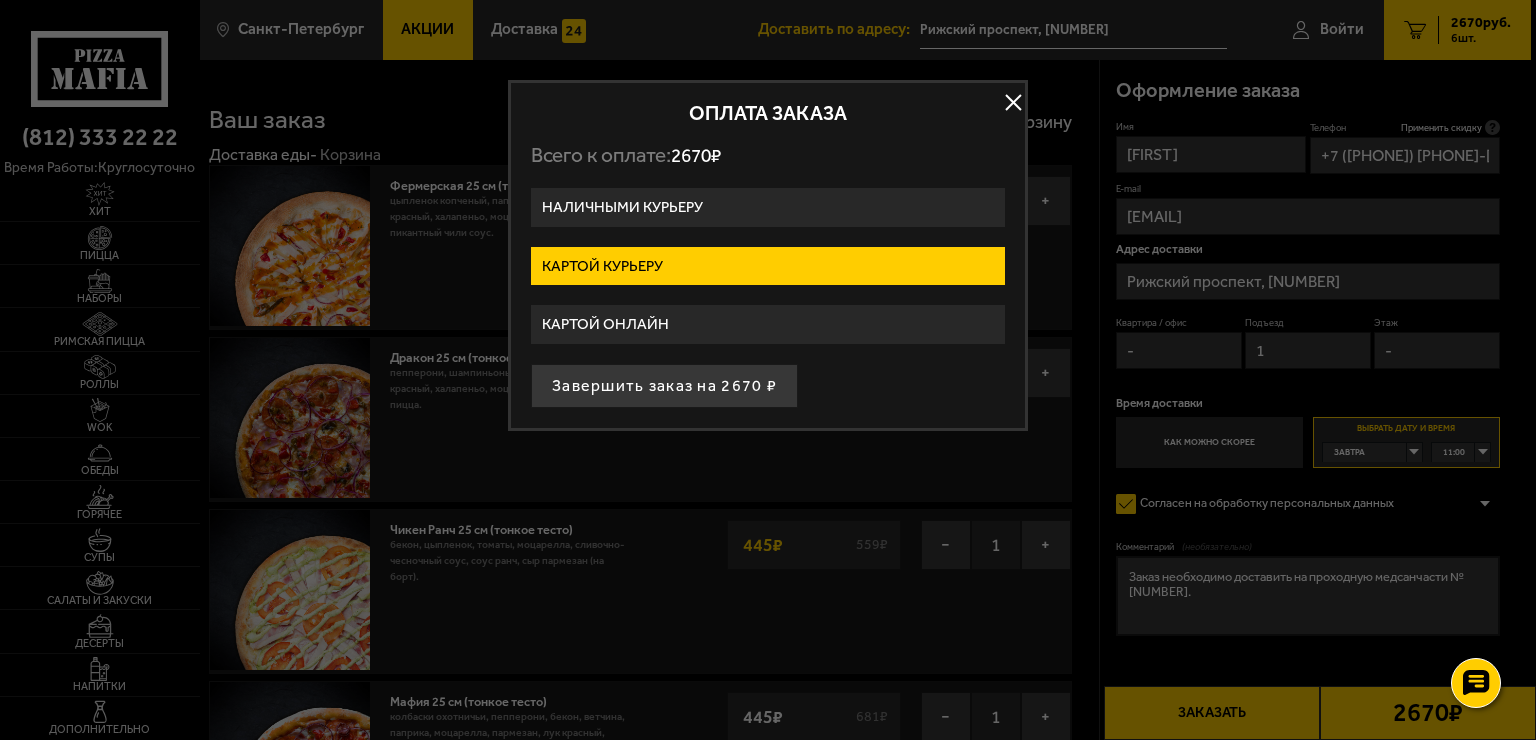 click on "Картой онлайн" at bounding box center [0, 0] 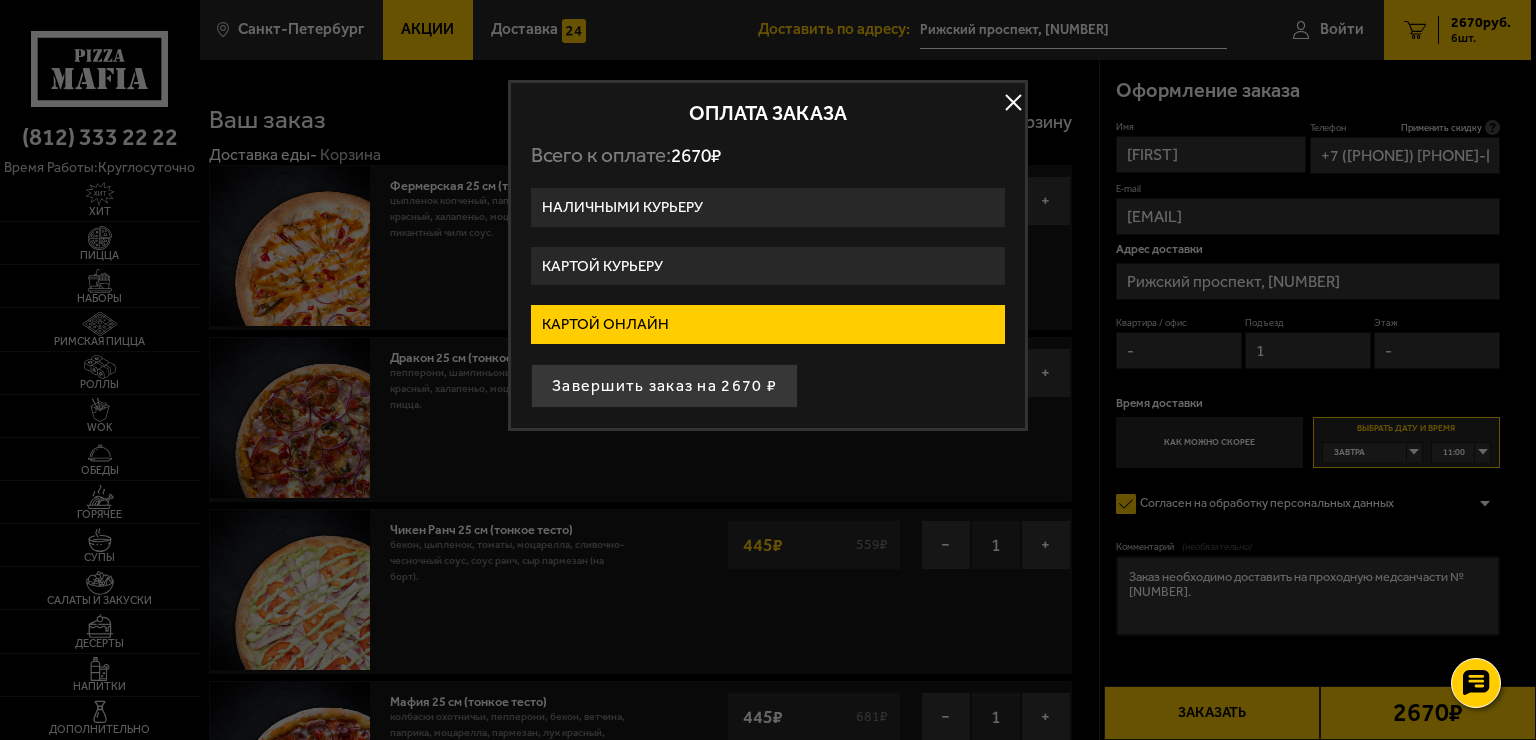 click on "Картой онлайн" at bounding box center (768, 324) 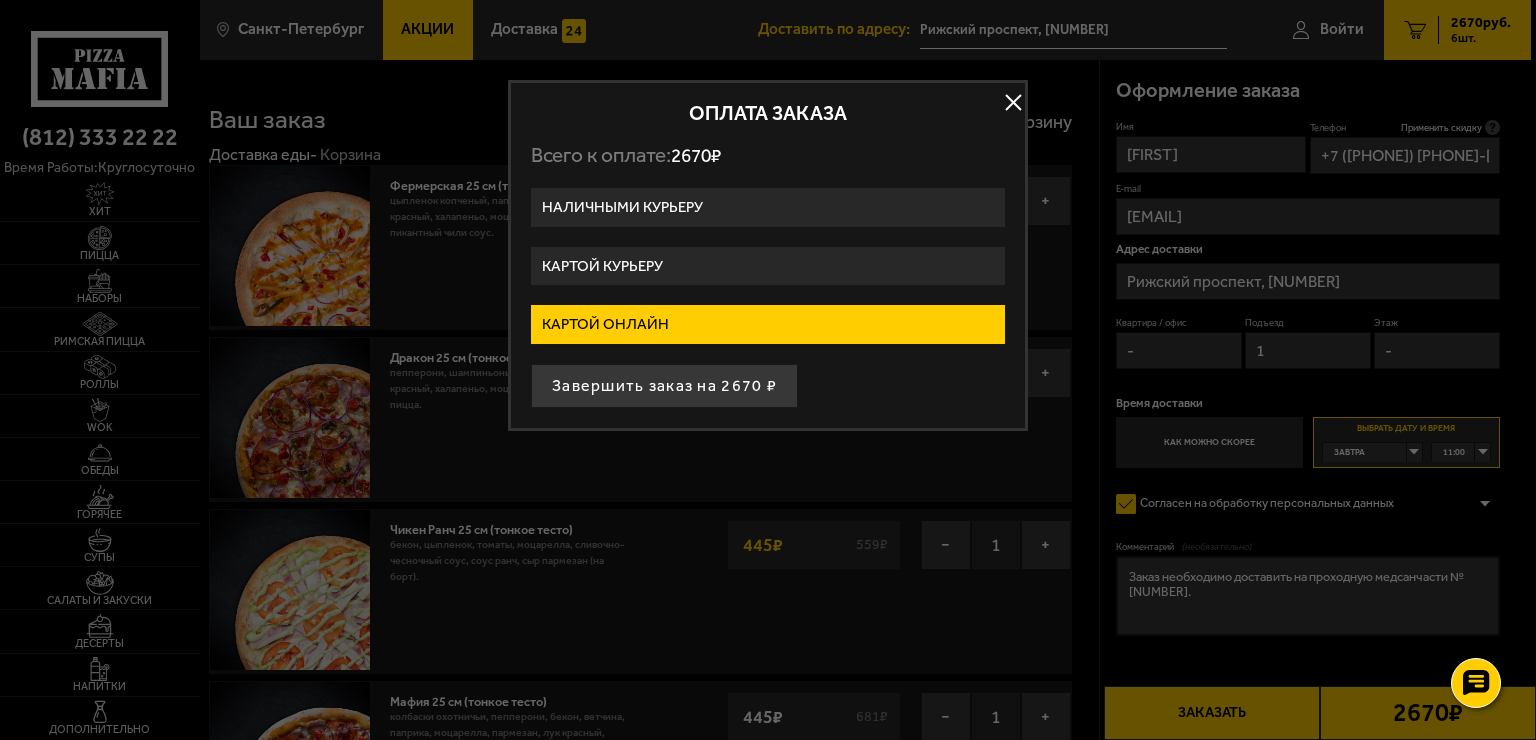 click on "Картой онлайн" at bounding box center [0, 0] 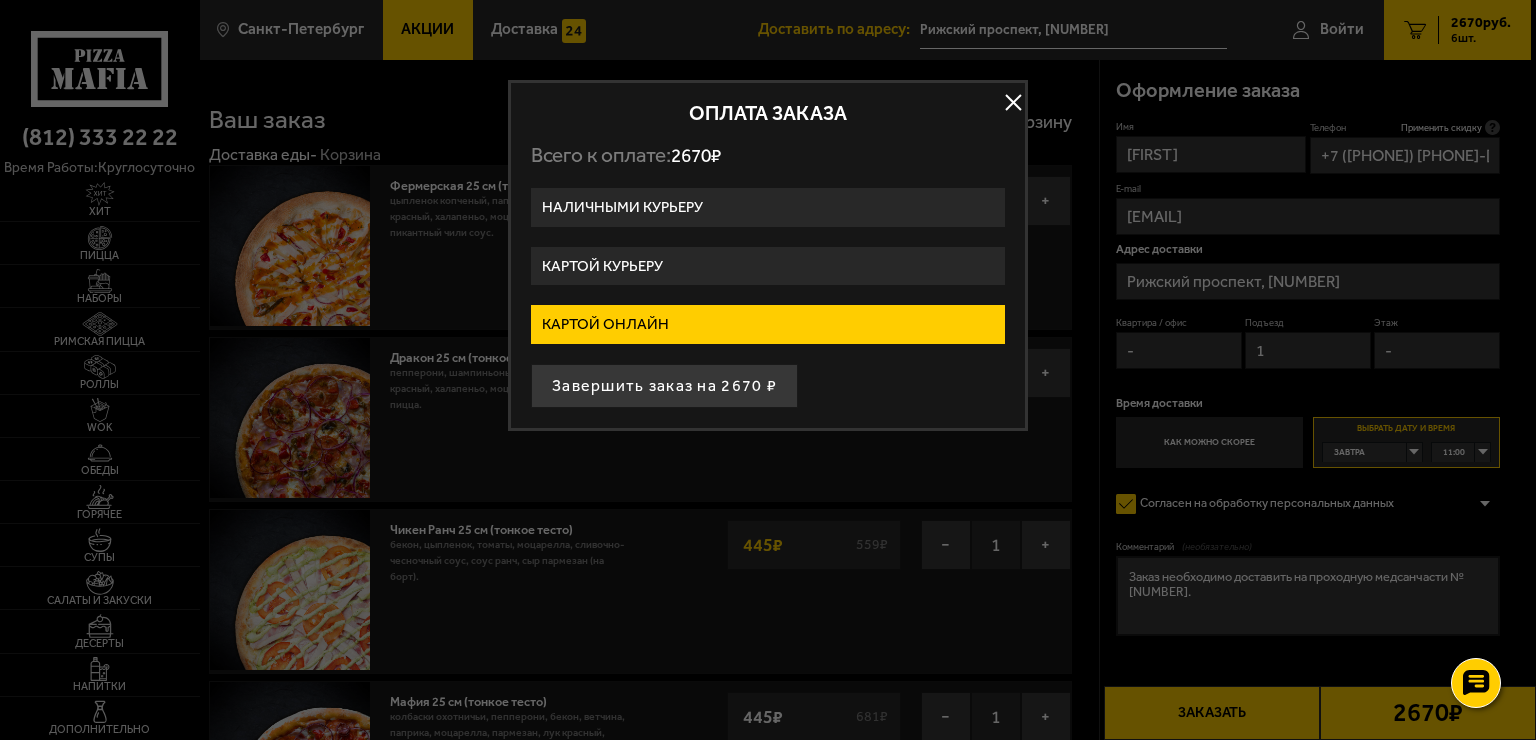 click on "Картой онлайн" at bounding box center [768, 324] 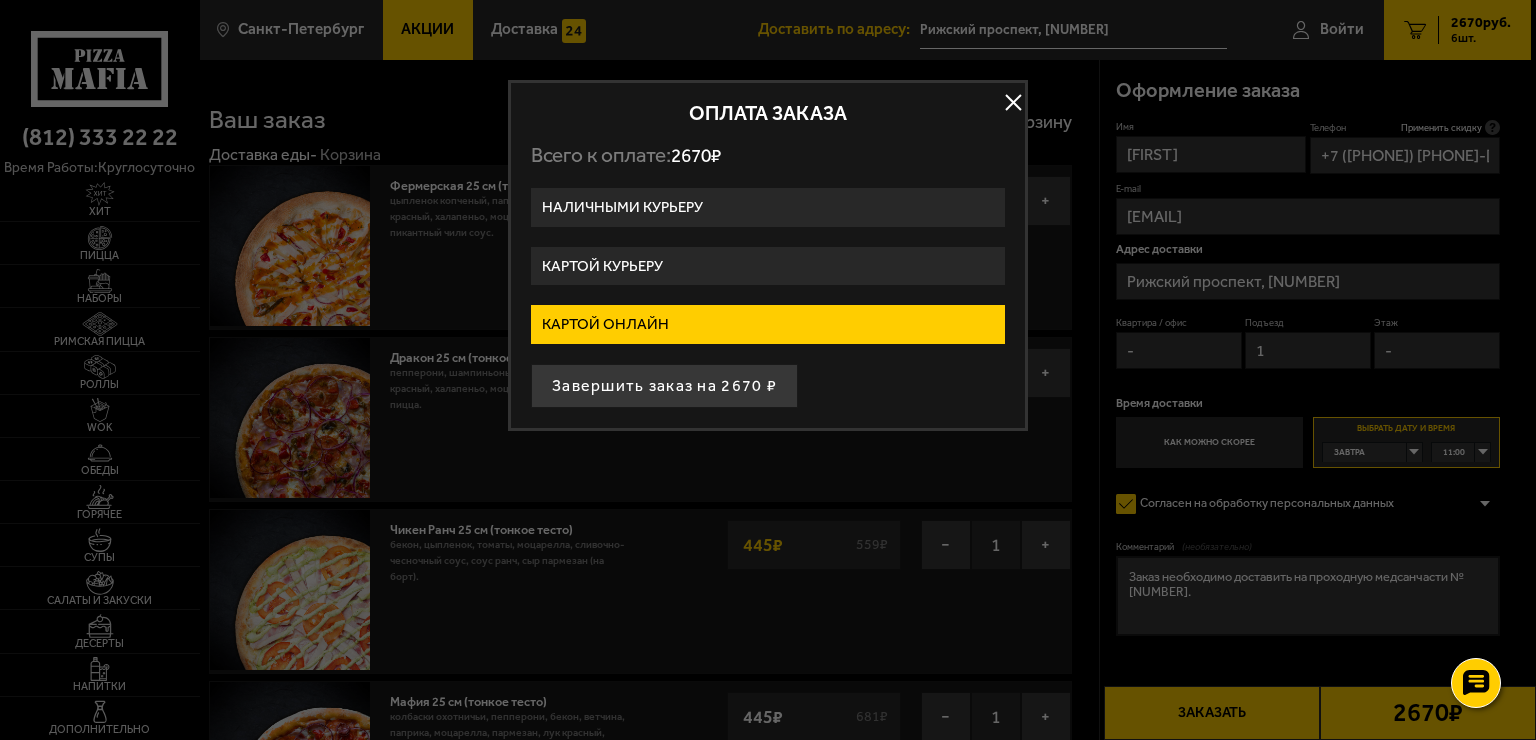 click on "Картой онлайн" at bounding box center (0, 0) 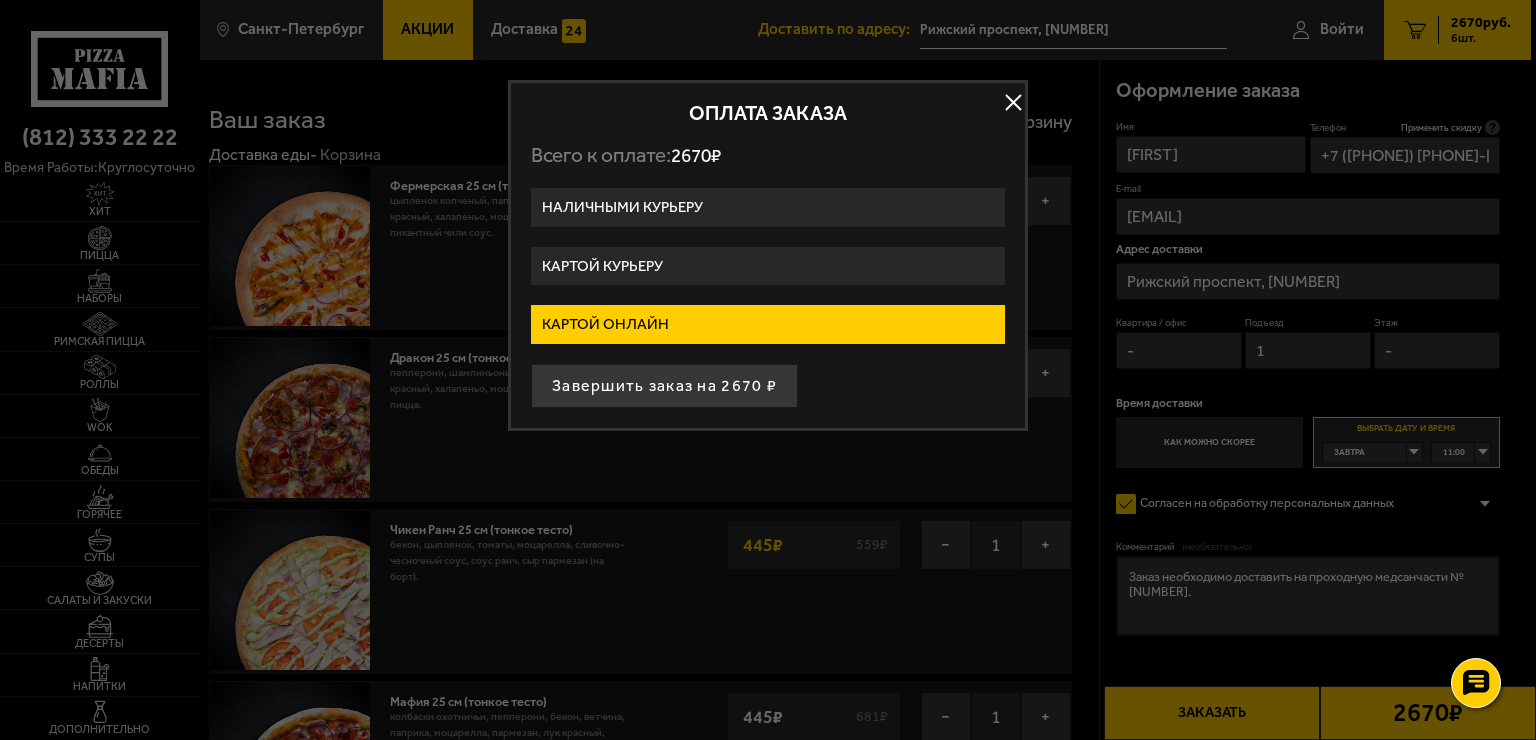 click on "Картой онлайн" at bounding box center (768, 324) 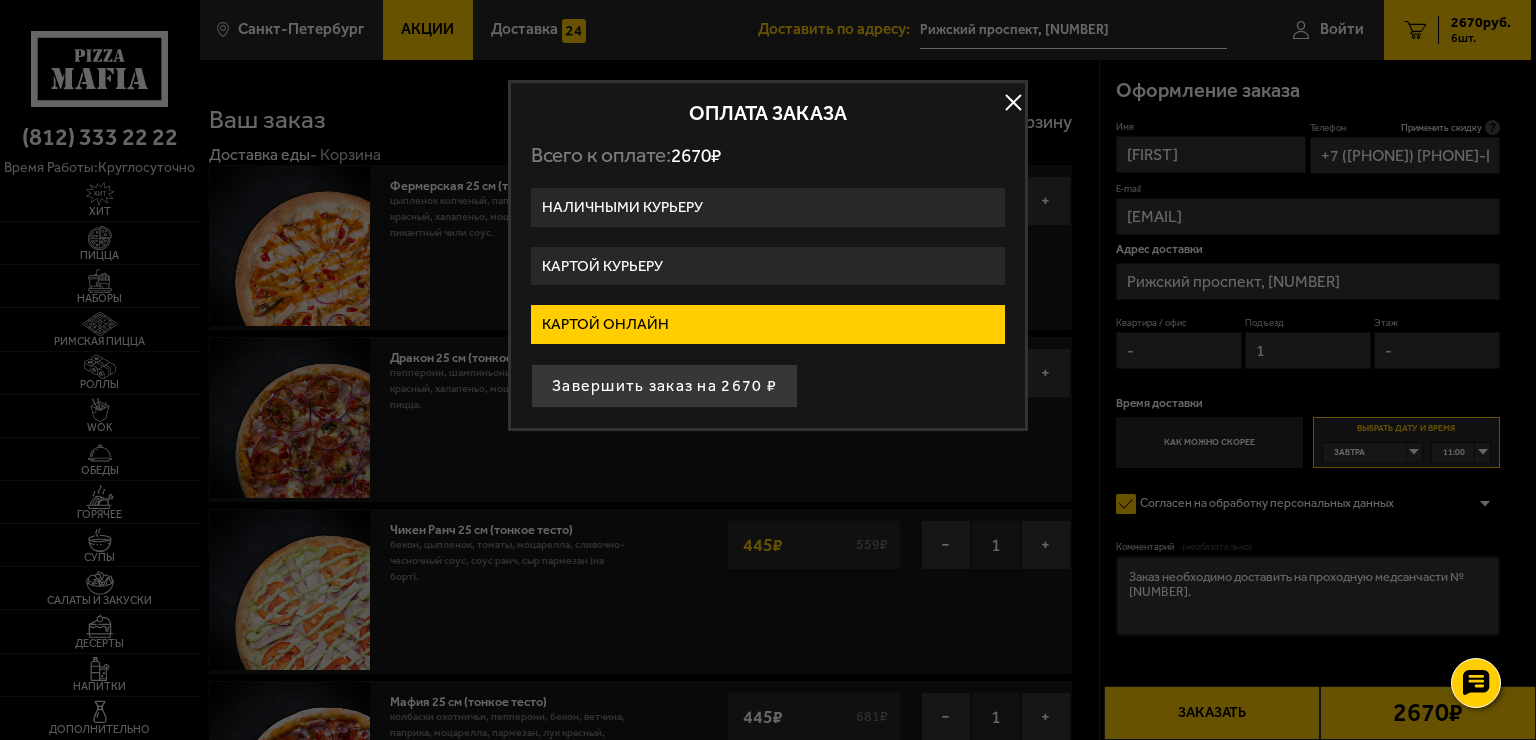 click on "Картой онлайн" at bounding box center (0, 0) 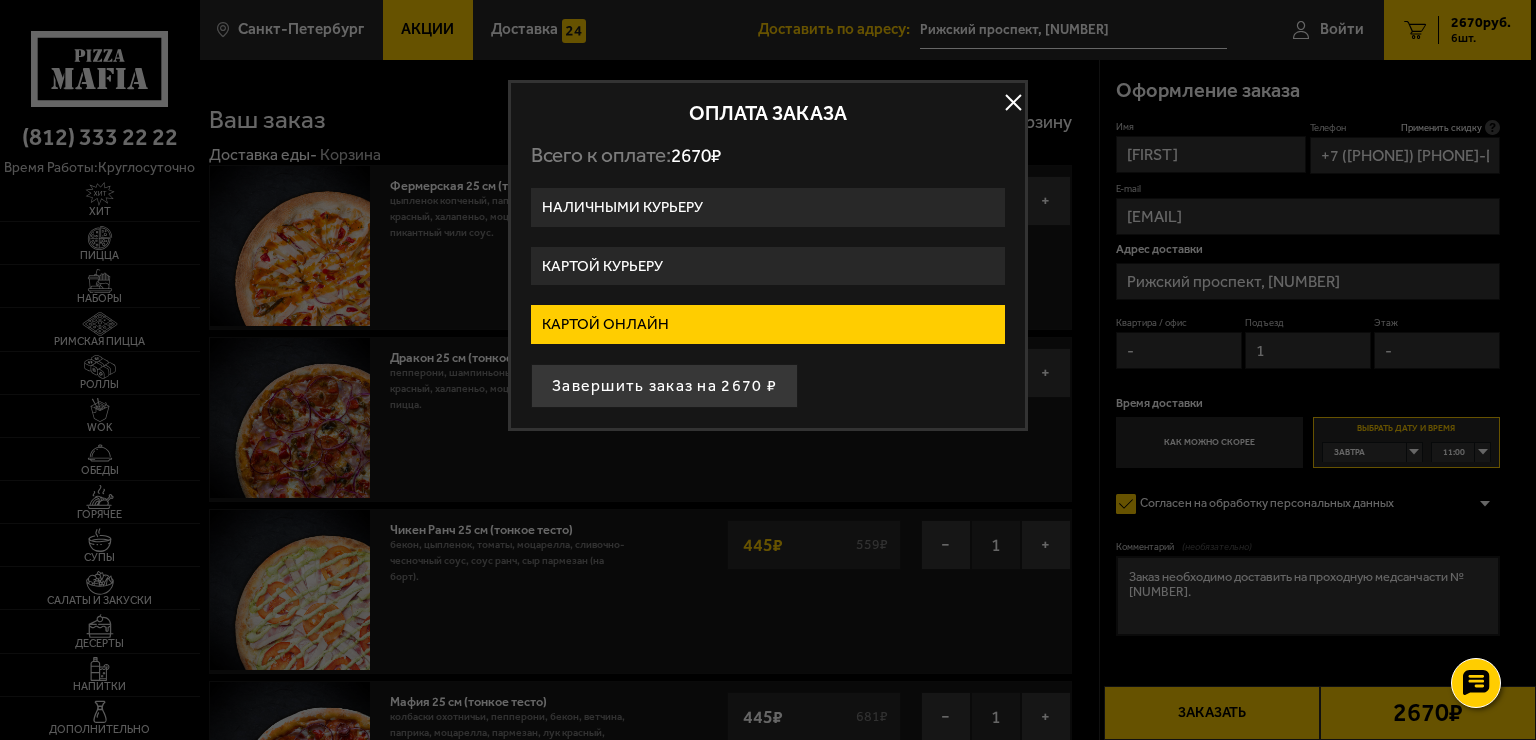 click on "Картой онлайн" at bounding box center (768, 324) 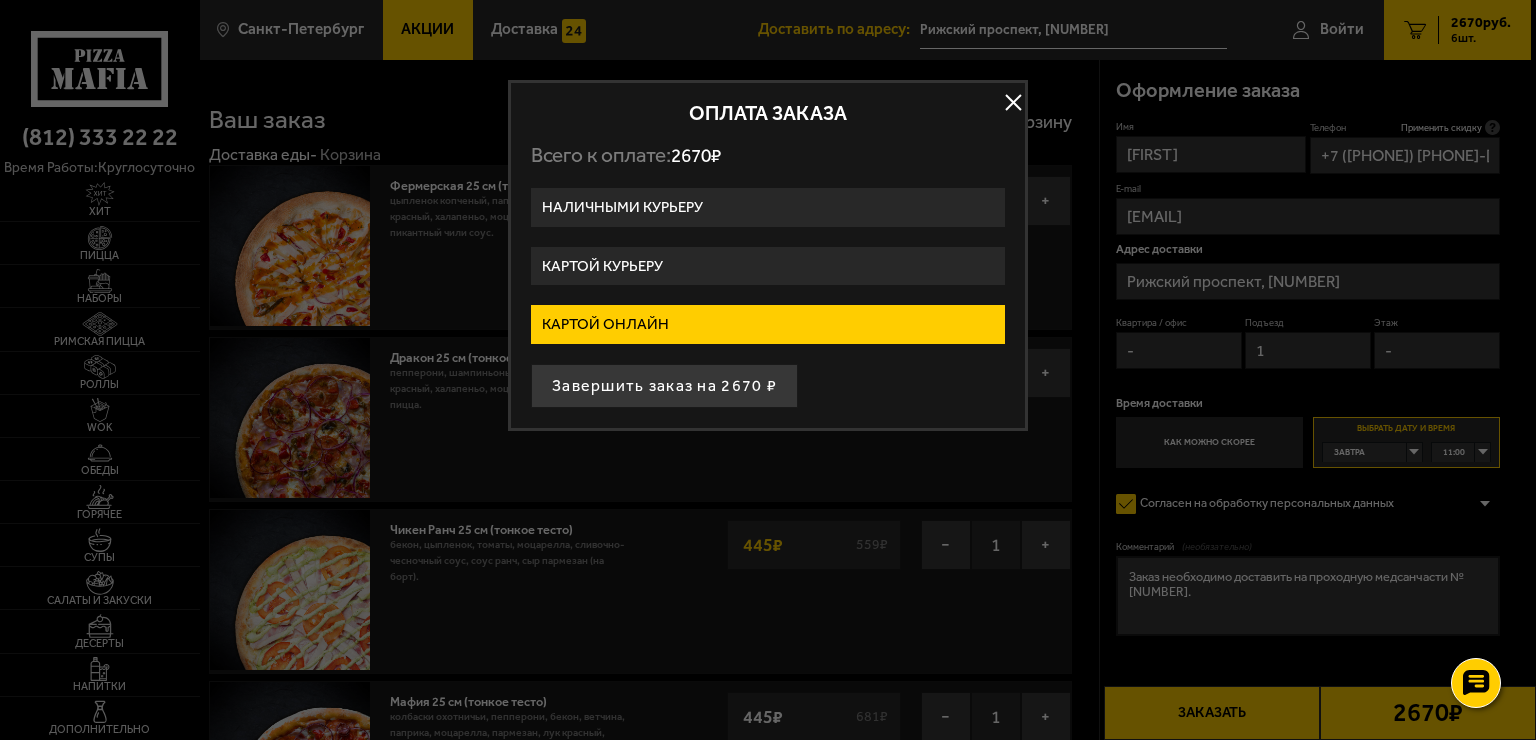 click on "Картой онлайн" at bounding box center [0, 0] 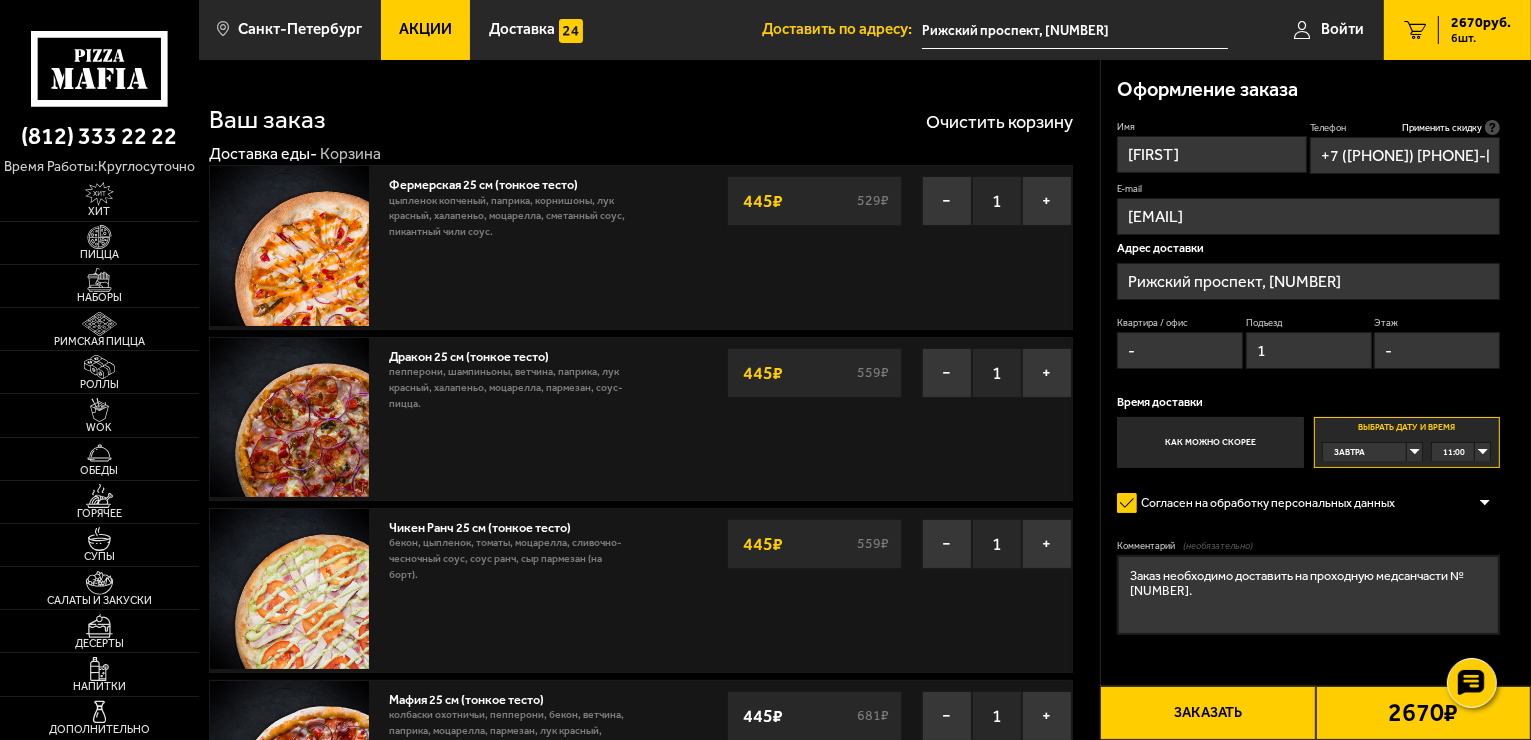 click on "Заказать" at bounding box center [1207, 713] 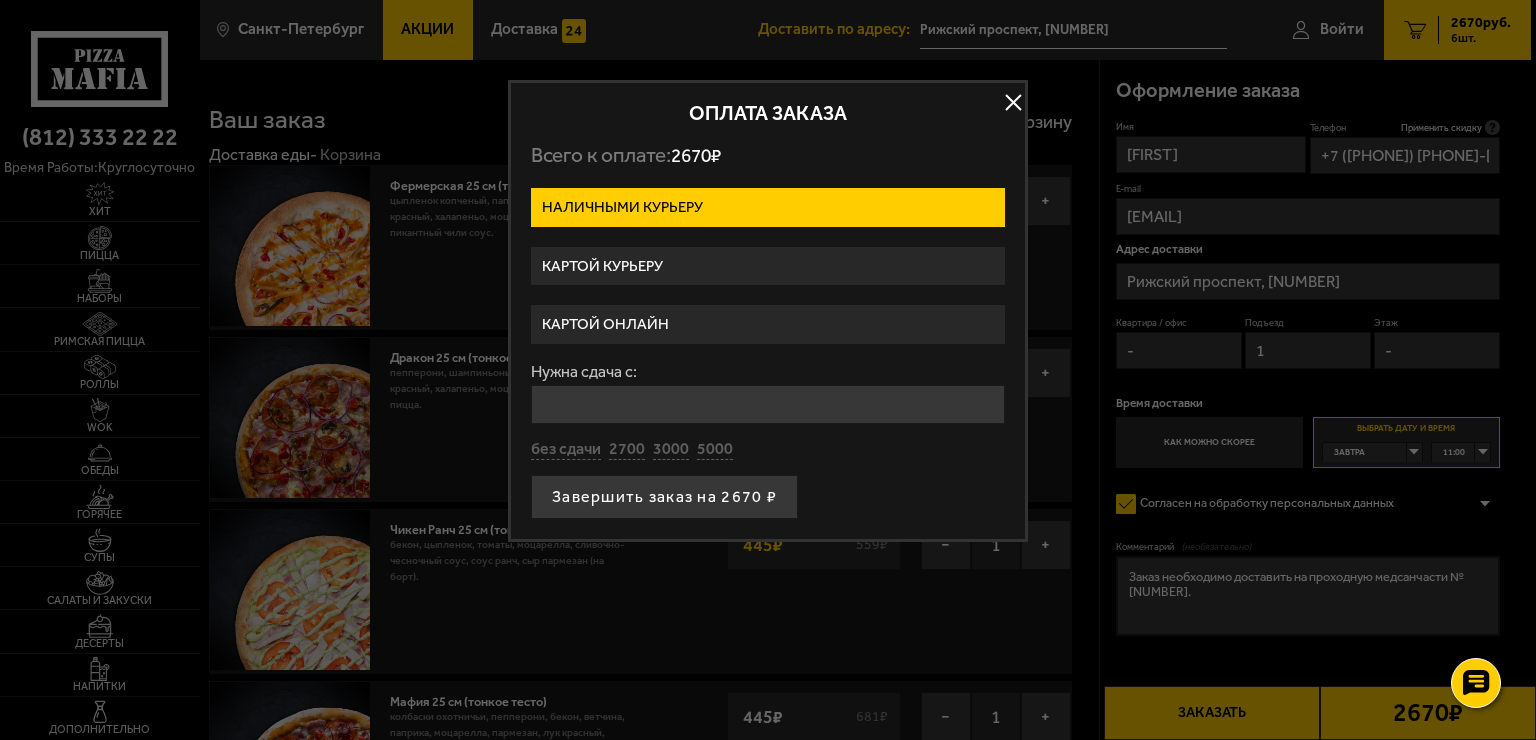 click at bounding box center (768, 370) 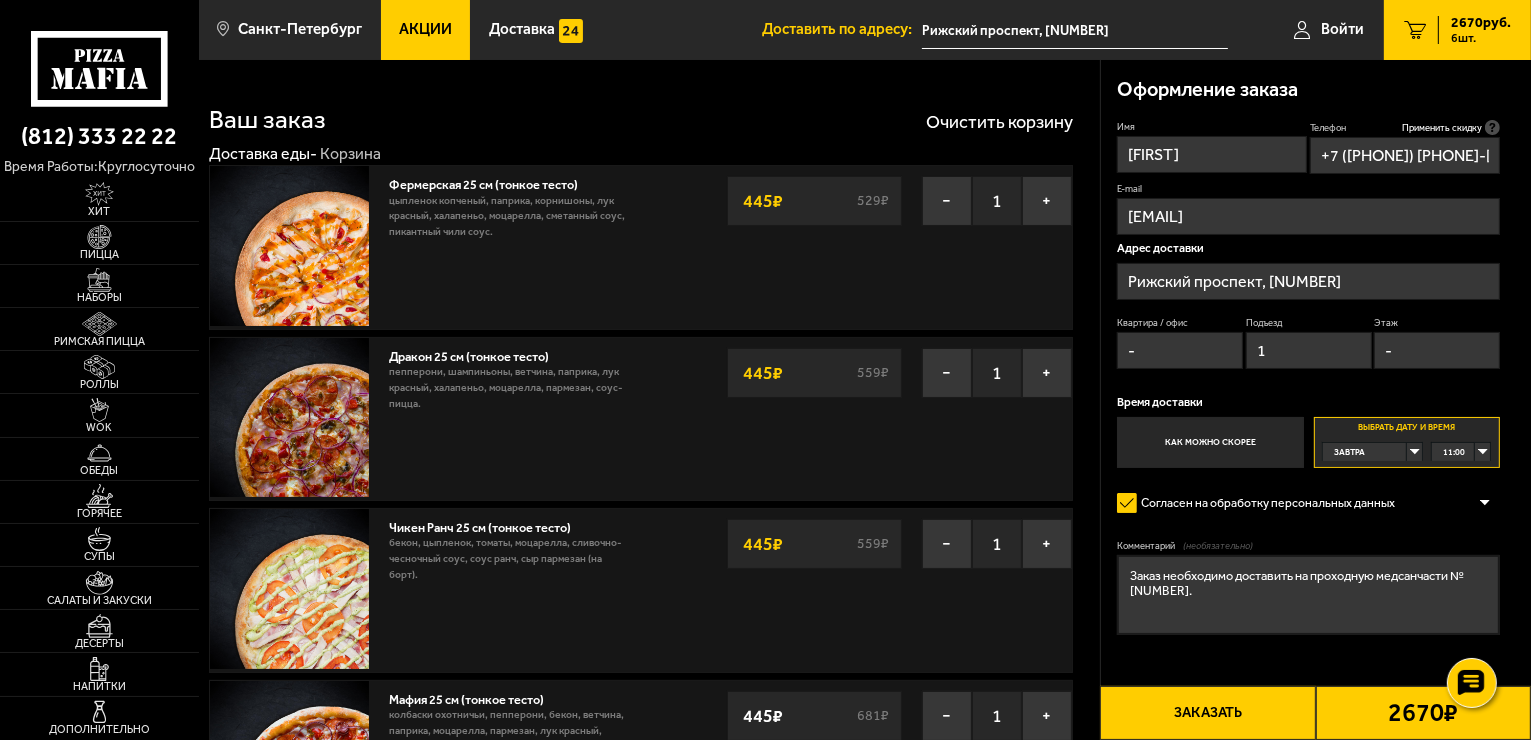 click on "Заказать" at bounding box center [1207, 713] 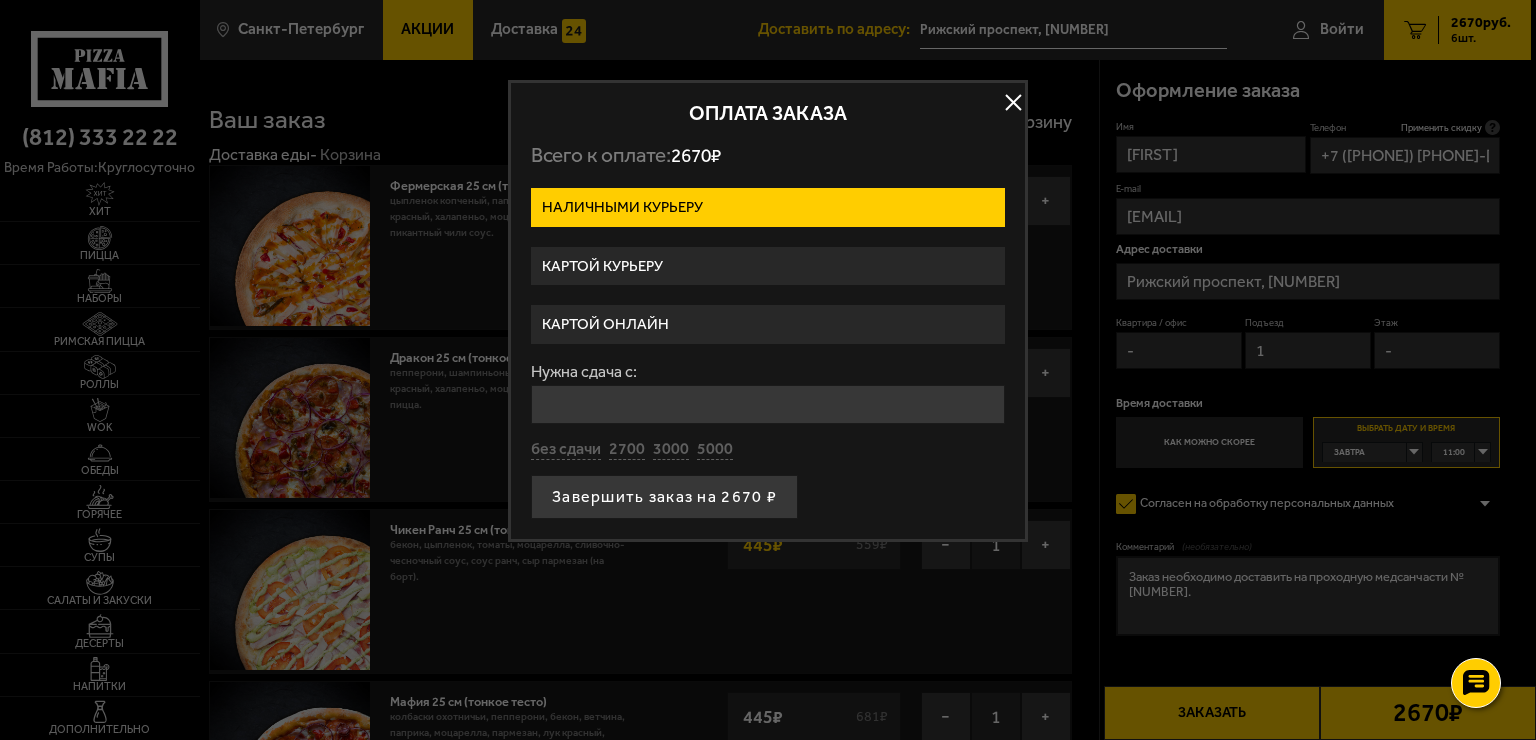 click on "Картой онлайн" at bounding box center [768, 324] 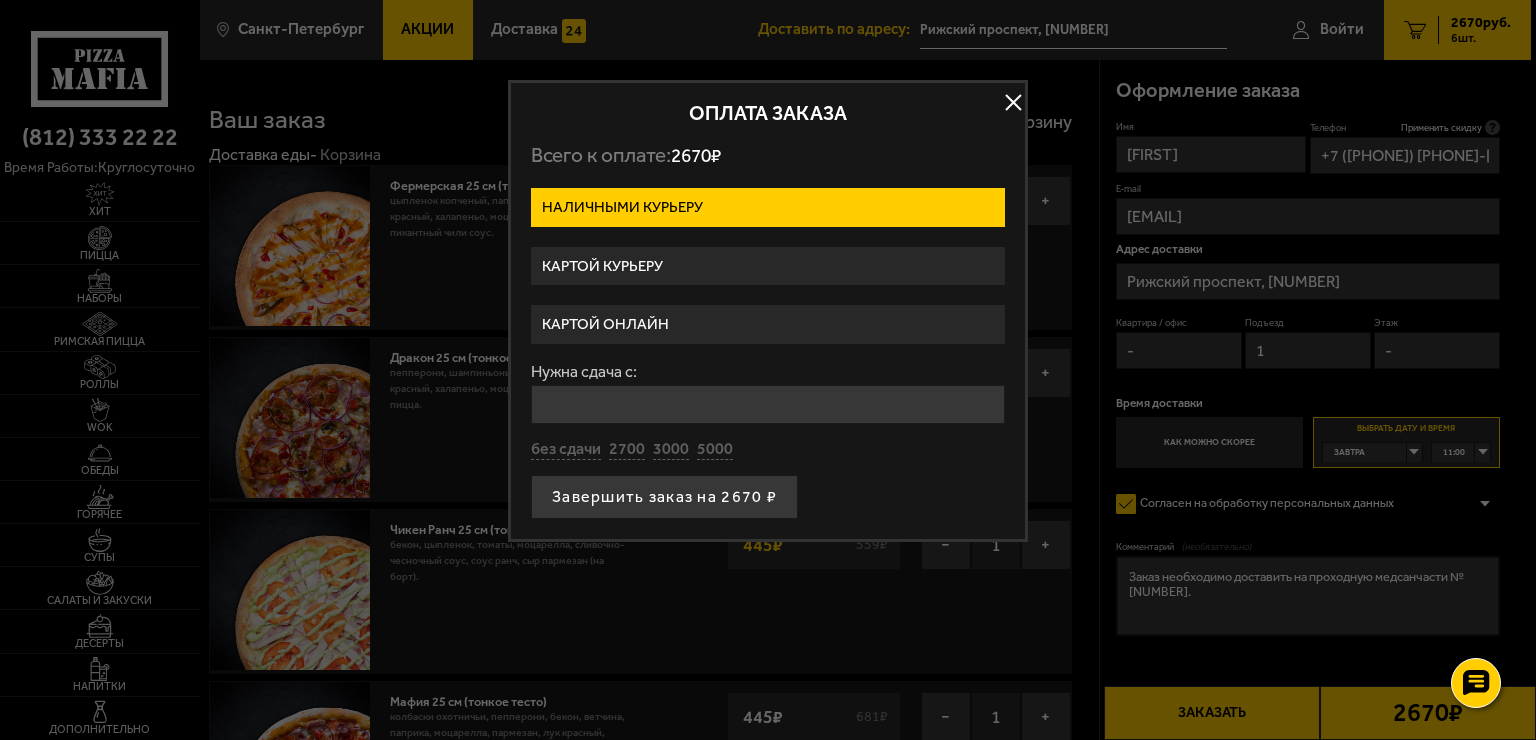 click on "Картой онлайн" at bounding box center (0, 0) 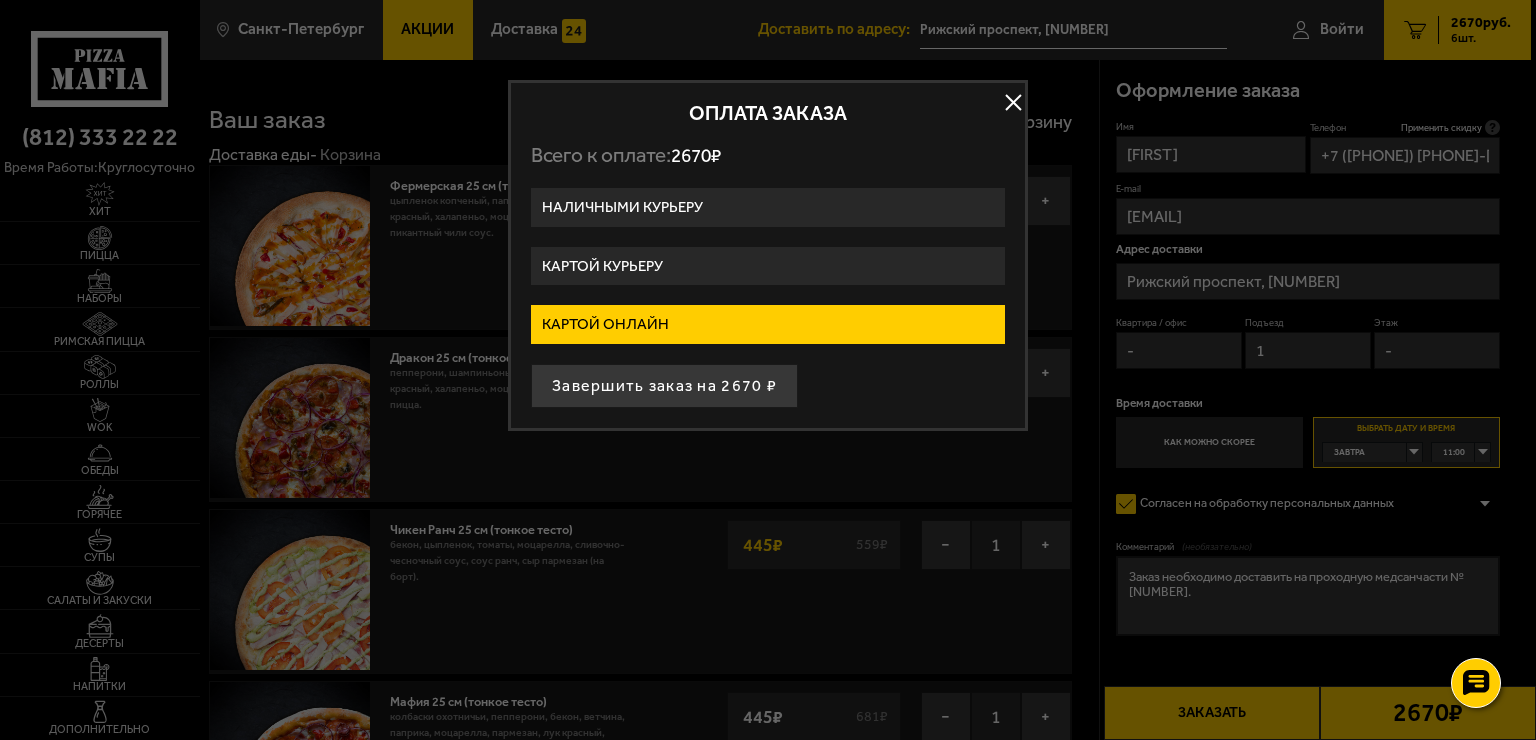 click on "Картой курьеру" at bounding box center [768, 266] 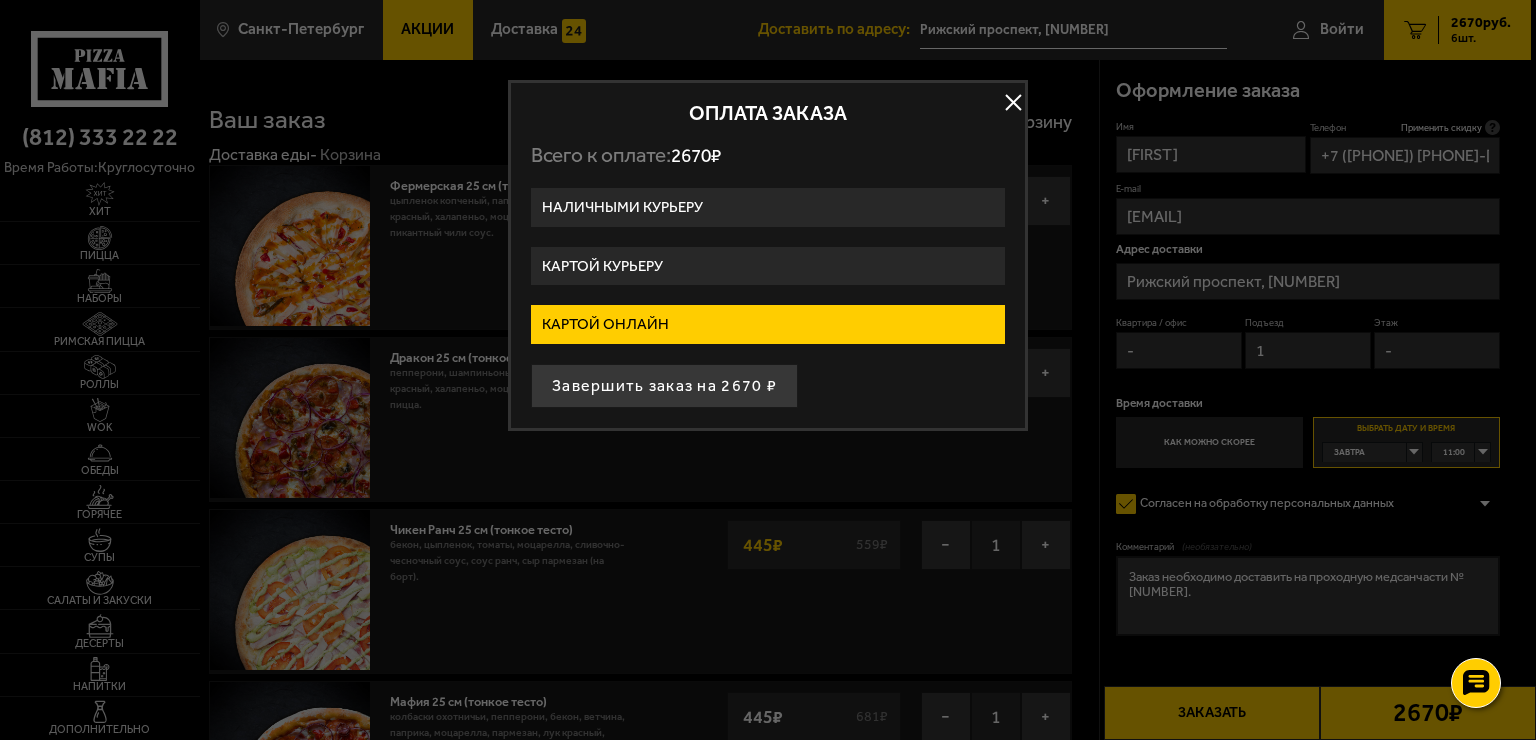 click on "Картой курьеру" at bounding box center [0, 0] 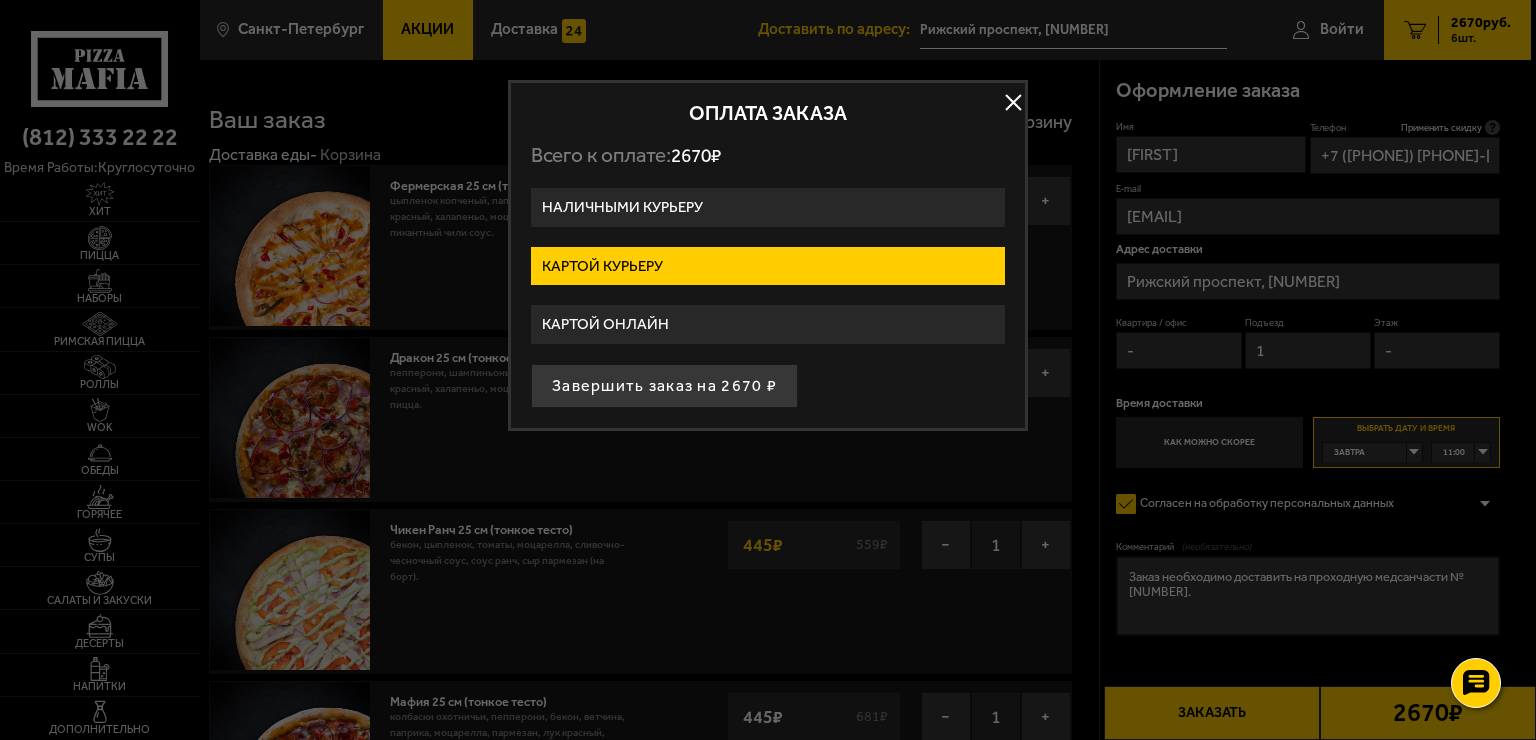 click on "Наличными курьеру" at bounding box center (768, 207) 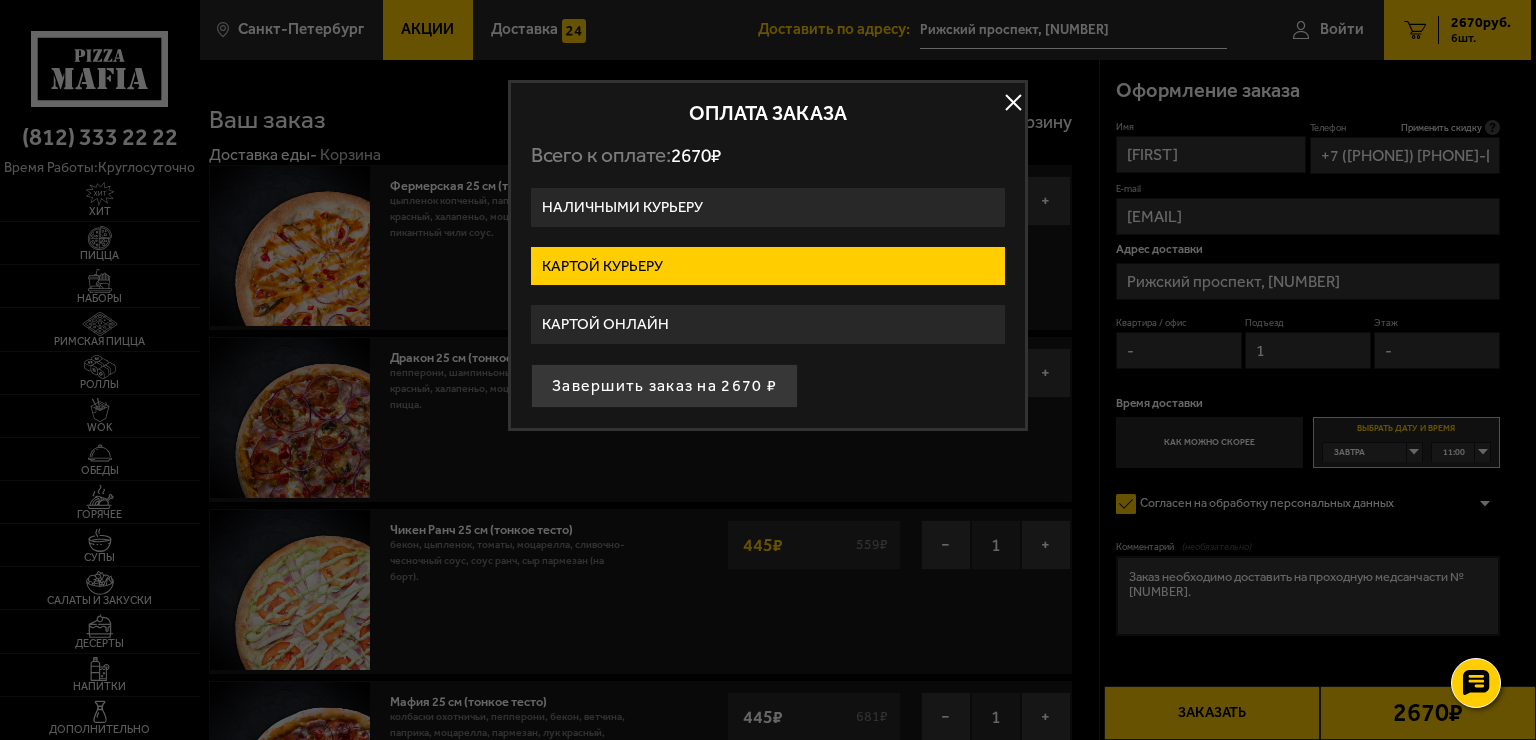 click on "Наличными курьеру" at bounding box center (0, 0) 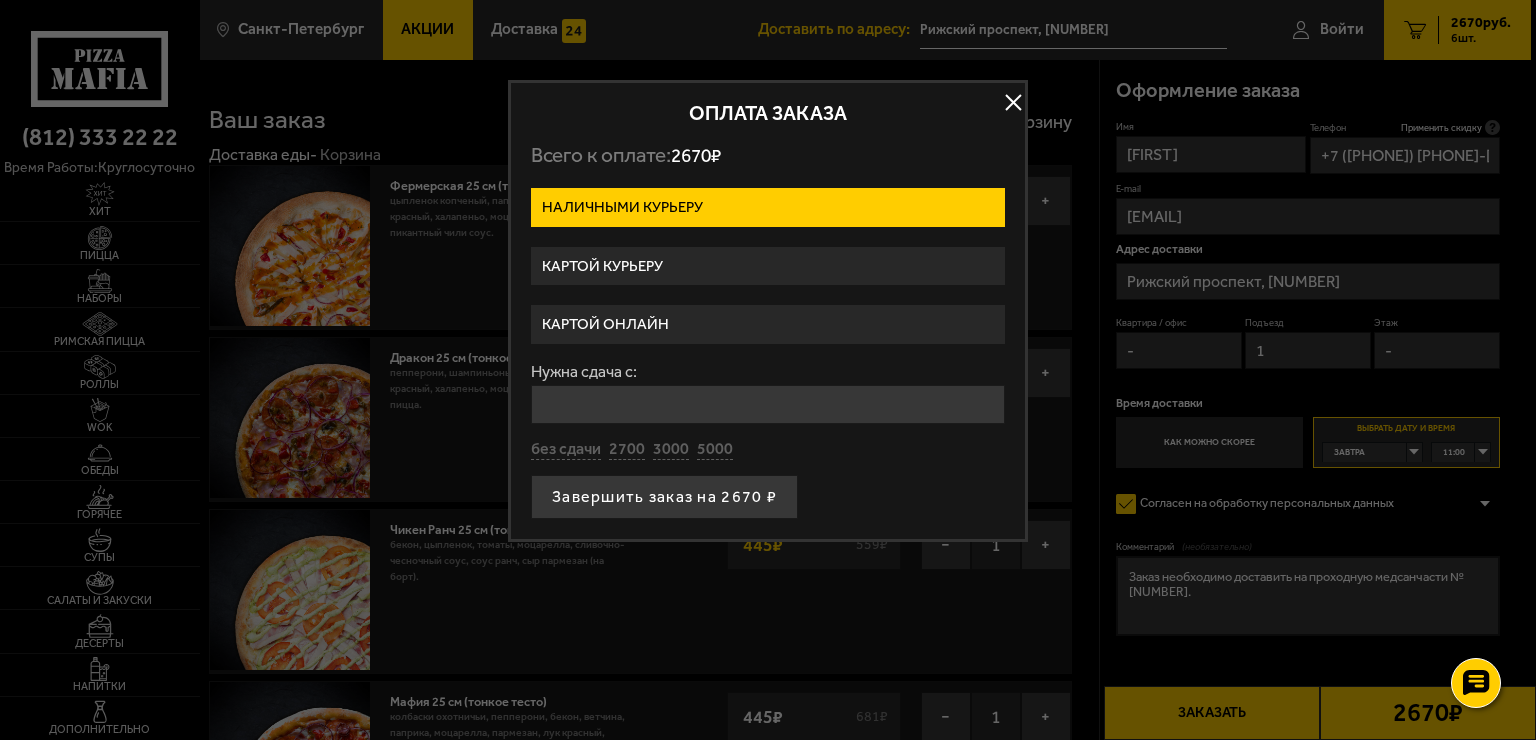 click on "Картой онлайн" at bounding box center (768, 324) 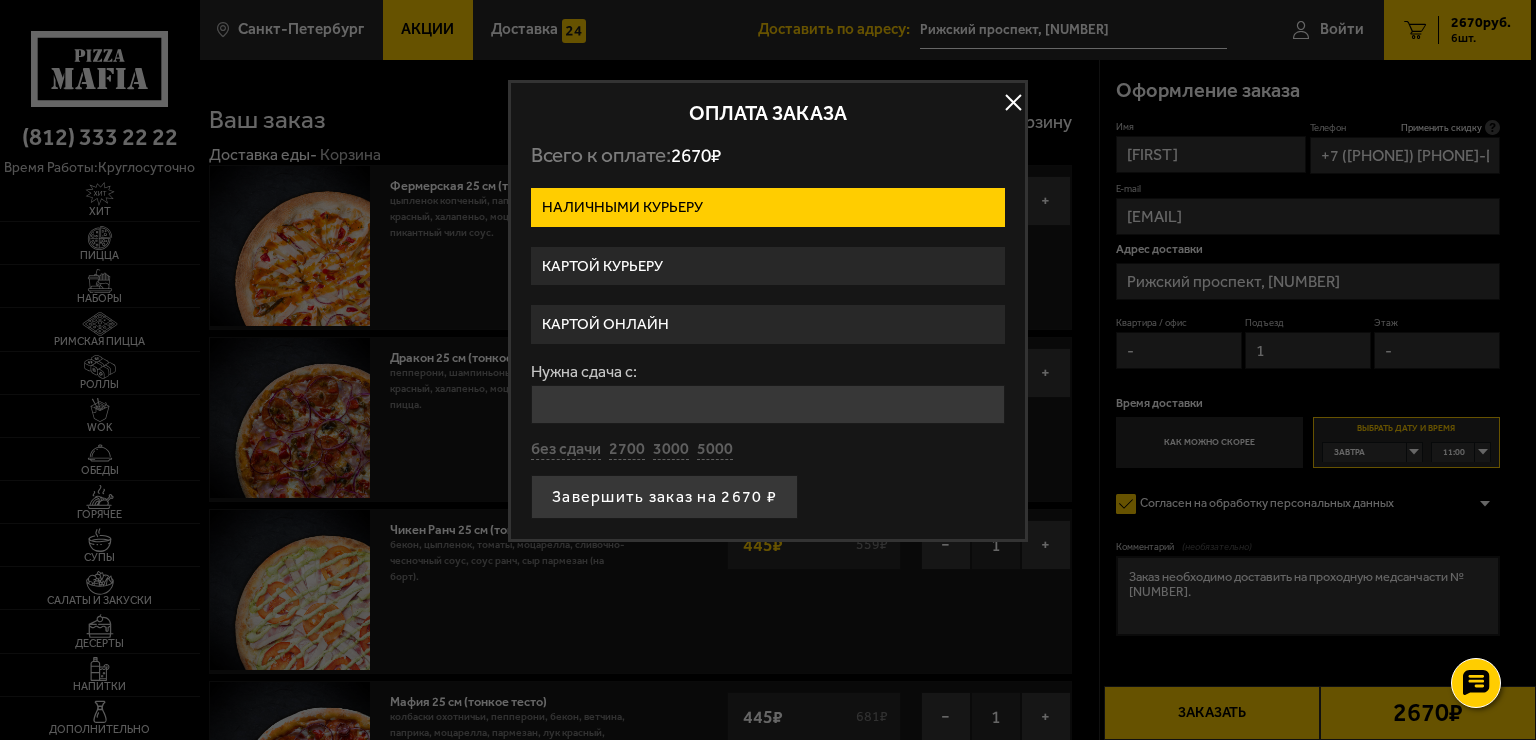 click on "Картой онлайн" at bounding box center (0, 0) 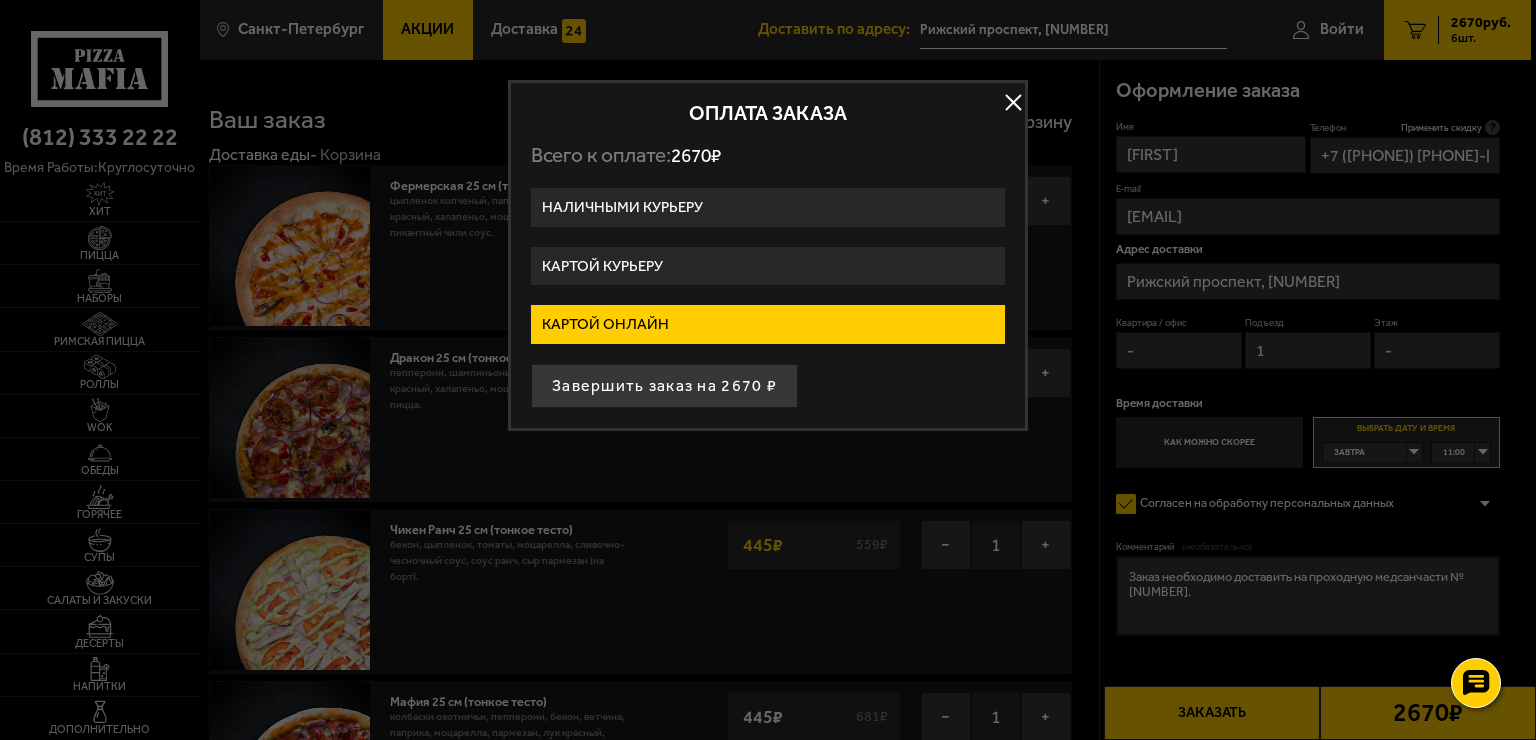 click on "Картой онлайн" at bounding box center (768, 324) 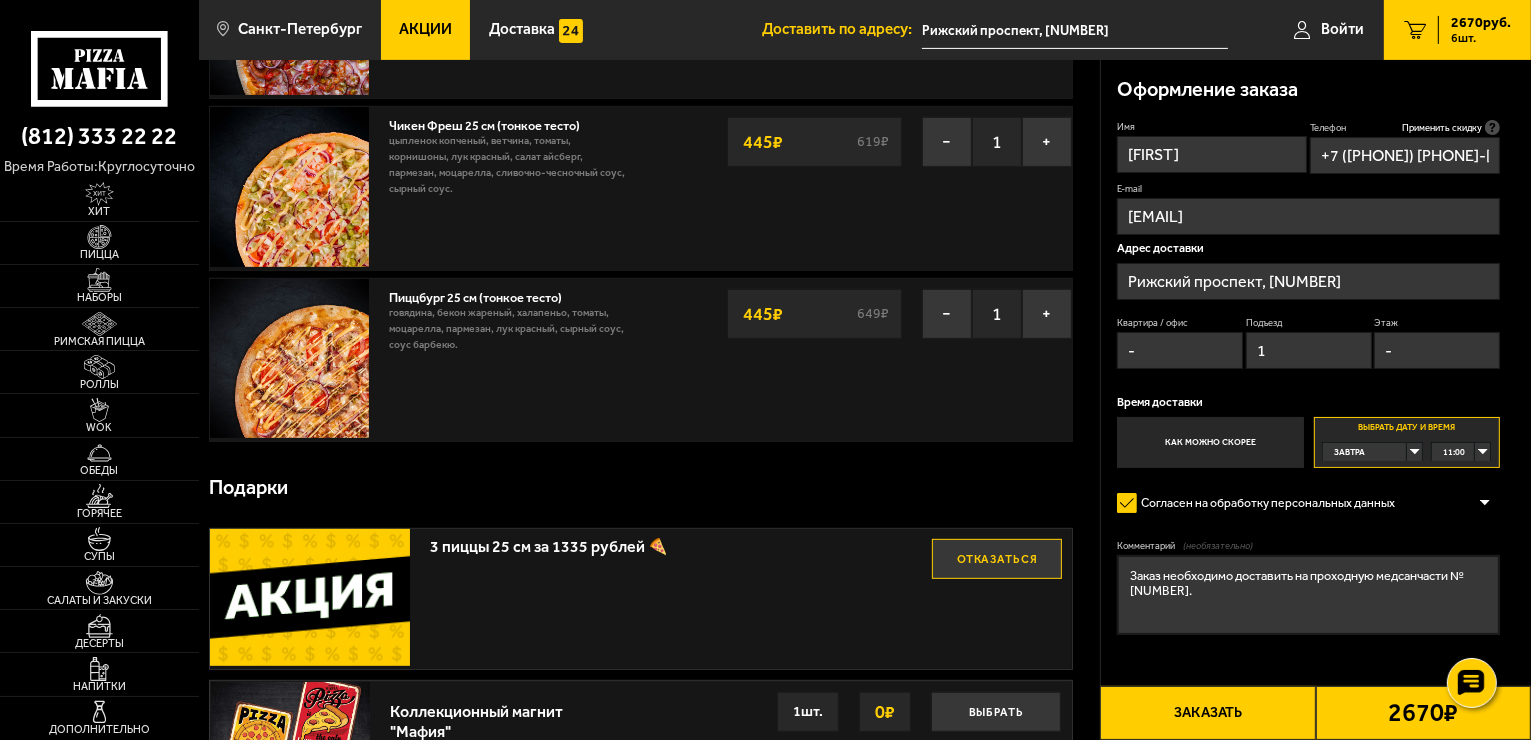 scroll, scrollTop: 900, scrollLeft: 0, axis: vertical 